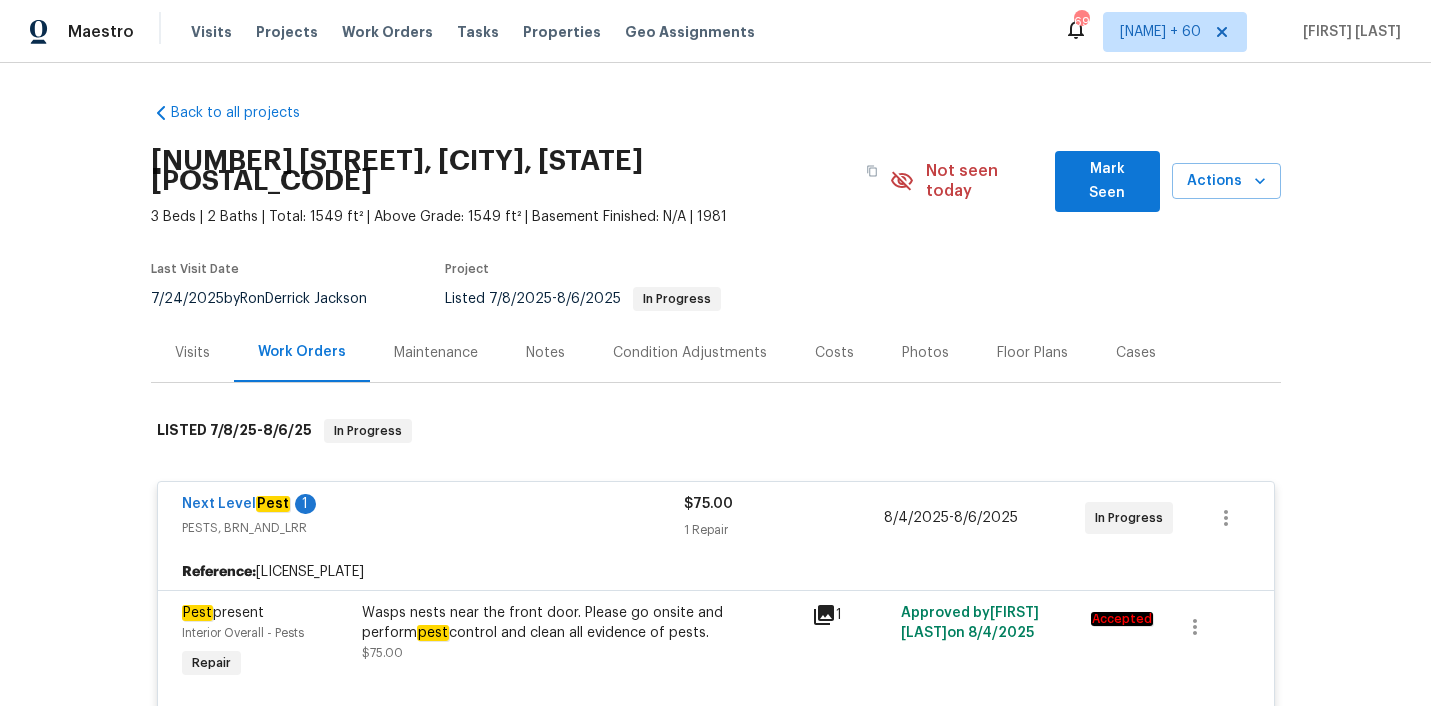 scroll, scrollTop: 0, scrollLeft: 0, axis: both 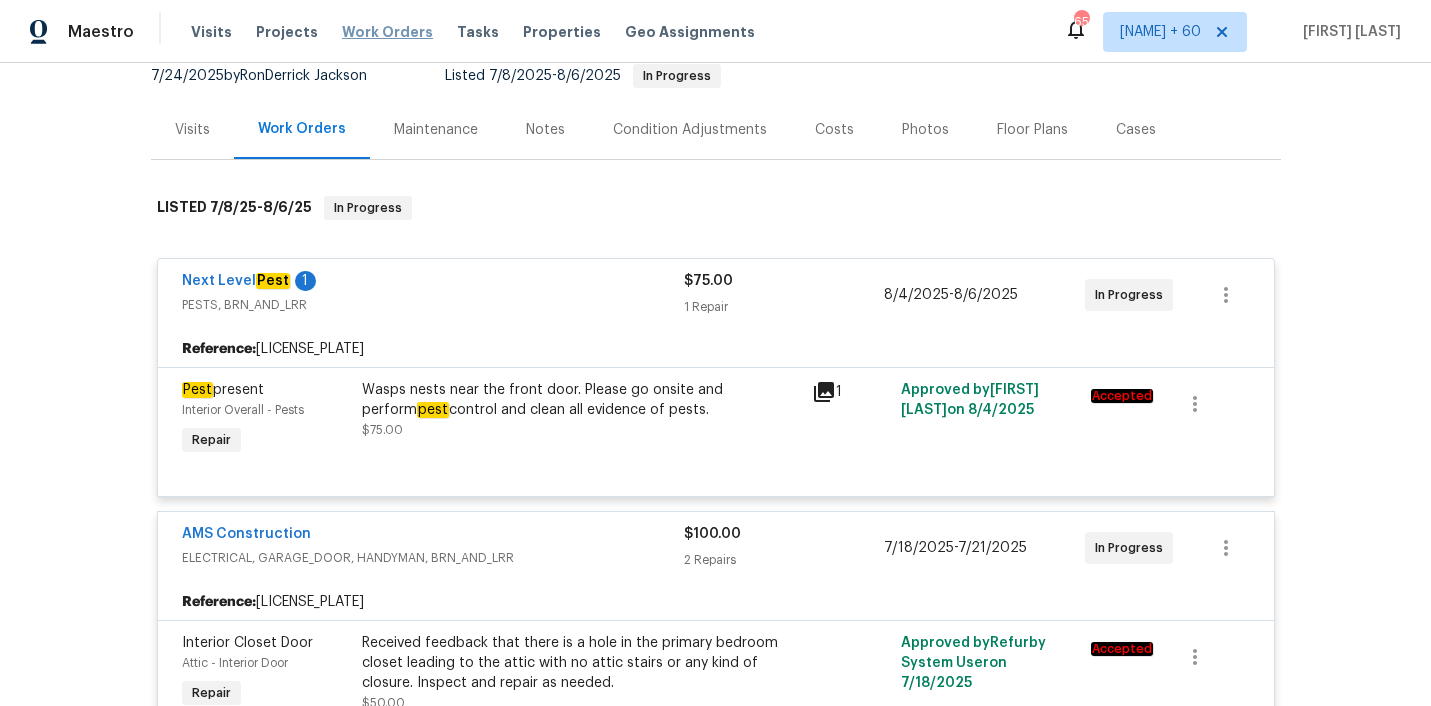 click on "Work Orders" at bounding box center (387, 32) 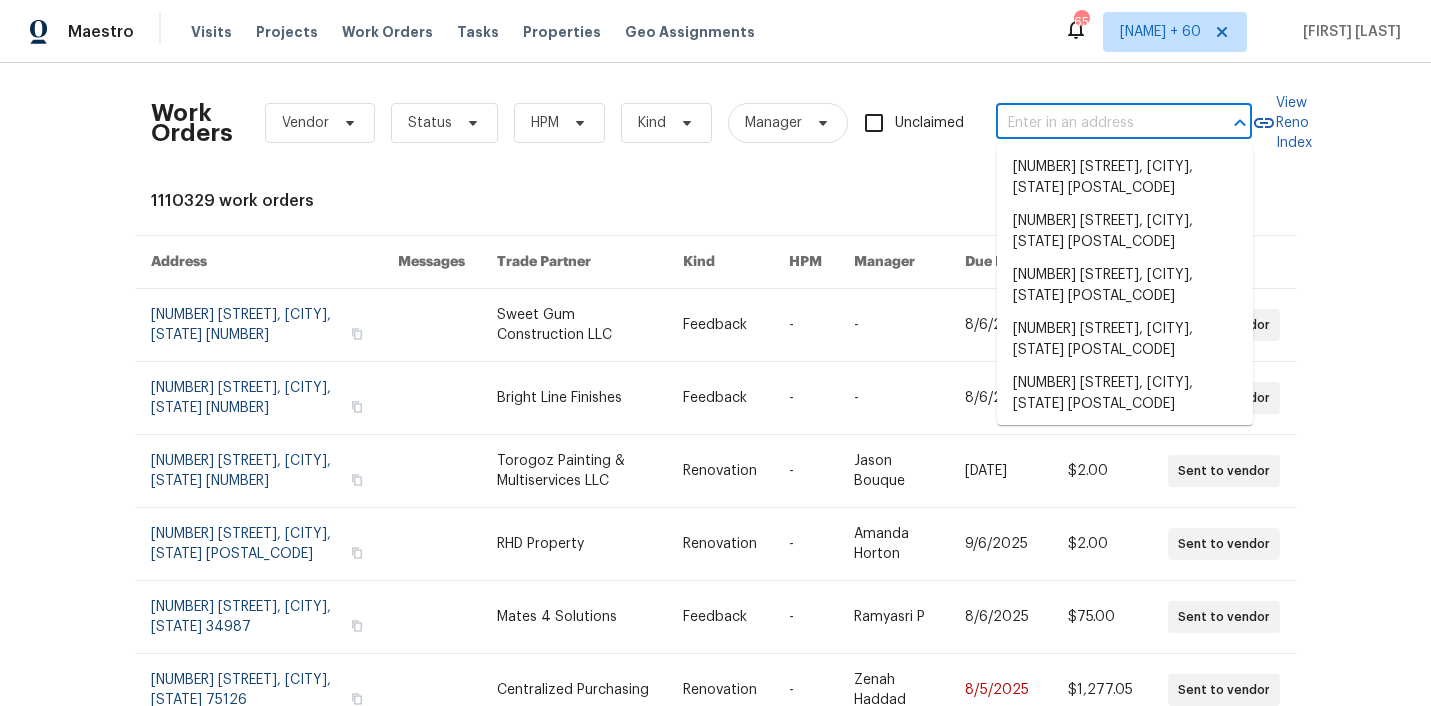 click at bounding box center (1096, 123) 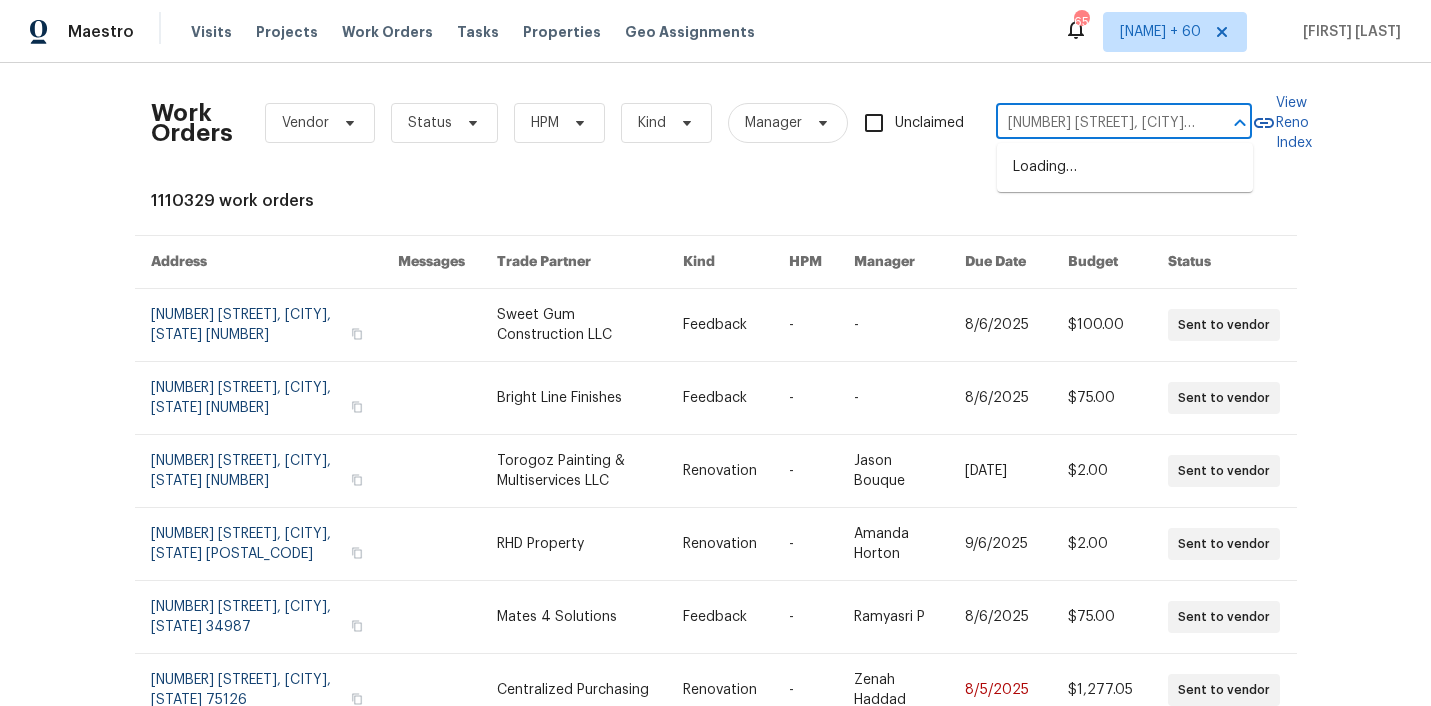 scroll, scrollTop: 0, scrollLeft: 68, axis: horizontal 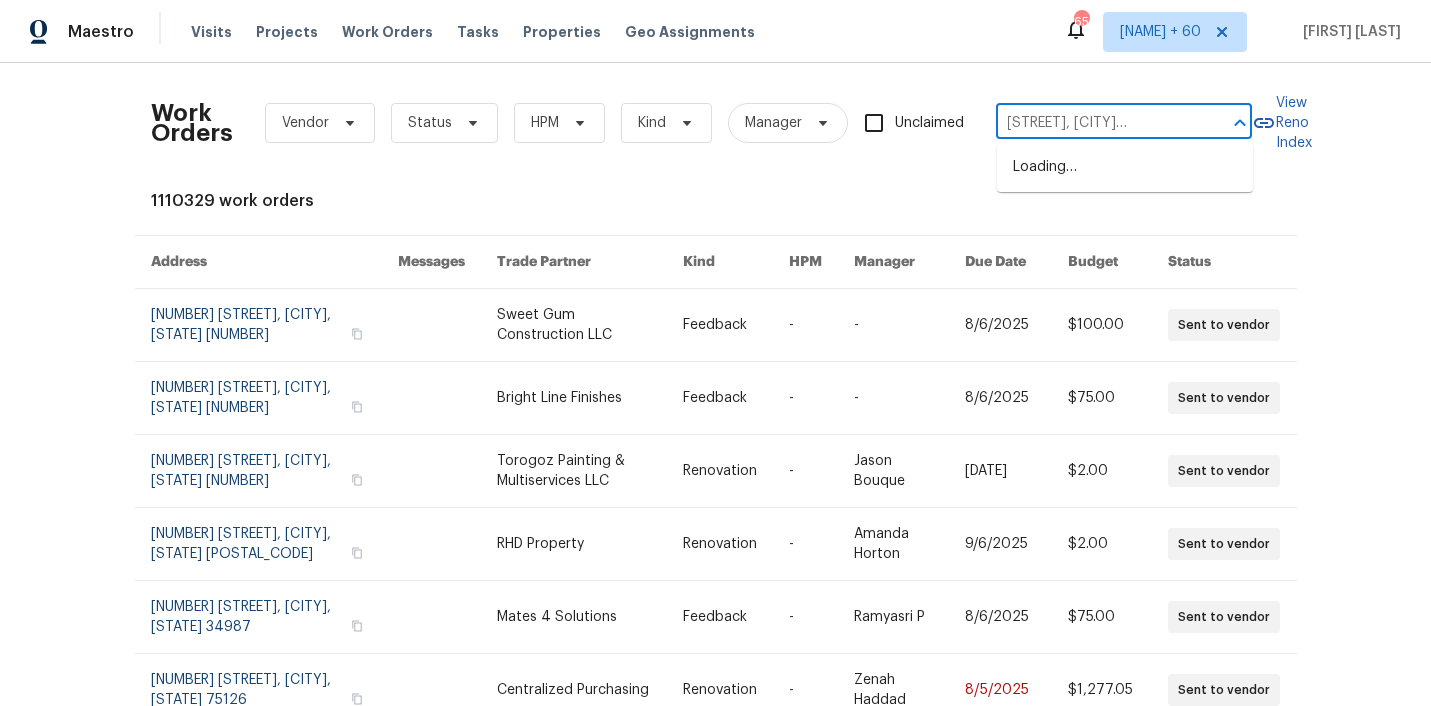 type on "1107 Ridgewood Dr, Plainfield, IN 46168" 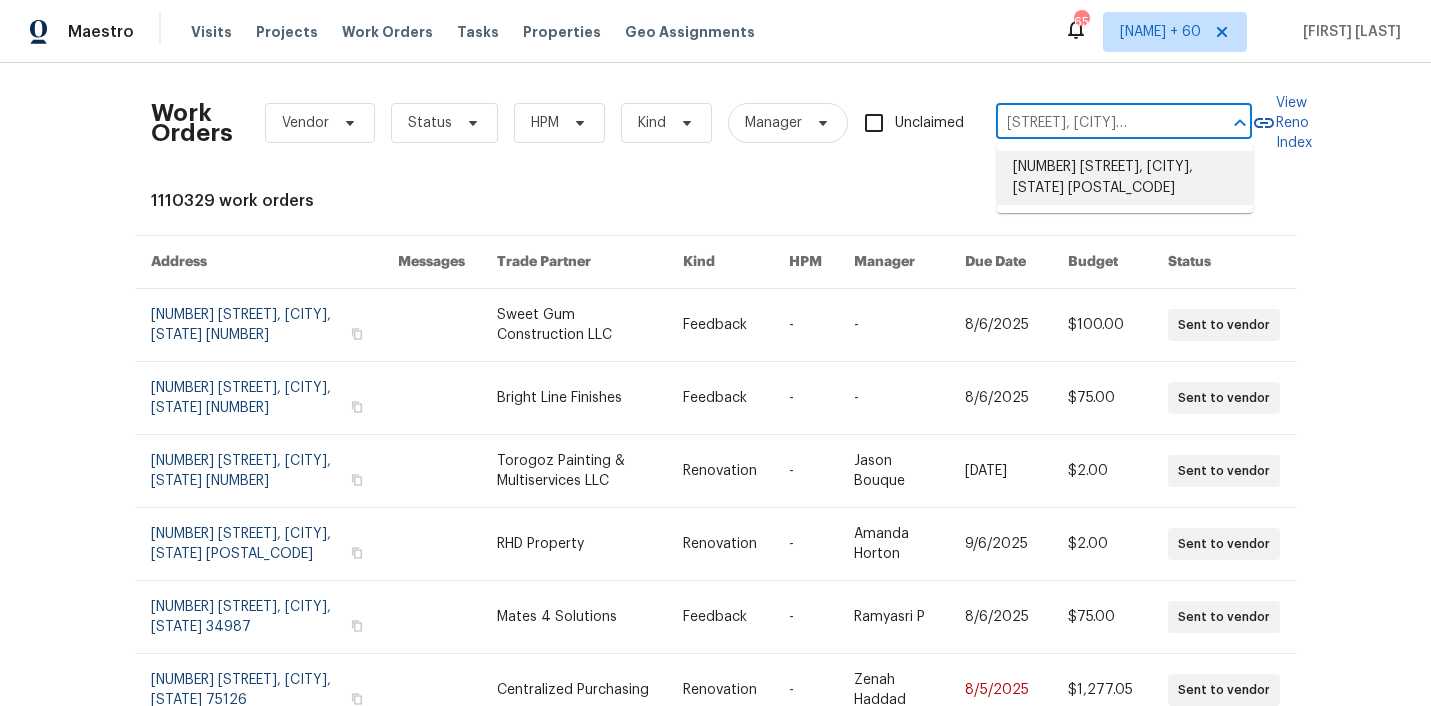 click on "1107 Ridgewood Dr, Plainfield, IN 46168" at bounding box center (1125, 178) 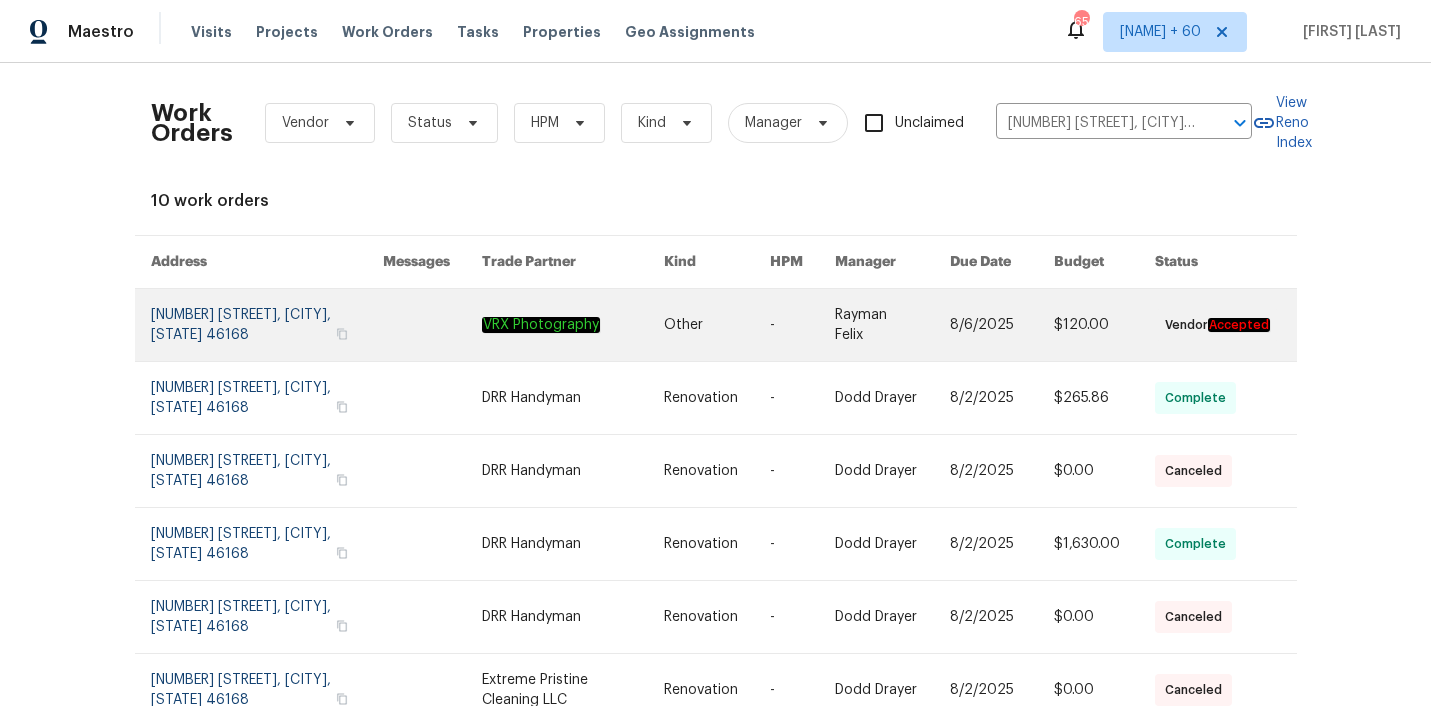 click at bounding box center (432, 325) 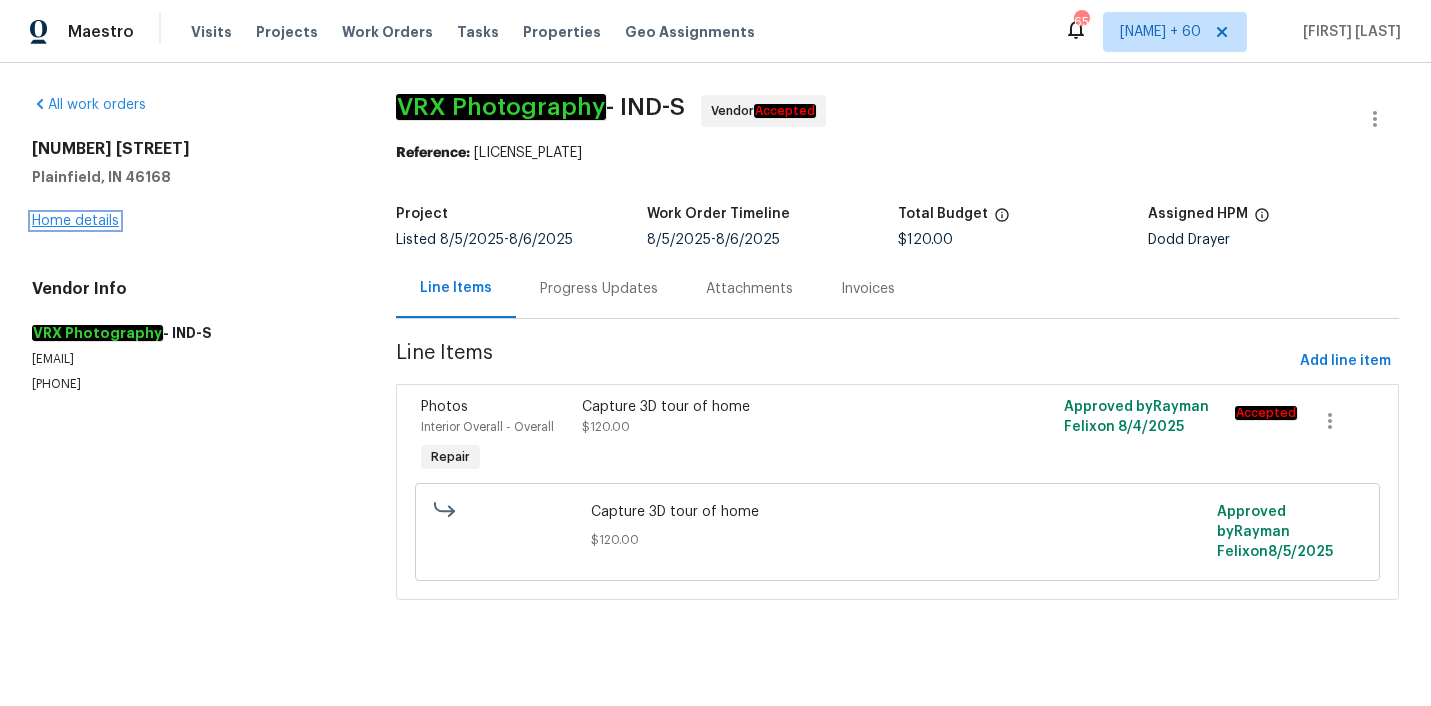click on "Home details" at bounding box center (75, 221) 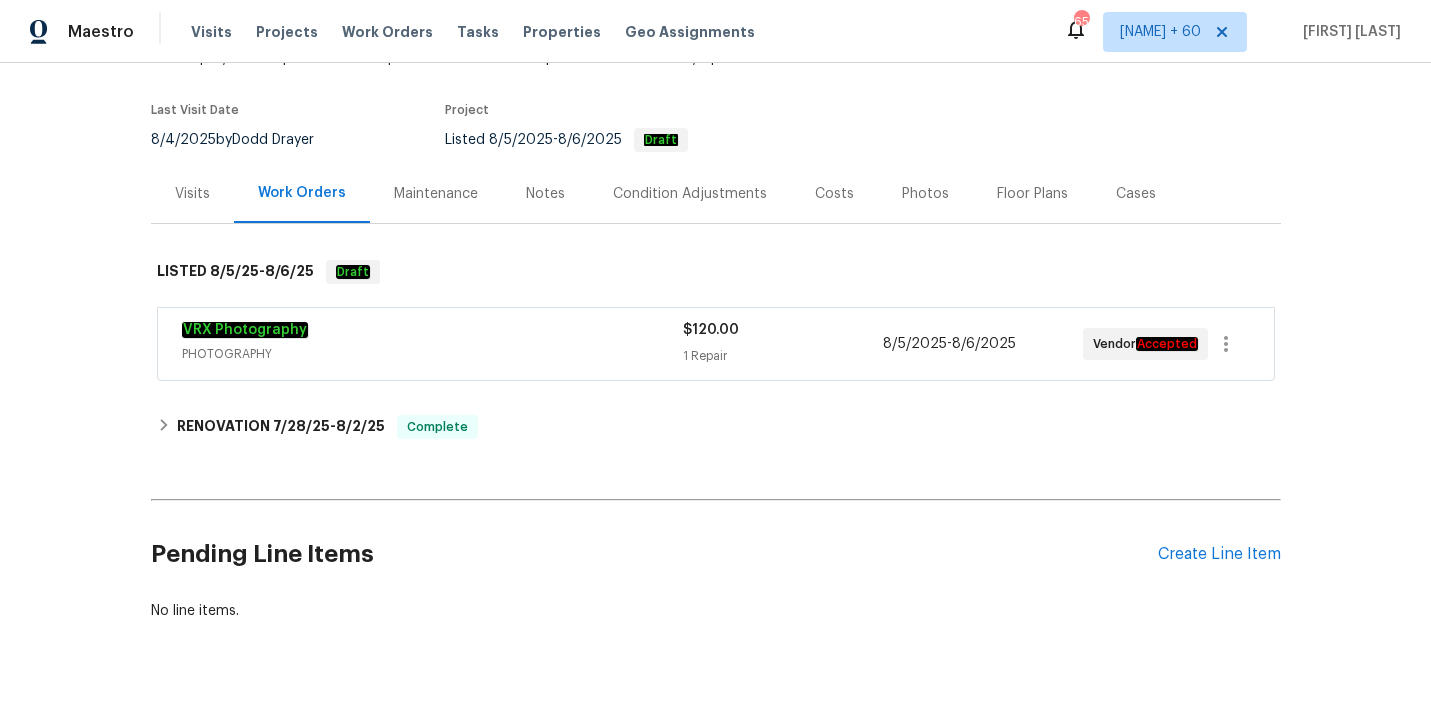 click on "VRX Photography" at bounding box center (432, 332) 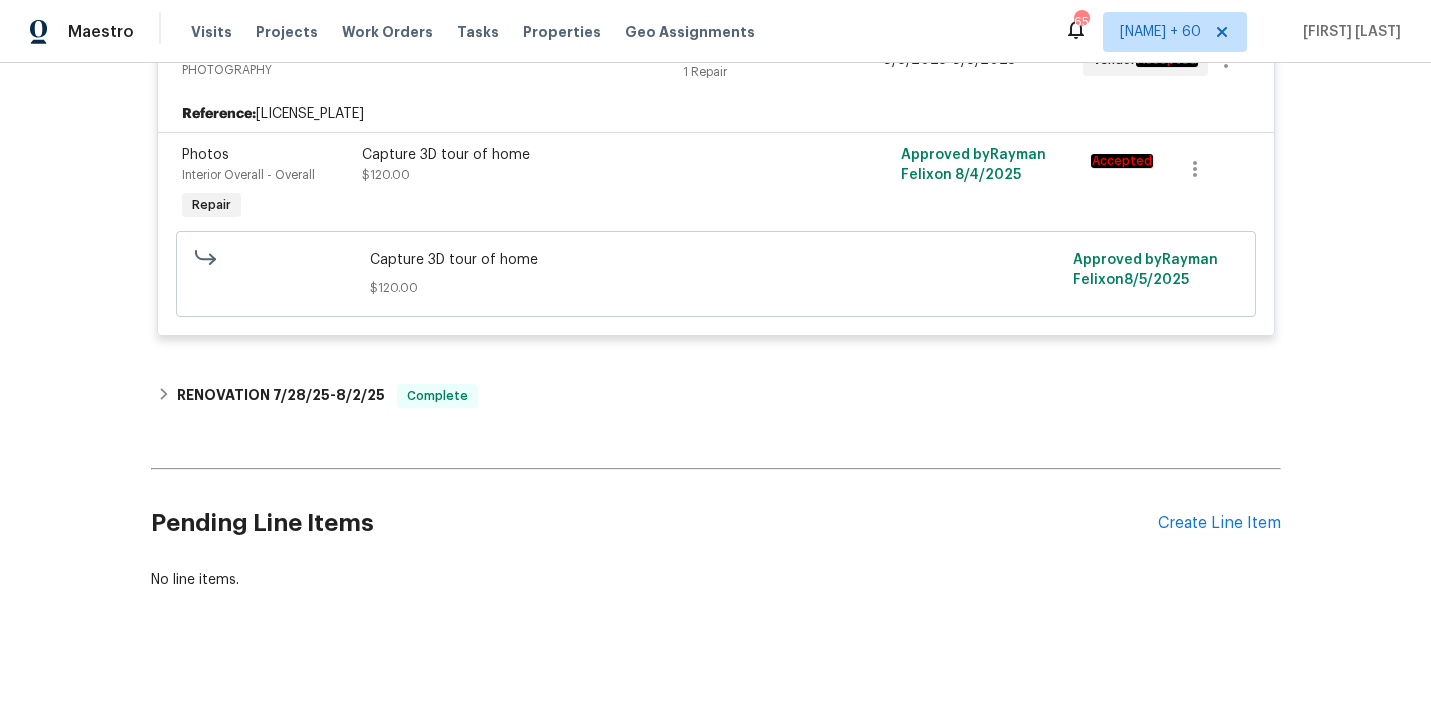 scroll, scrollTop: 455, scrollLeft: 0, axis: vertical 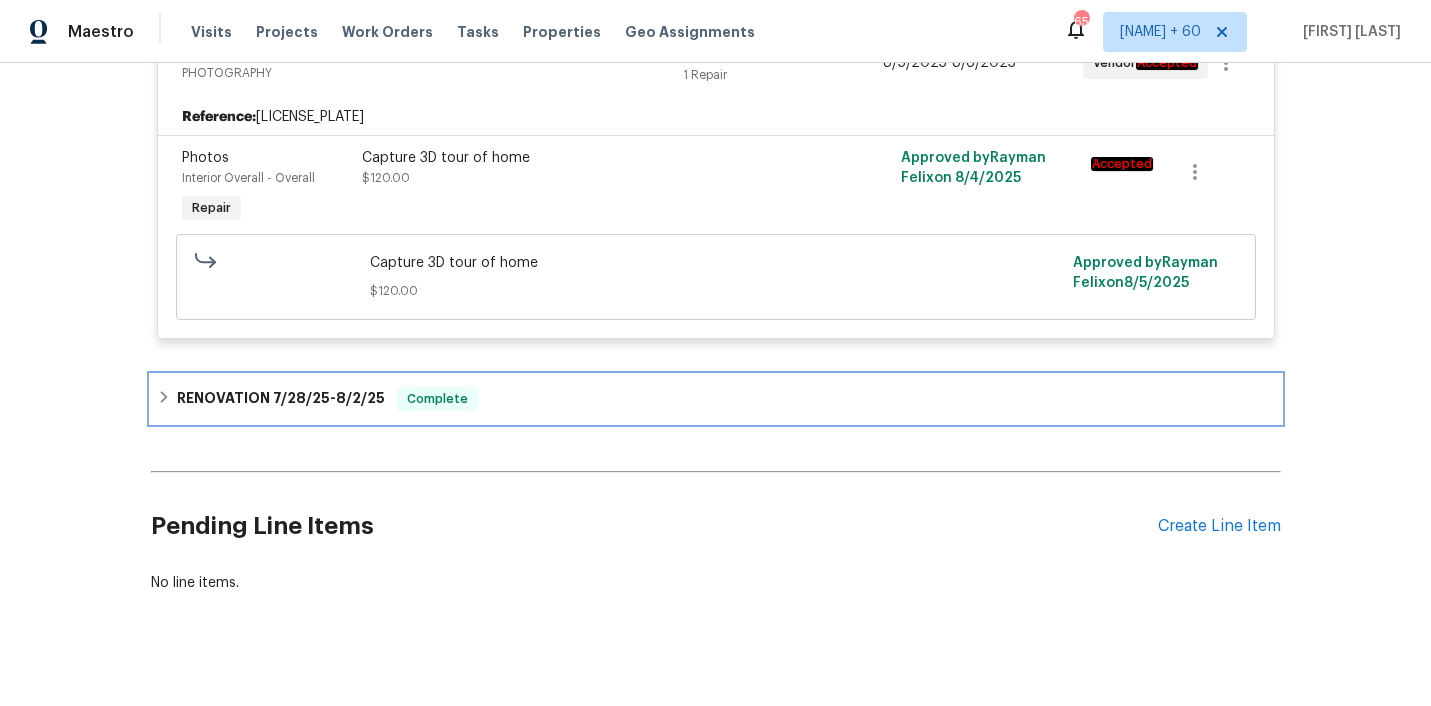 click on "RENOVATION   7/28/25  -  8/2/25 Complete" at bounding box center (716, 399) 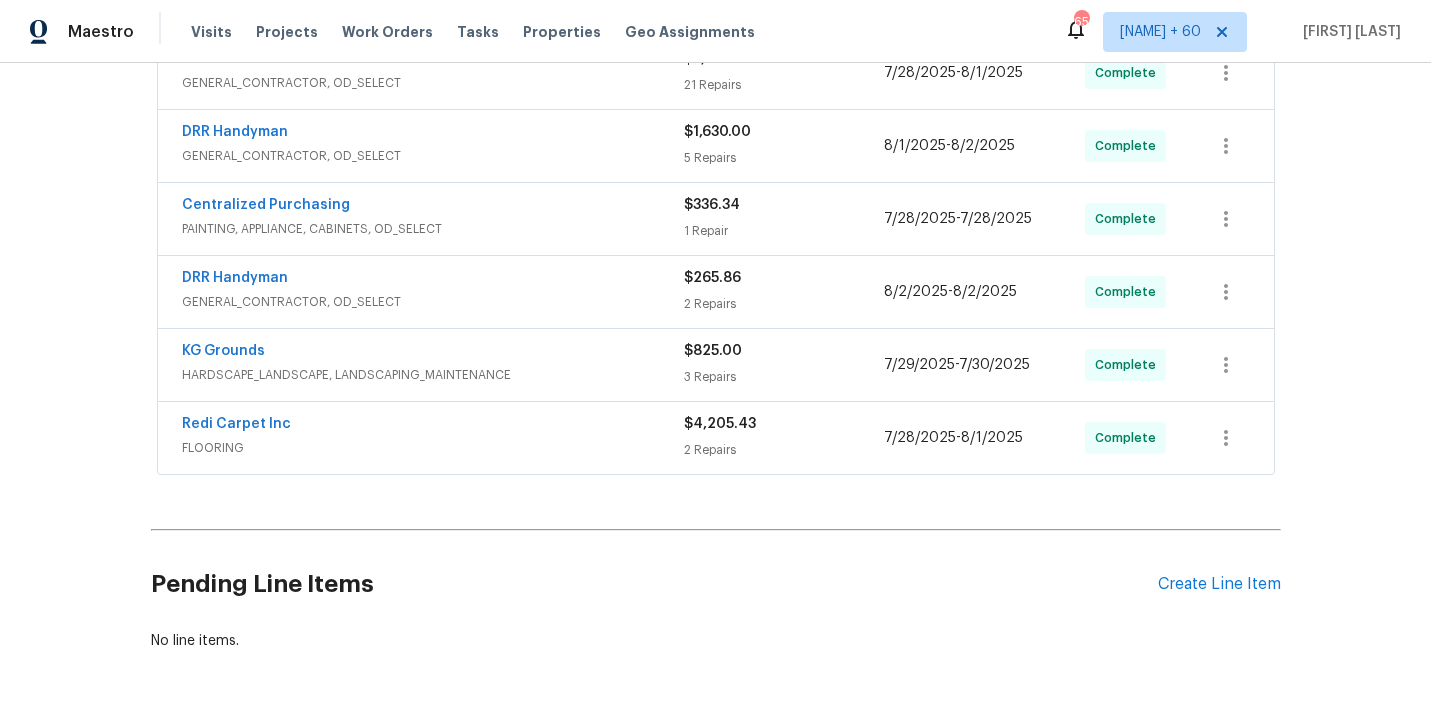 scroll, scrollTop: 922, scrollLeft: 0, axis: vertical 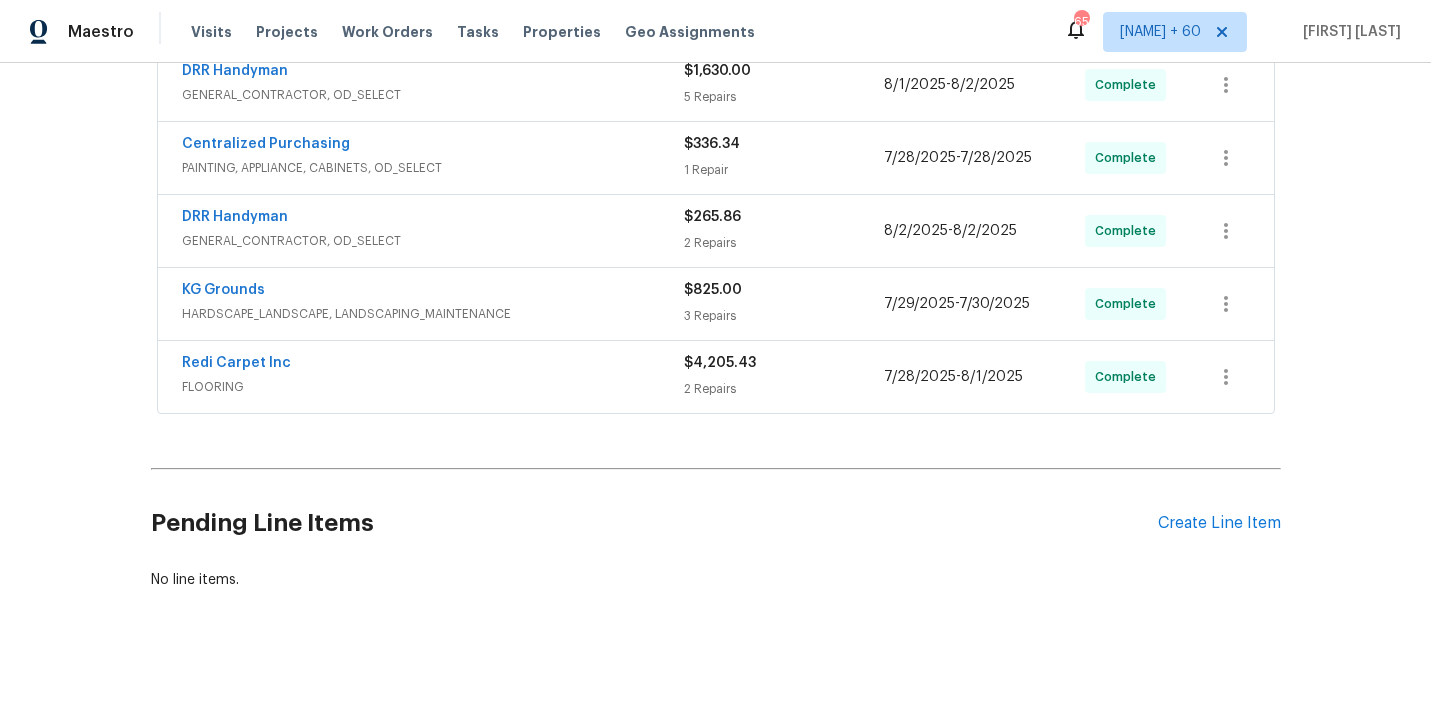 click on "Redi Carpet Inc" at bounding box center (433, 365) 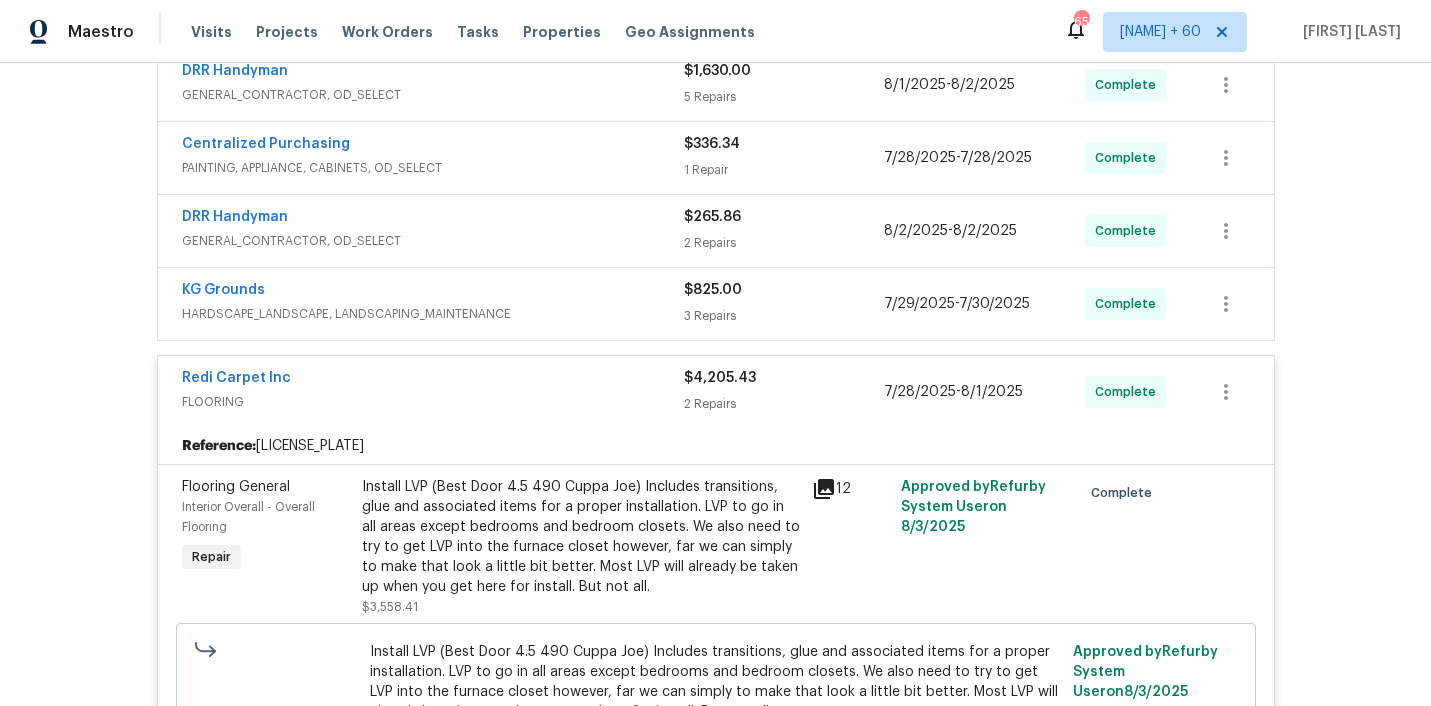 scroll, scrollTop: 870, scrollLeft: 0, axis: vertical 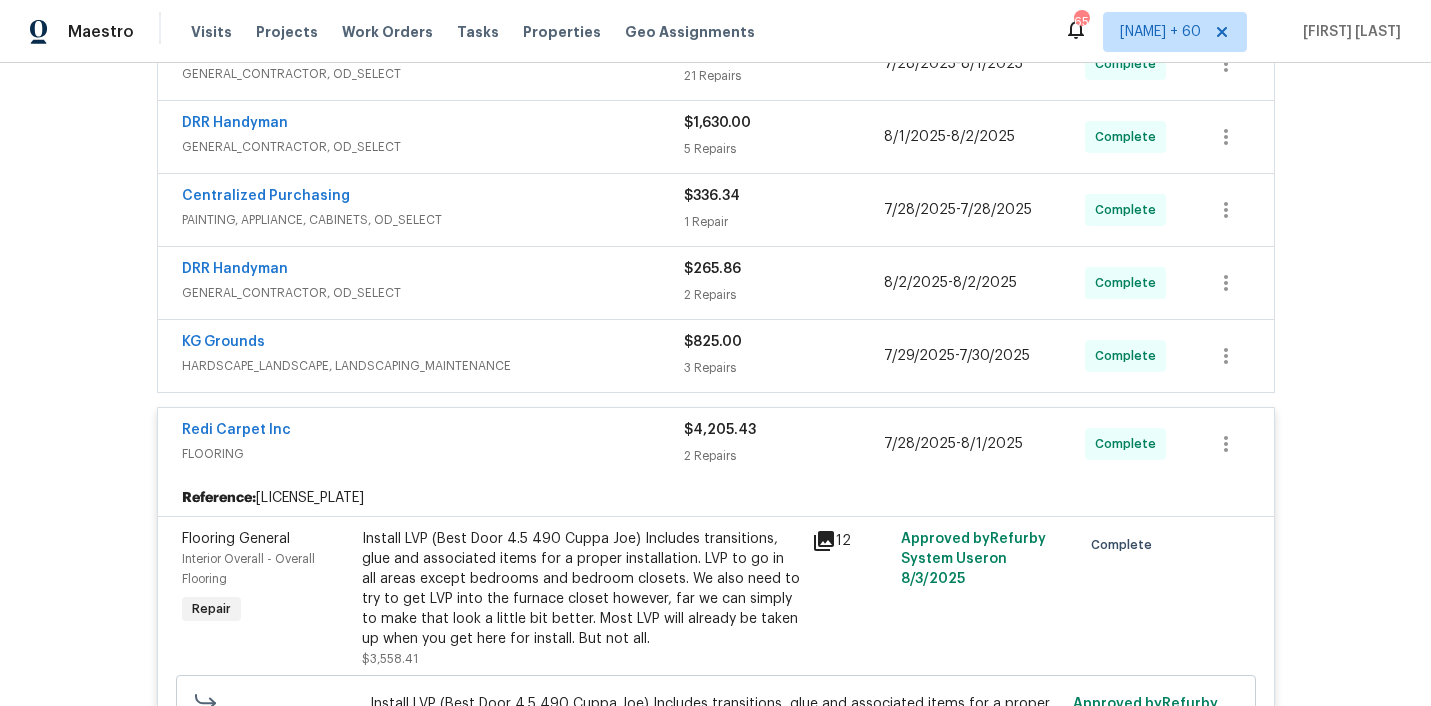 click on "KG Grounds" at bounding box center (433, 344) 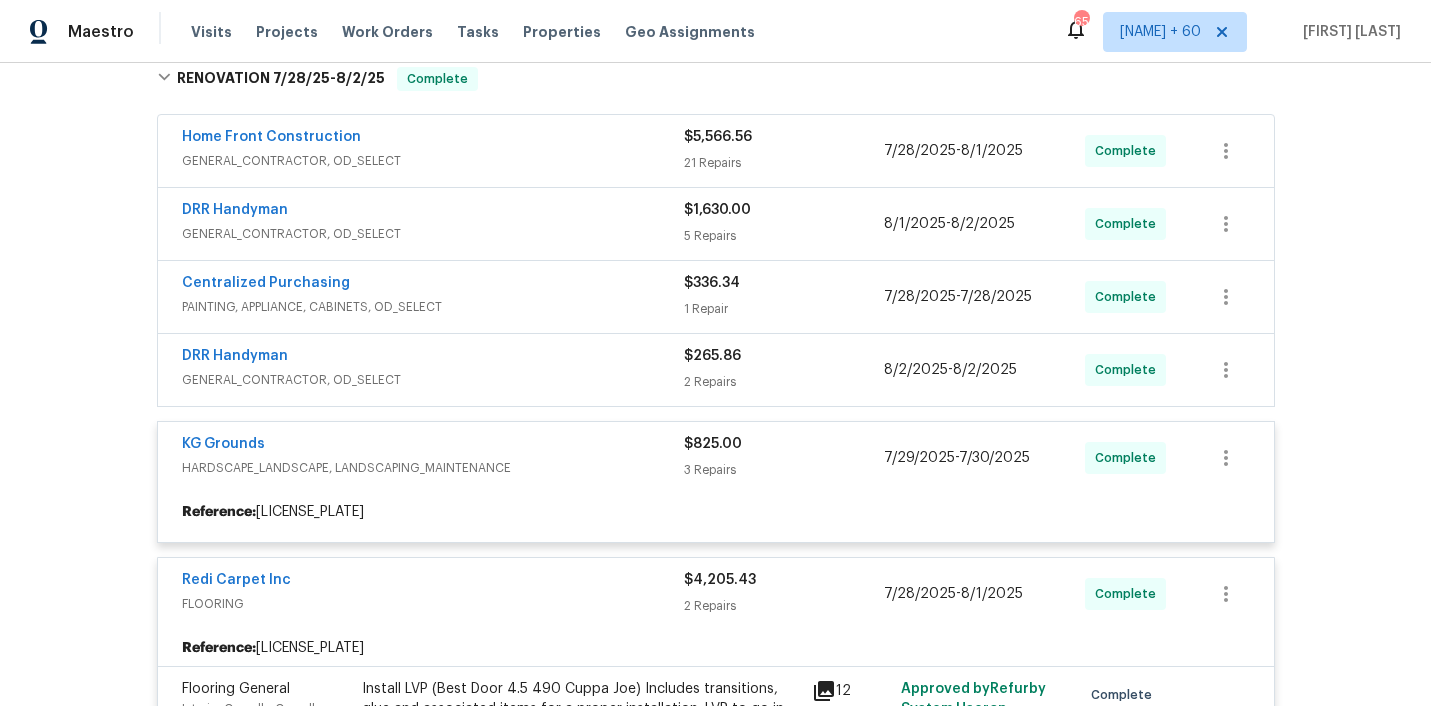 click at bounding box center (716, 748) 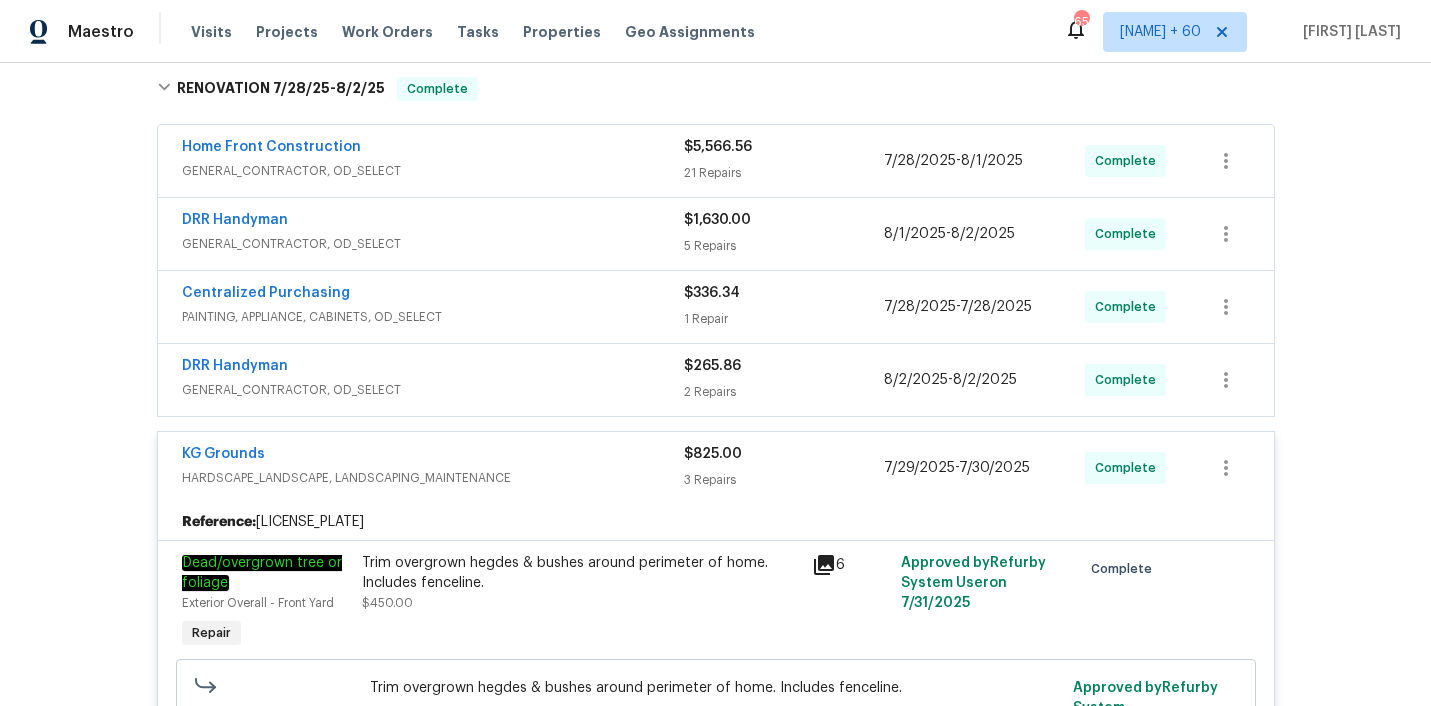 click on "DRR Handyman" at bounding box center (433, 368) 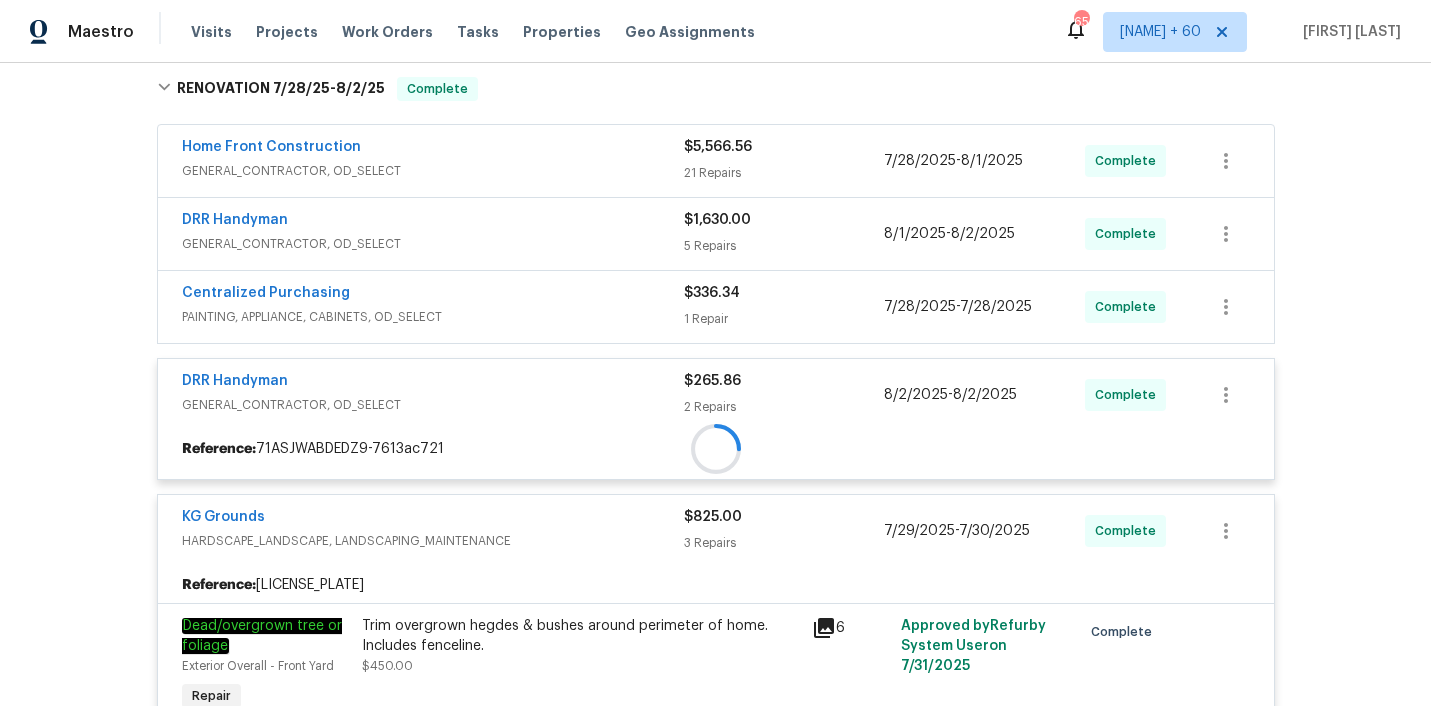 scroll, scrollTop: 725, scrollLeft: 0, axis: vertical 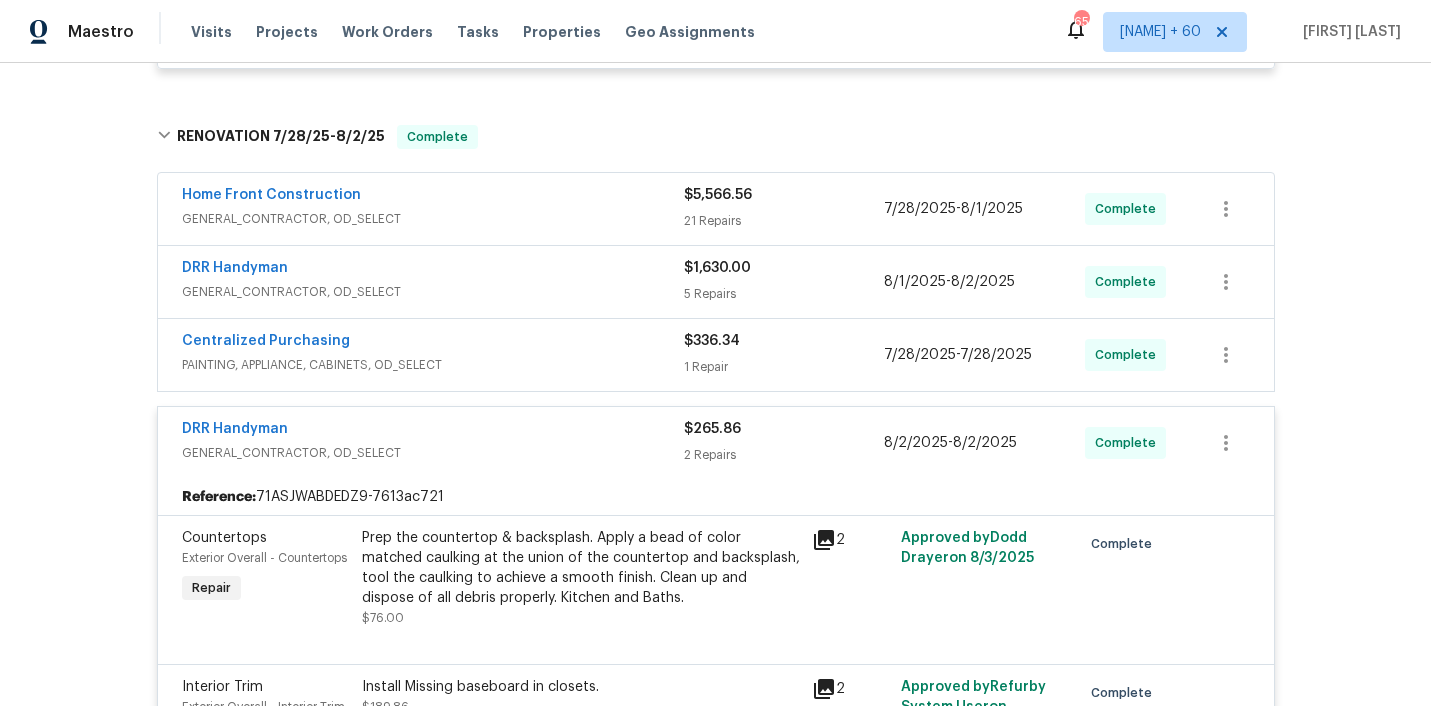 click on "PAINTING, APPLIANCE, CABINETS, OD_SELECT" at bounding box center (433, 365) 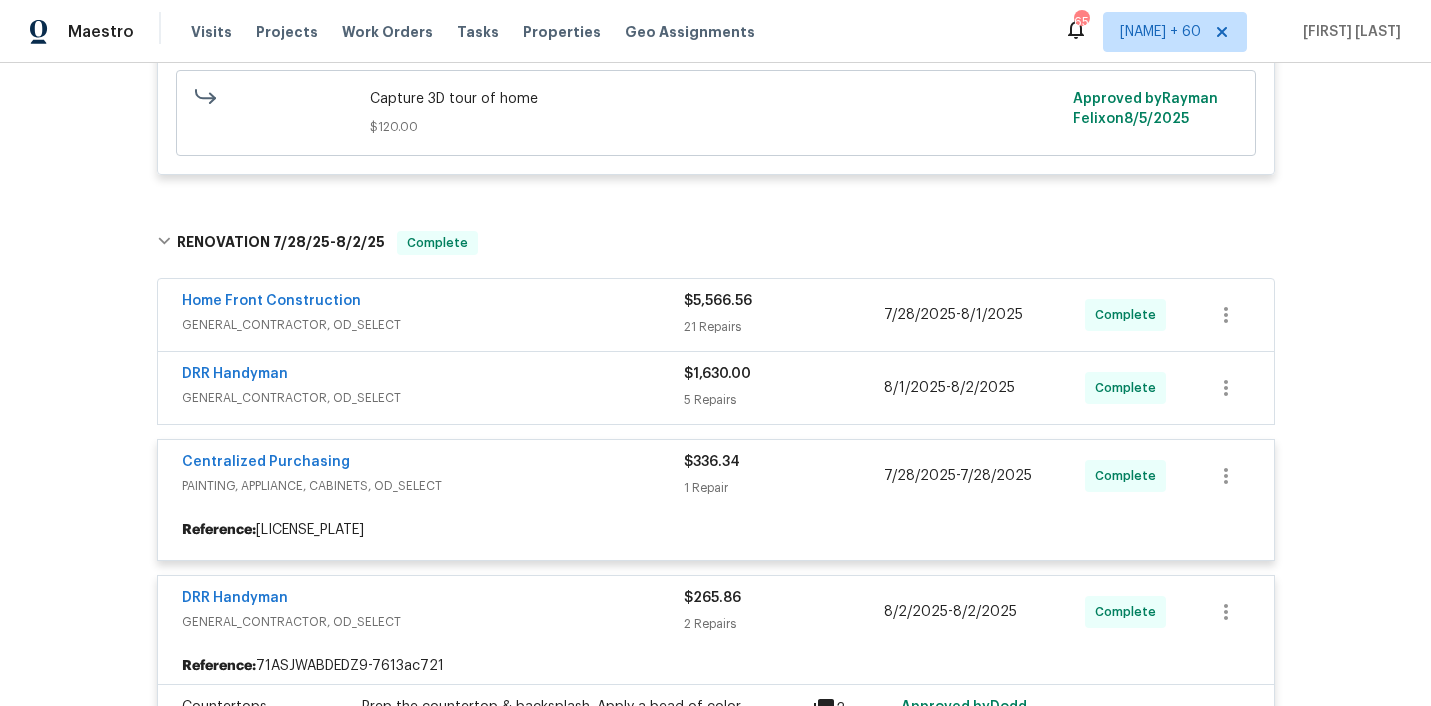 scroll, scrollTop: 622, scrollLeft: 0, axis: vertical 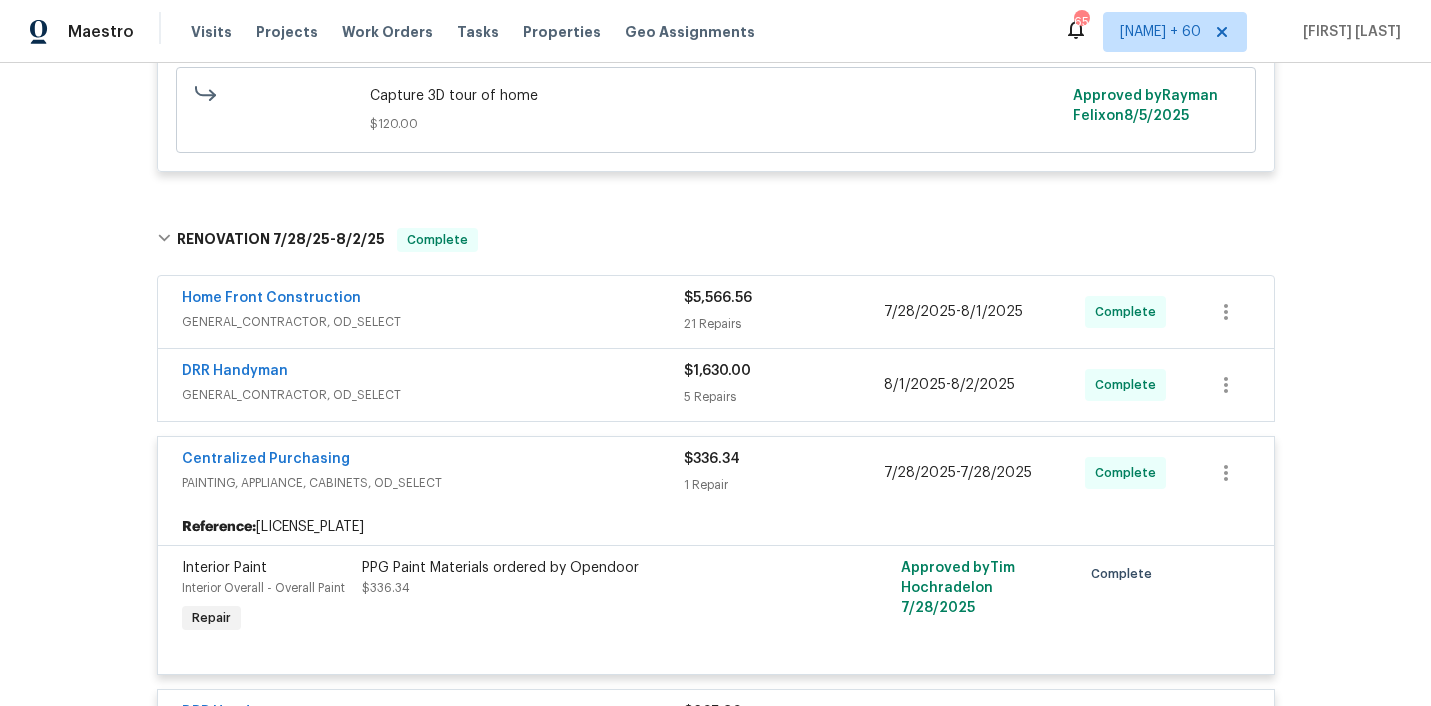 click on "DRR Handyman" at bounding box center (433, 373) 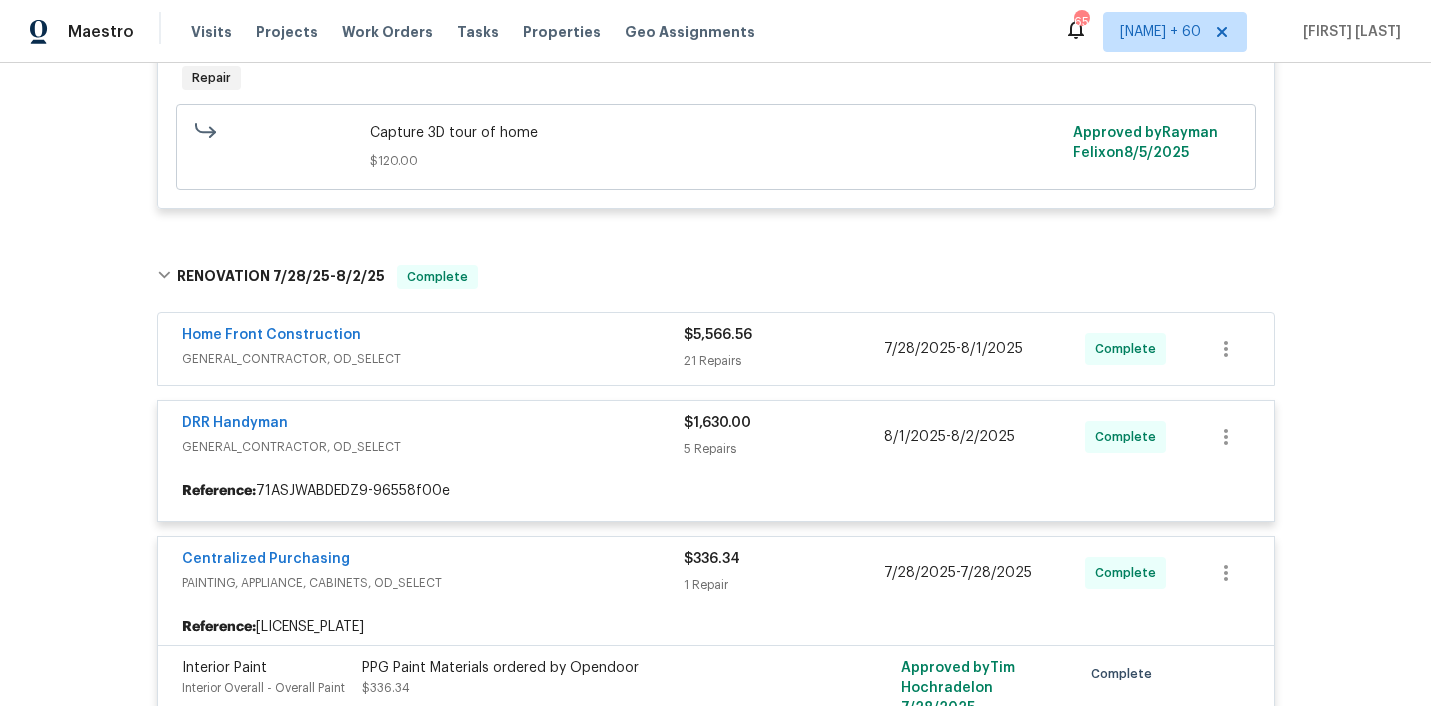 scroll, scrollTop: 581, scrollLeft: 0, axis: vertical 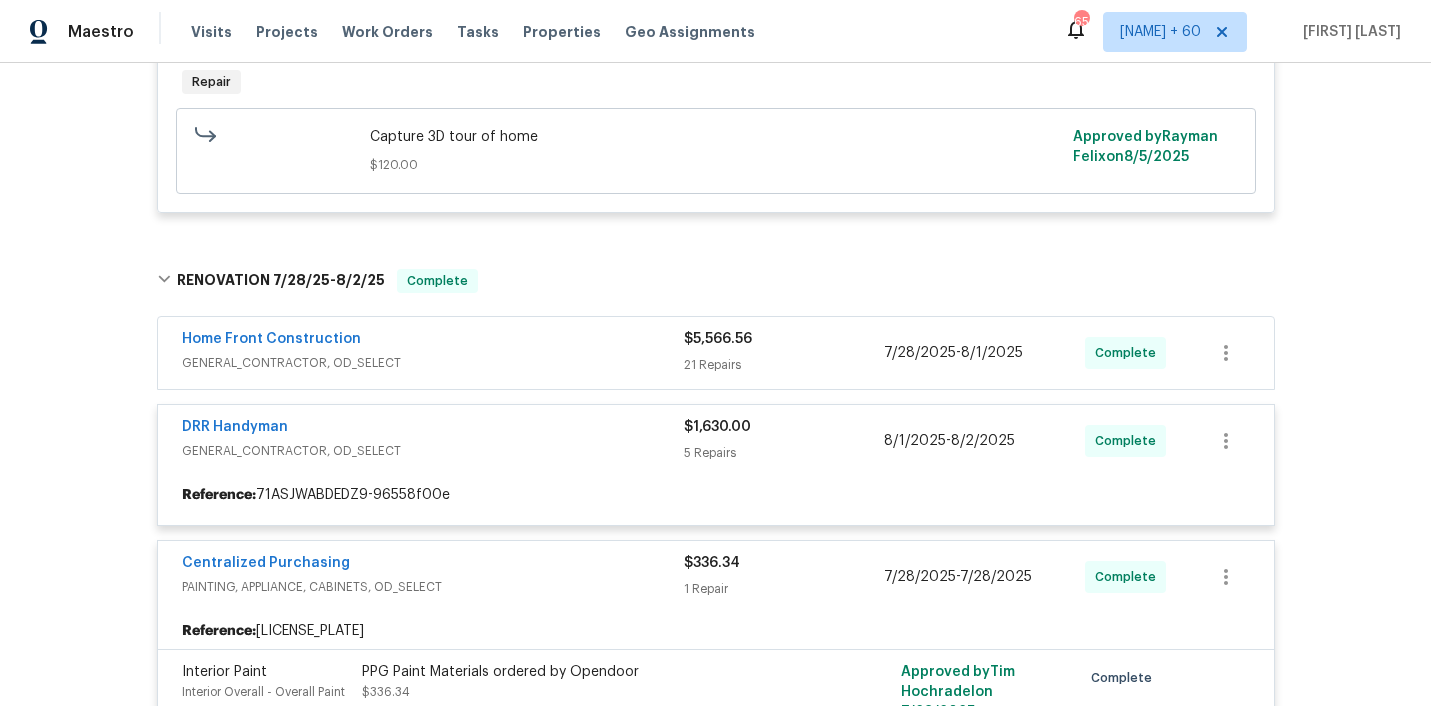 click at bounding box center (716, 1727) 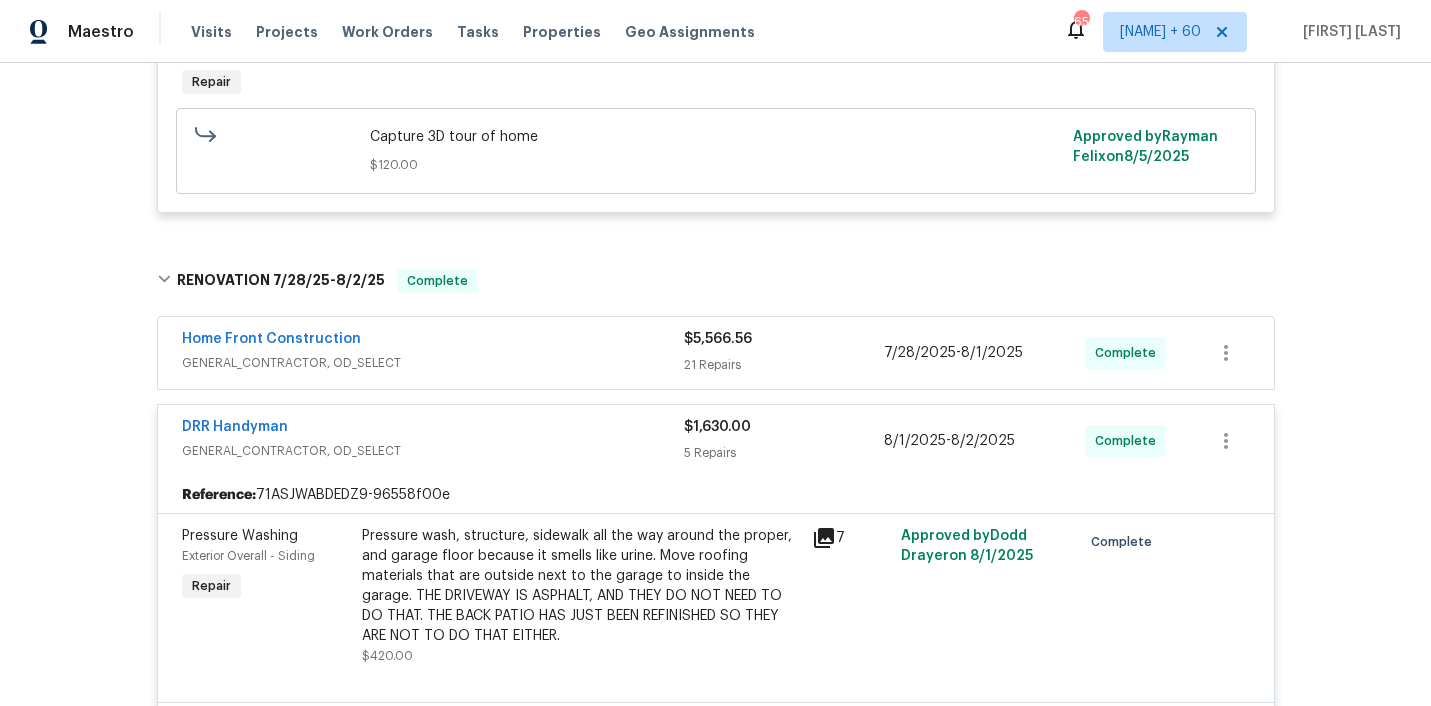 click on "GENERAL_CONTRACTOR, OD_SELECT" at bounding box center [433, 363] 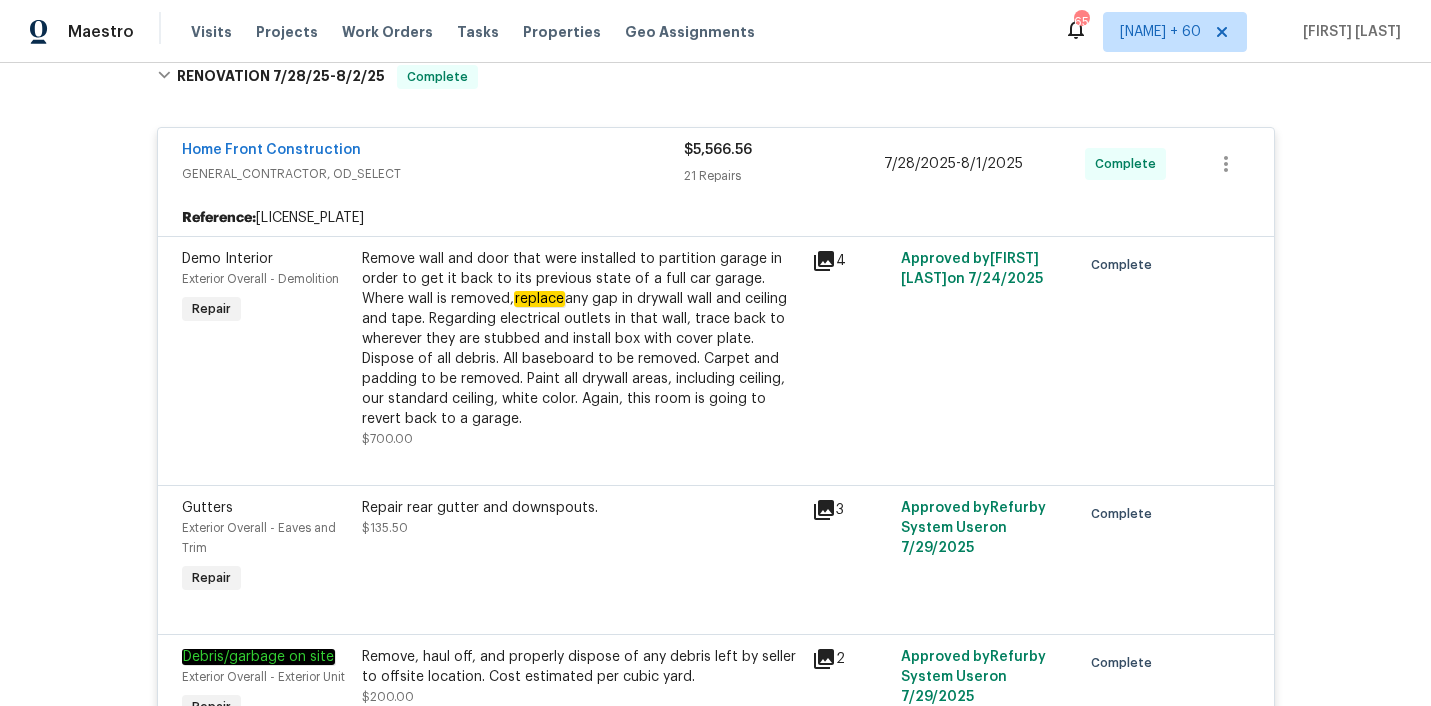 scroll, scrollTop: 0, scrollLeft: 0, axis: both 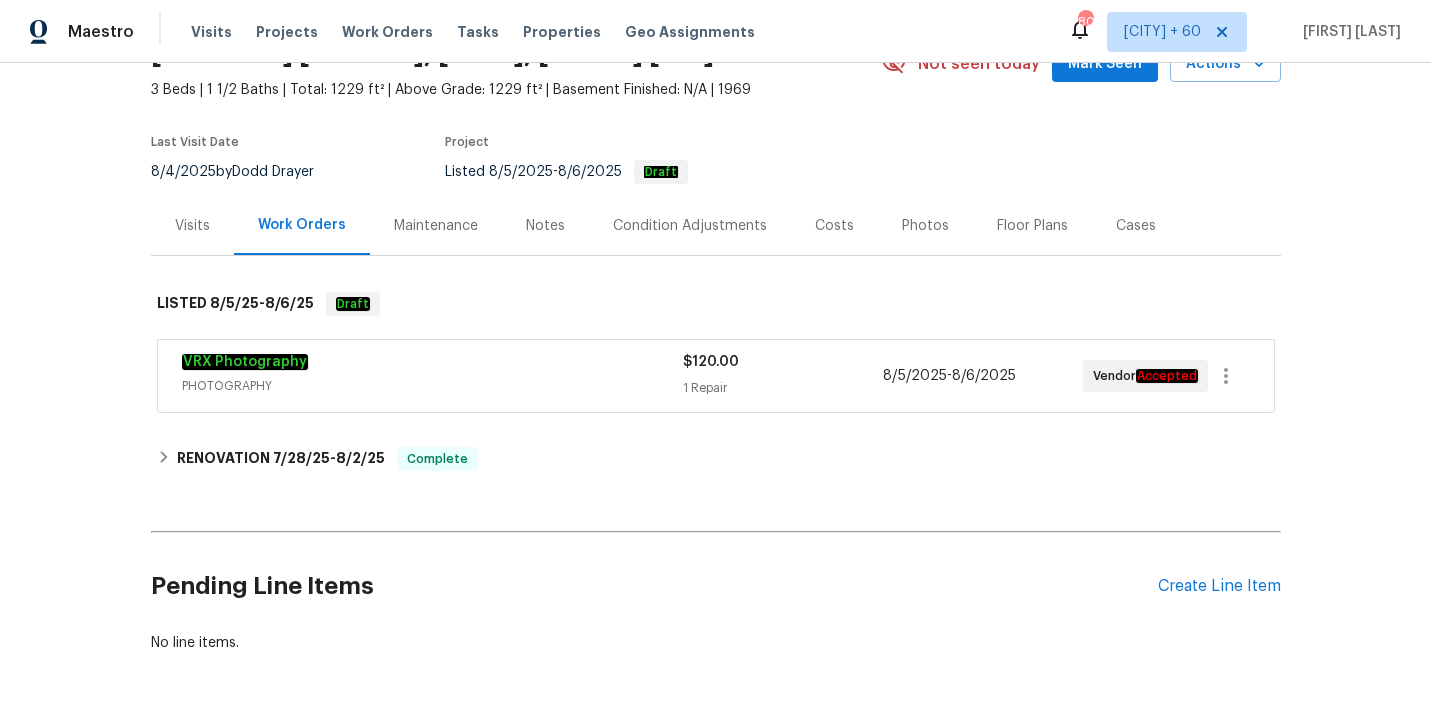 click on "Visits" at bounding box center (192, 226) 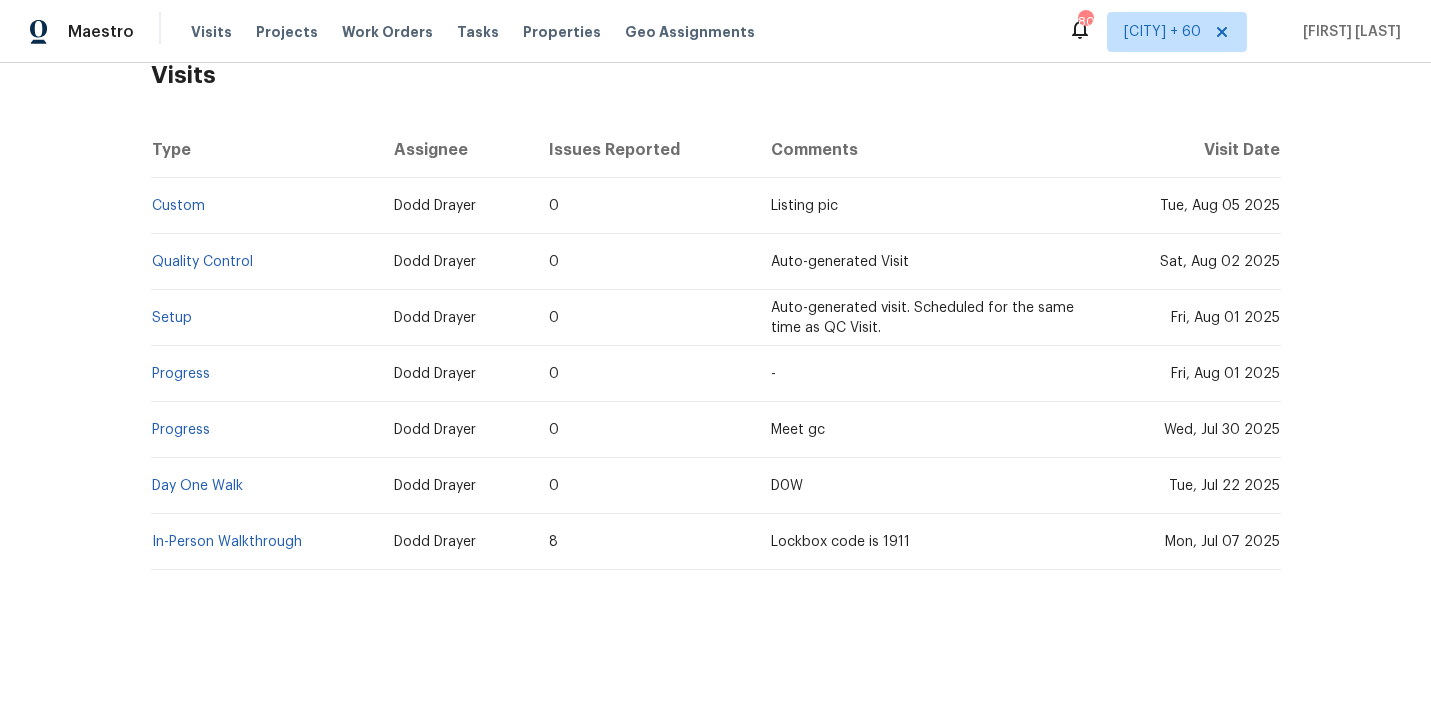 scroll, scrollTop: 332, scrollLeft: 0, axis: vertical 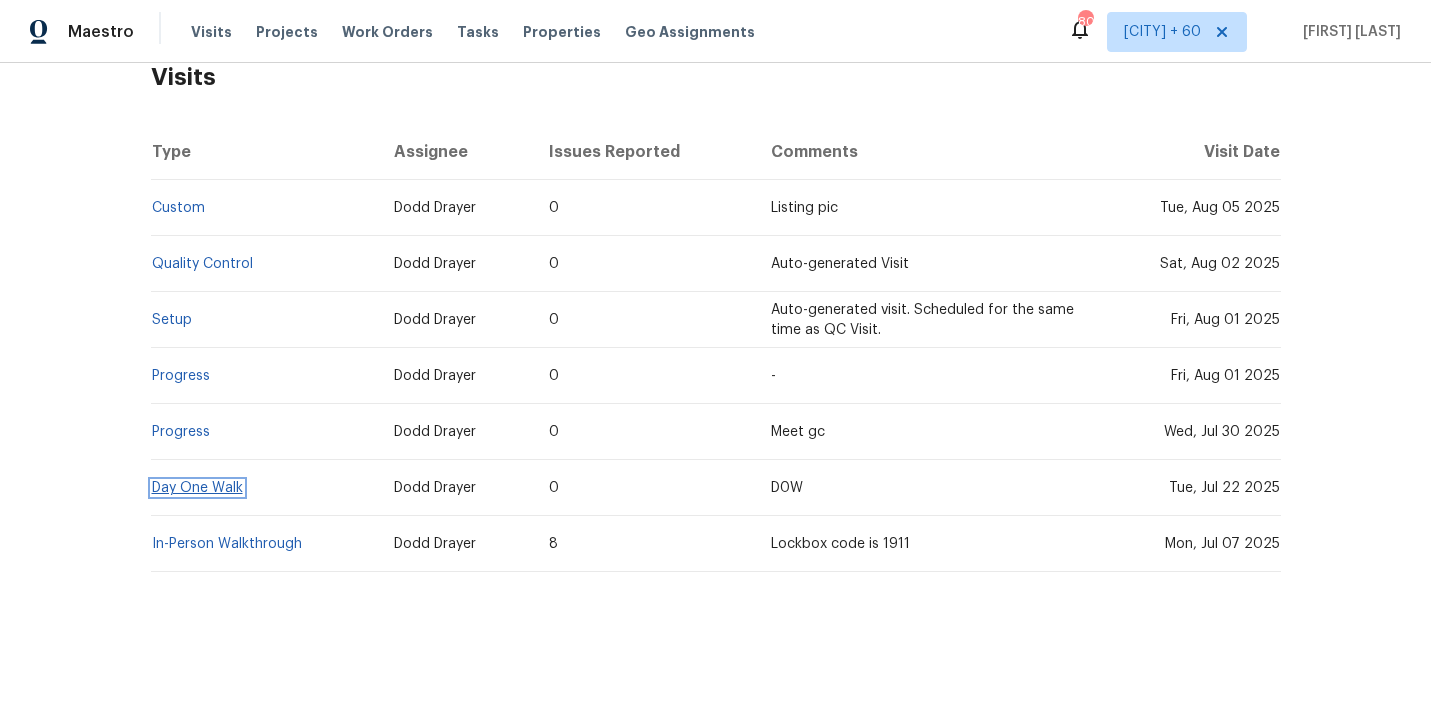 click on "Day One Walk" at bounding box center (197, 488) 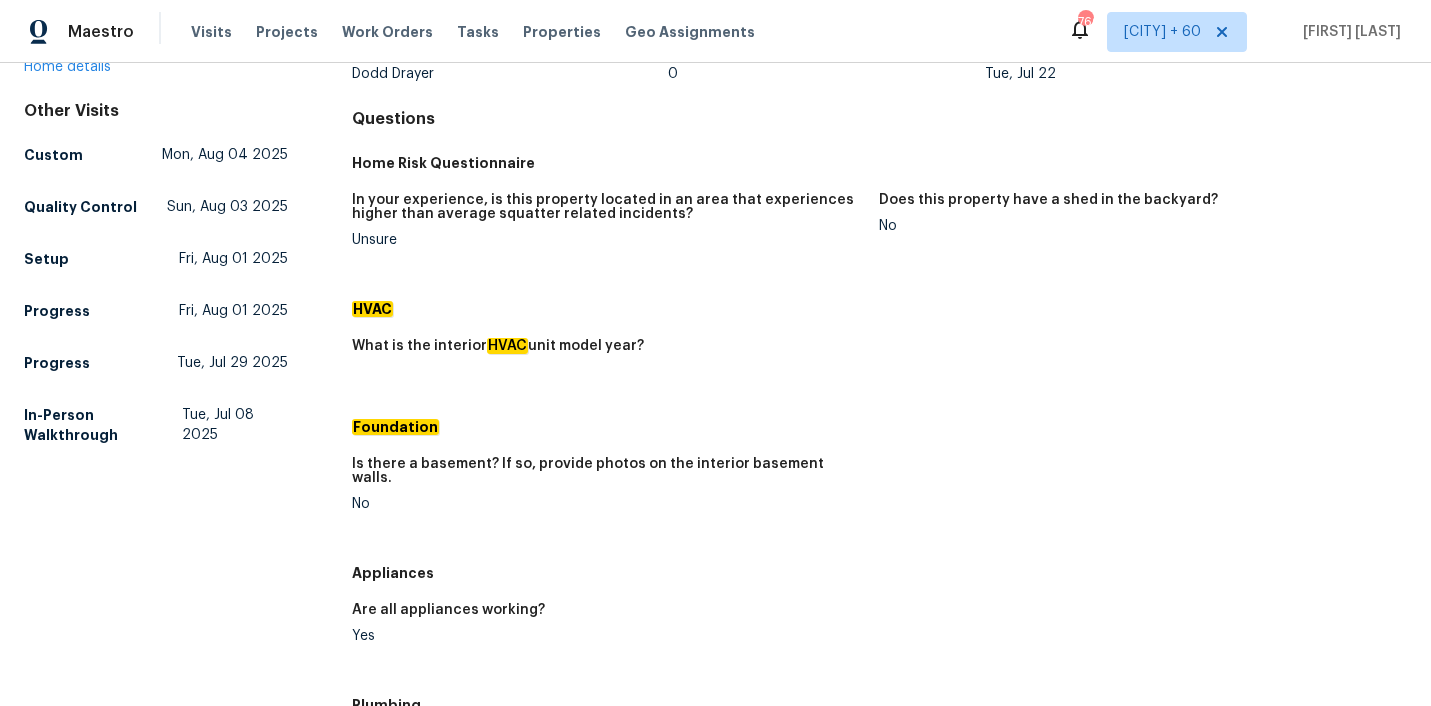 scroll, scrollTop: 207, scrollLeft: 0, axis: vertical 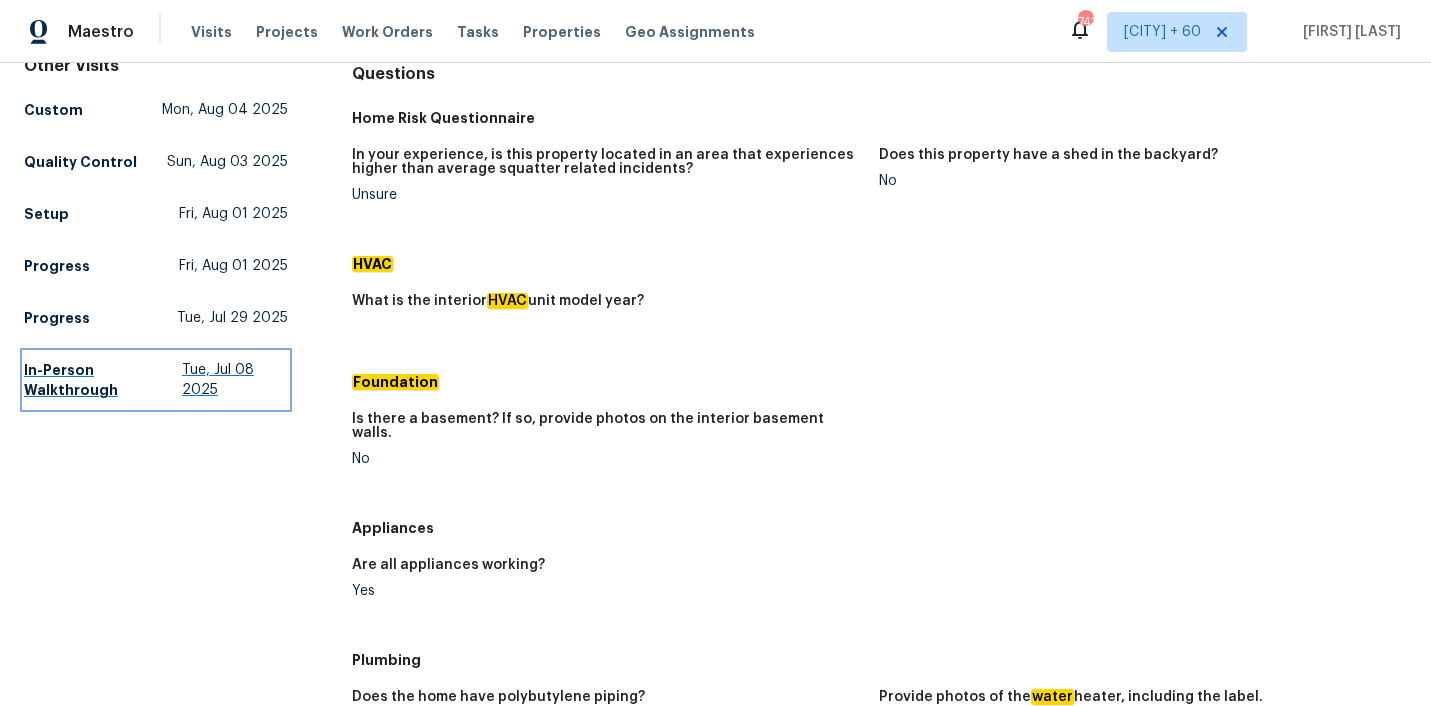 click on "In-Person Walkthrough" at bounding box center (103, 380) 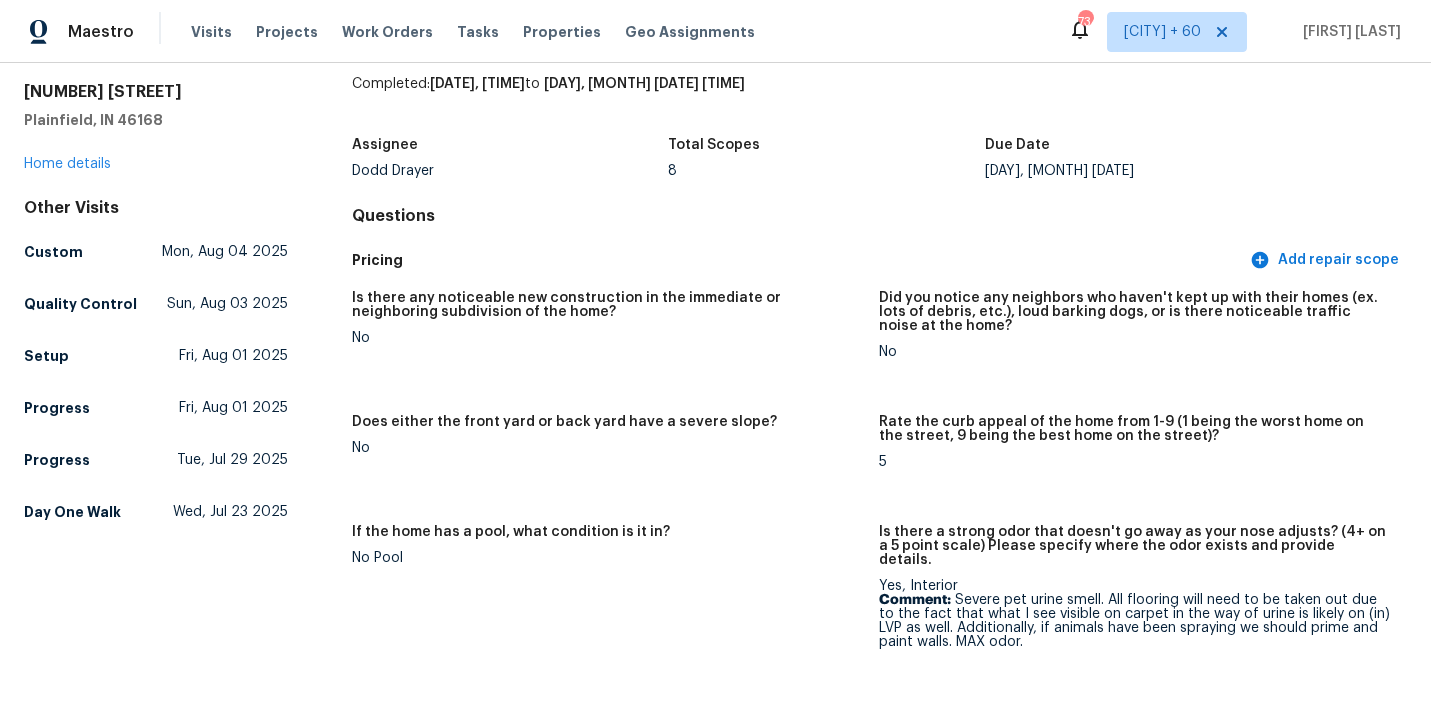 scroll, scrollTop: 0, scrollLeft: 0, axis: both 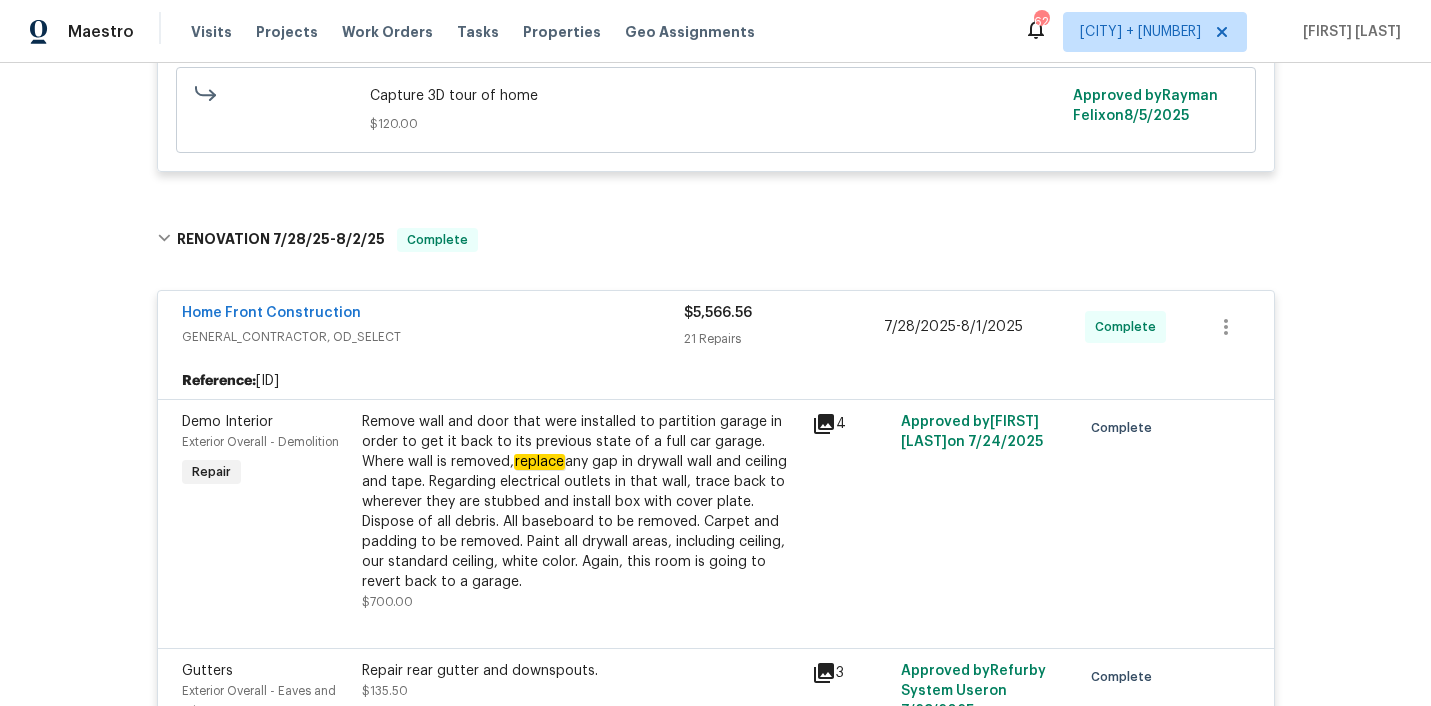 click on "Remove wall and door that were installed to partition garage in order to get it back to its previous state of a full car garage. Where wall is removed,  replace  any gap in drywall wall and ceiling and tape. Regarding electrical outlets in that wall, trace back to wherever they are stubbed and install box with cover plate. Dispose of all debris.
All baseboard to be removed. Carpet and padding to be removed.
Paint all drywall areas, including ceiling, our standard ceiling, white color.
Again, this room is going to revert back to a garage." at bounding box center (581, 502) 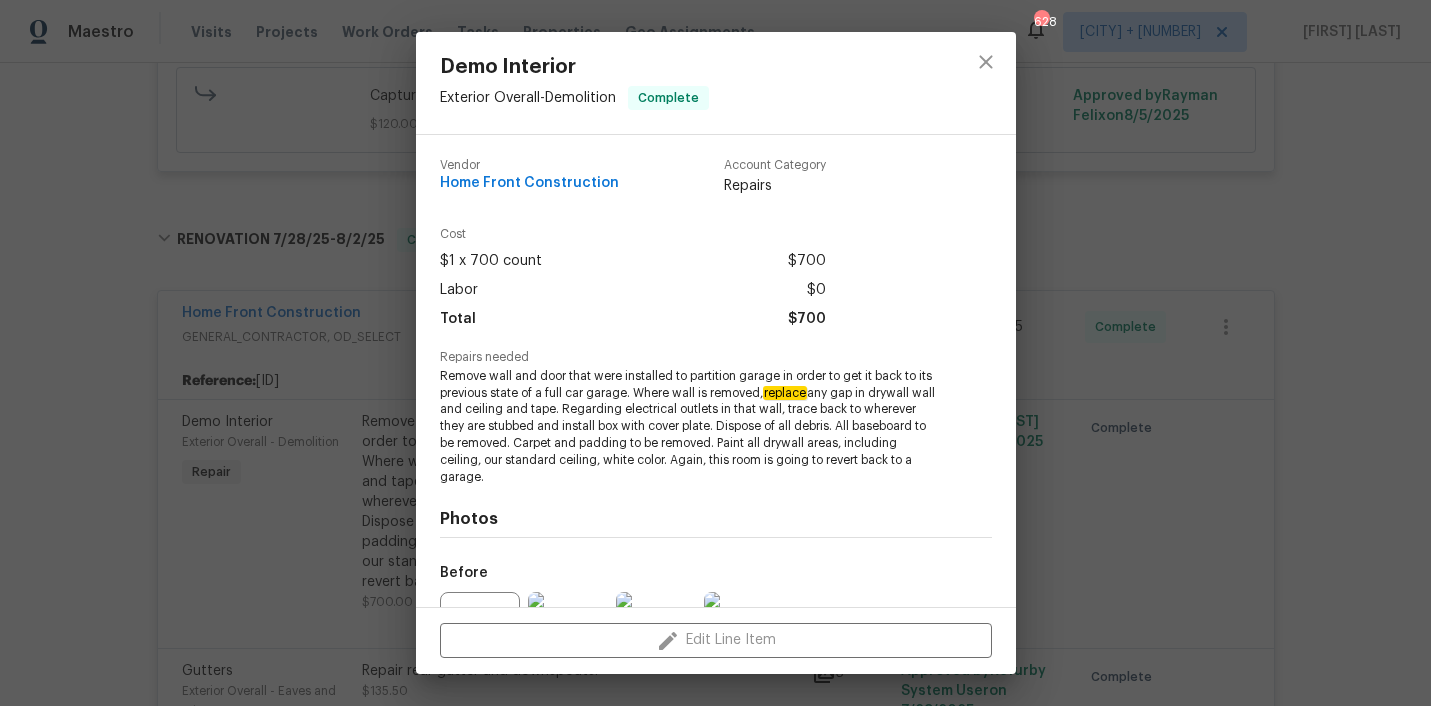 scroll, scrollTop: 215, scrollLeft: 0, axis: vertical 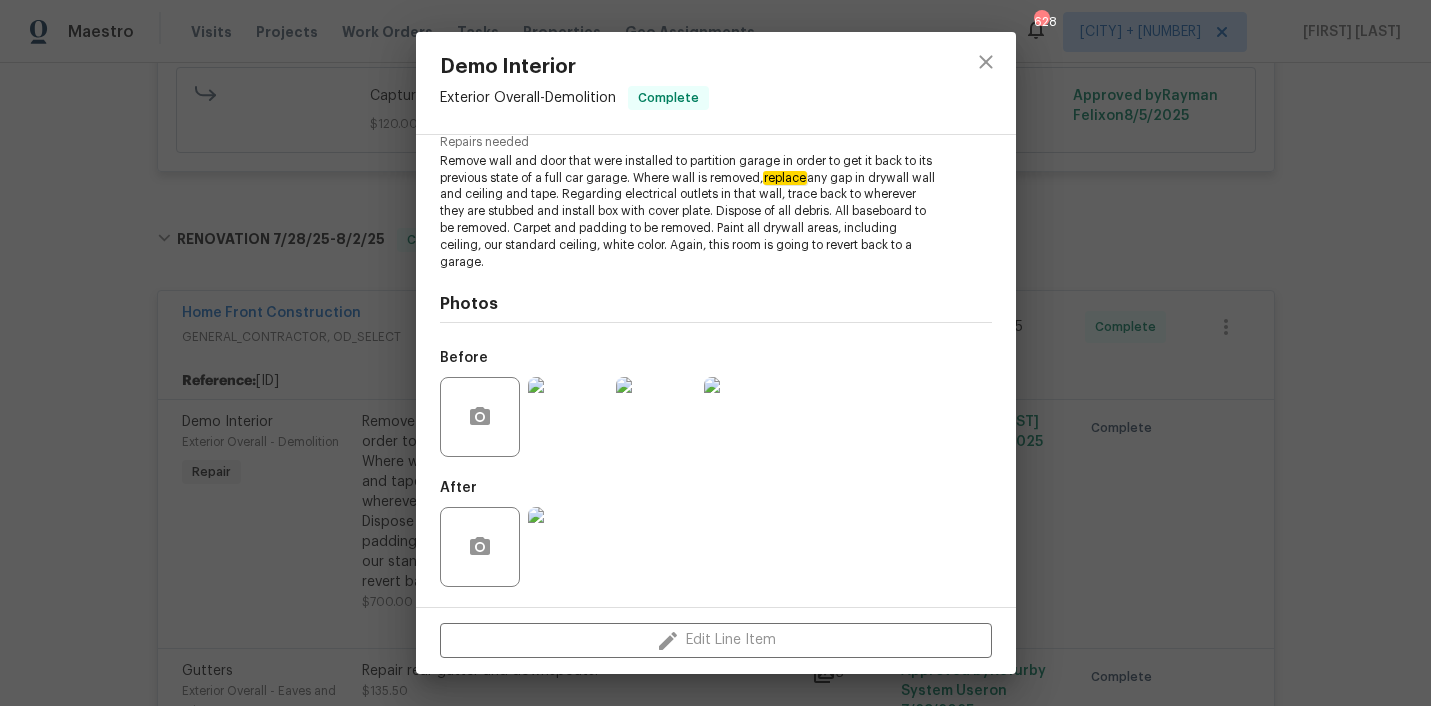 click at bounding box center [568, 417] 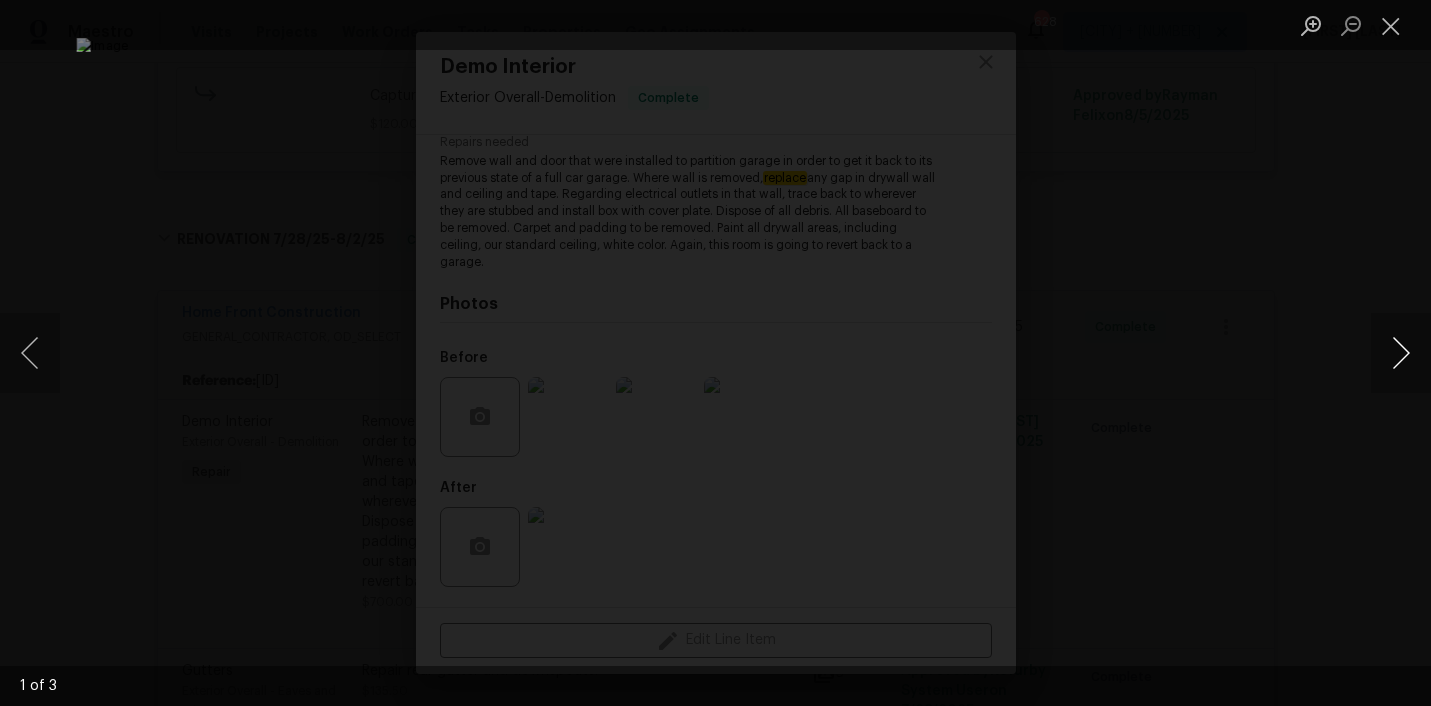 click at bounding box center [1401, 353] 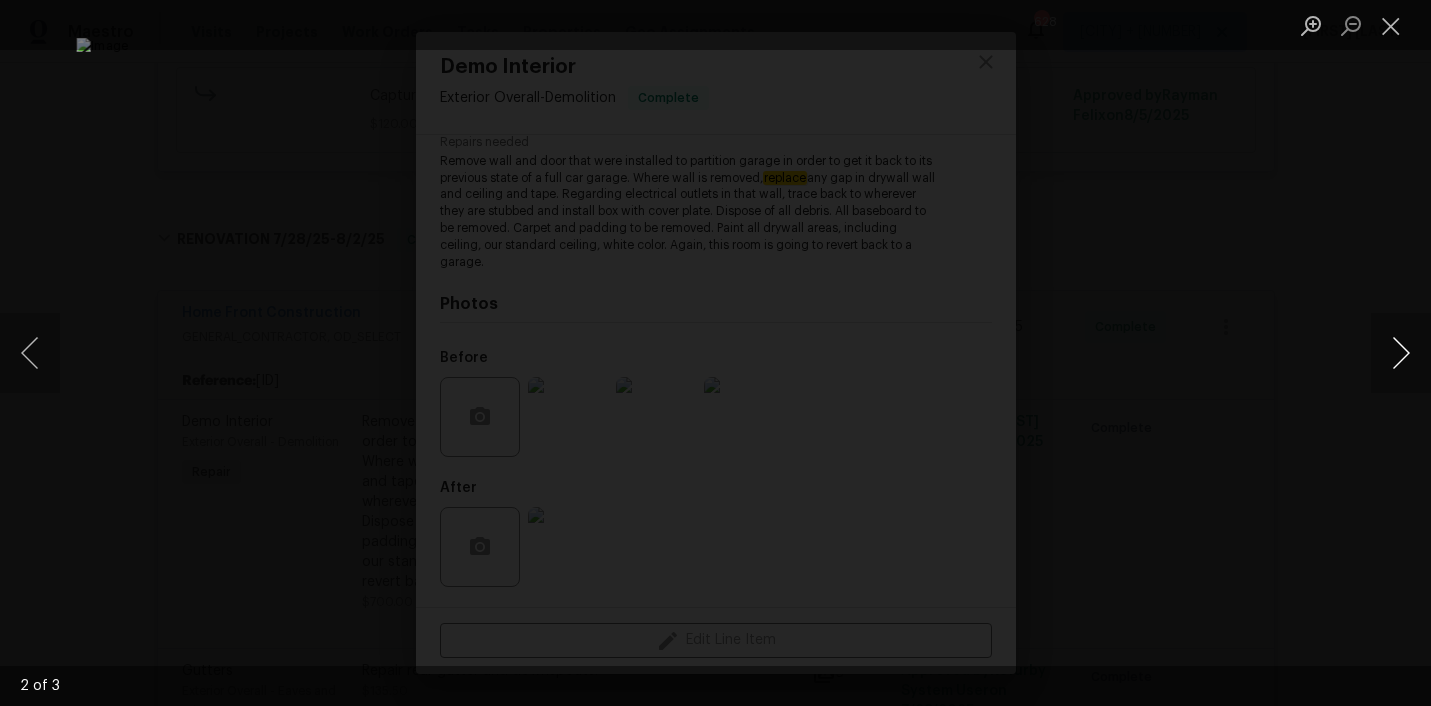 click at bounding box center [1401, 353] 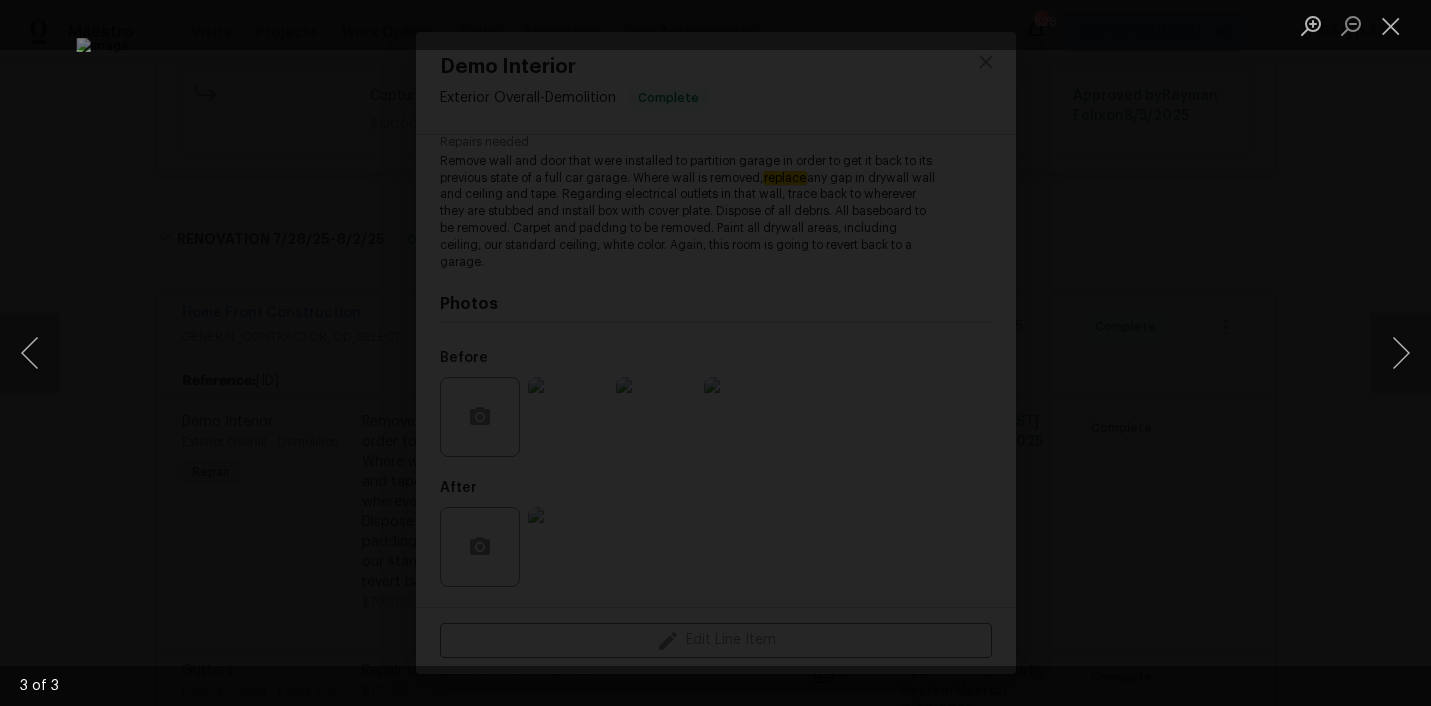 click at bounding box center (715, 353) 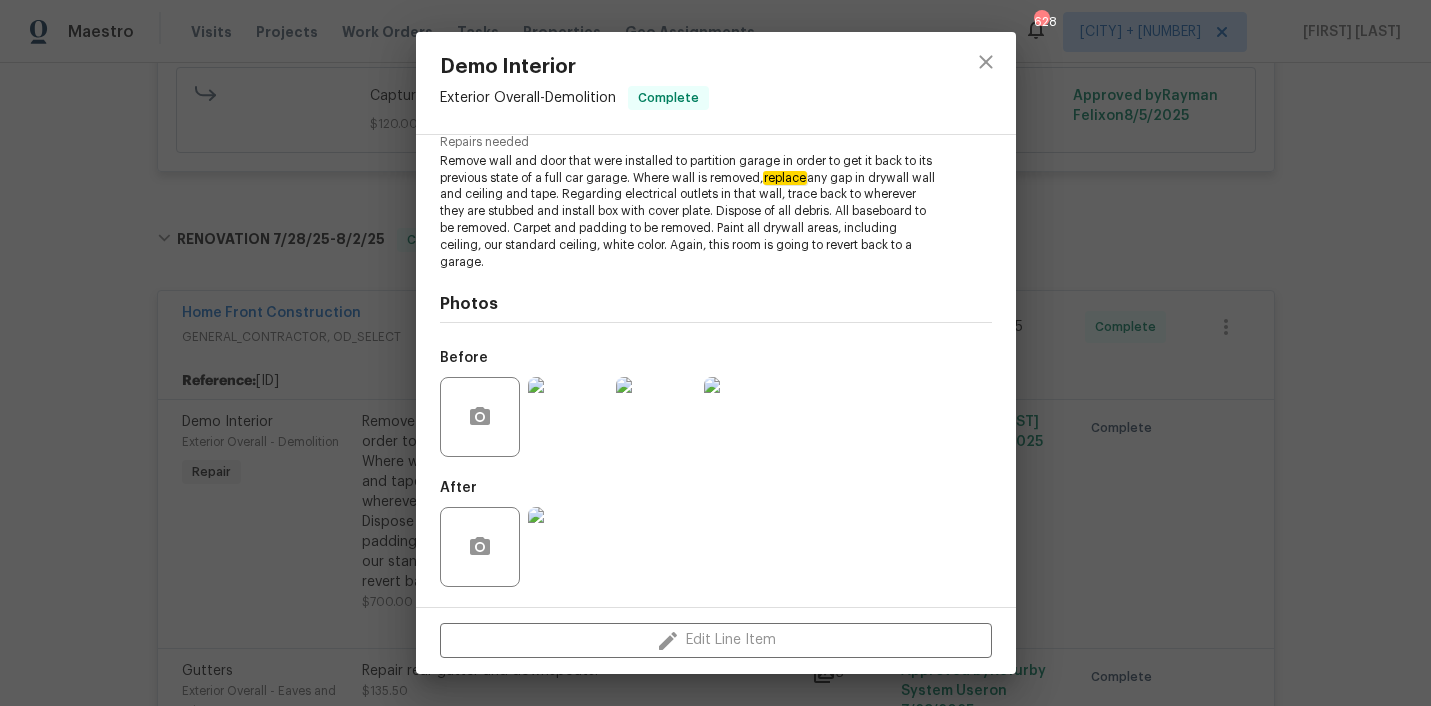 click at bounding box center [568, 547] 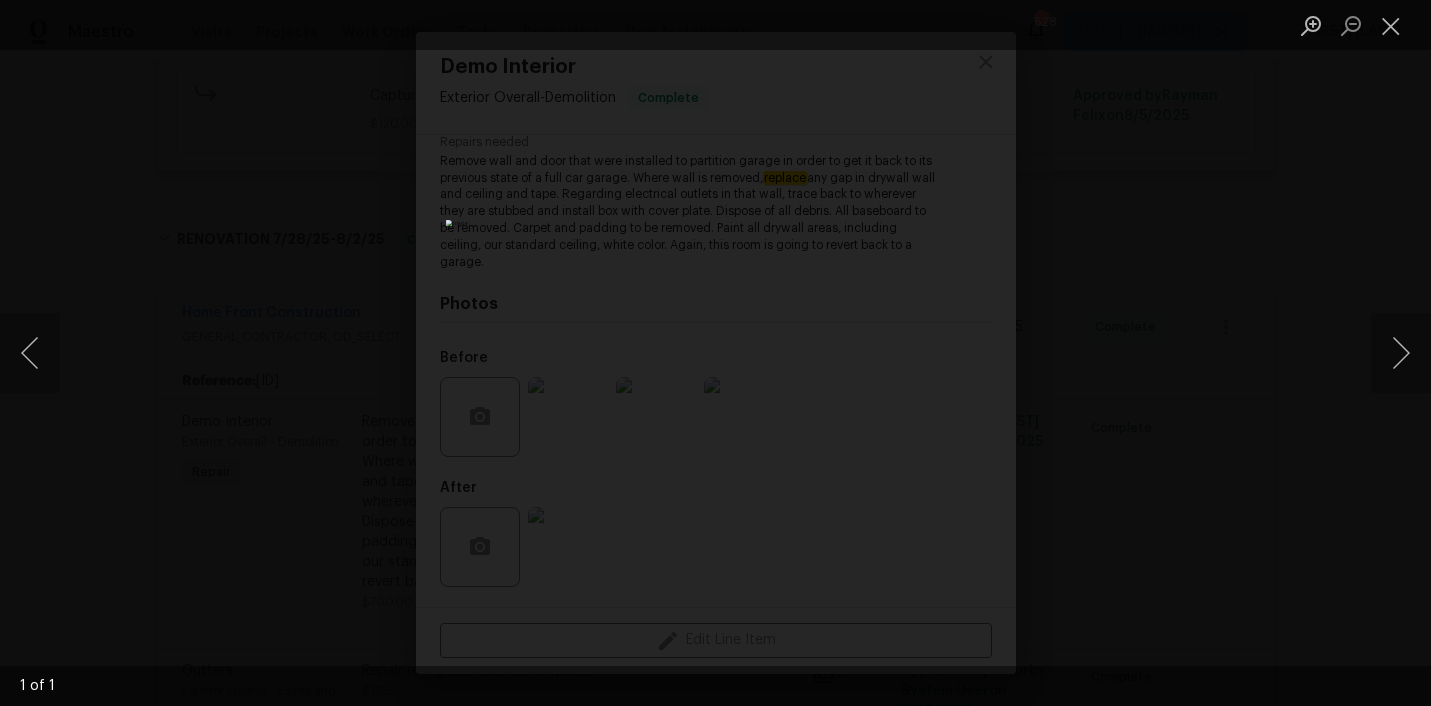 click at bounding box center (715, 353) 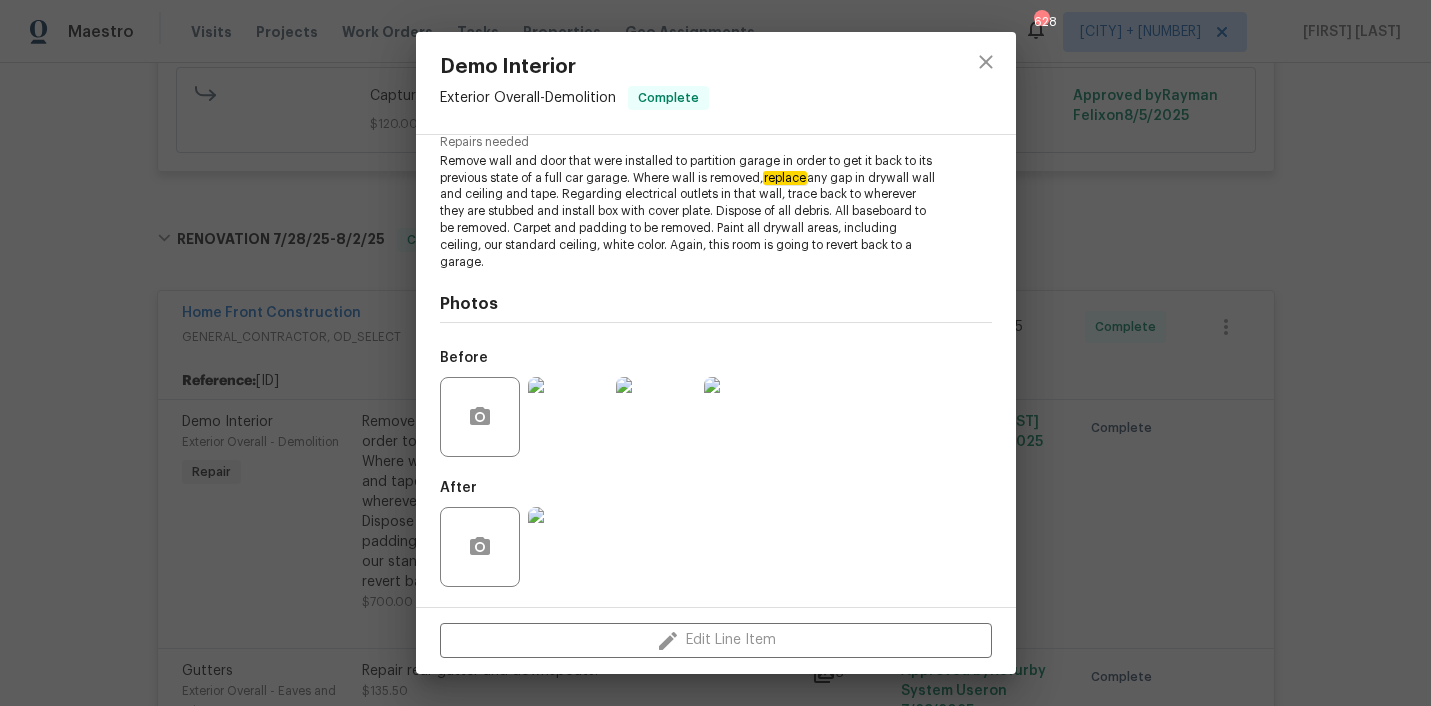 click on "Demo Interior Exterior Overall  -  Demolition Complete Vendor Home Front Construction Account Category Repairs Cost $1 x 700 count $700 Labor $0 Total $700 Repairs needed Remove wall and door that were installed to partition garage in order to get it back to its previous state of a full car garage. Where wall is removed,  replace  any gap in drywall wall and ceiling and tape. Regarding electrical outlets in that wall, trace back to wherever they are stubbed and install box with cover plate. Dispose of all debris.
All baseboard to be removed. Carpet and padding to be removed.
Paint all drywall areas, including ceiling, our standard ceiling, white color.
Again, this room is going to revert back to a garage. Photos Before After  Edit Line Item" at bounding box center [715, 353] 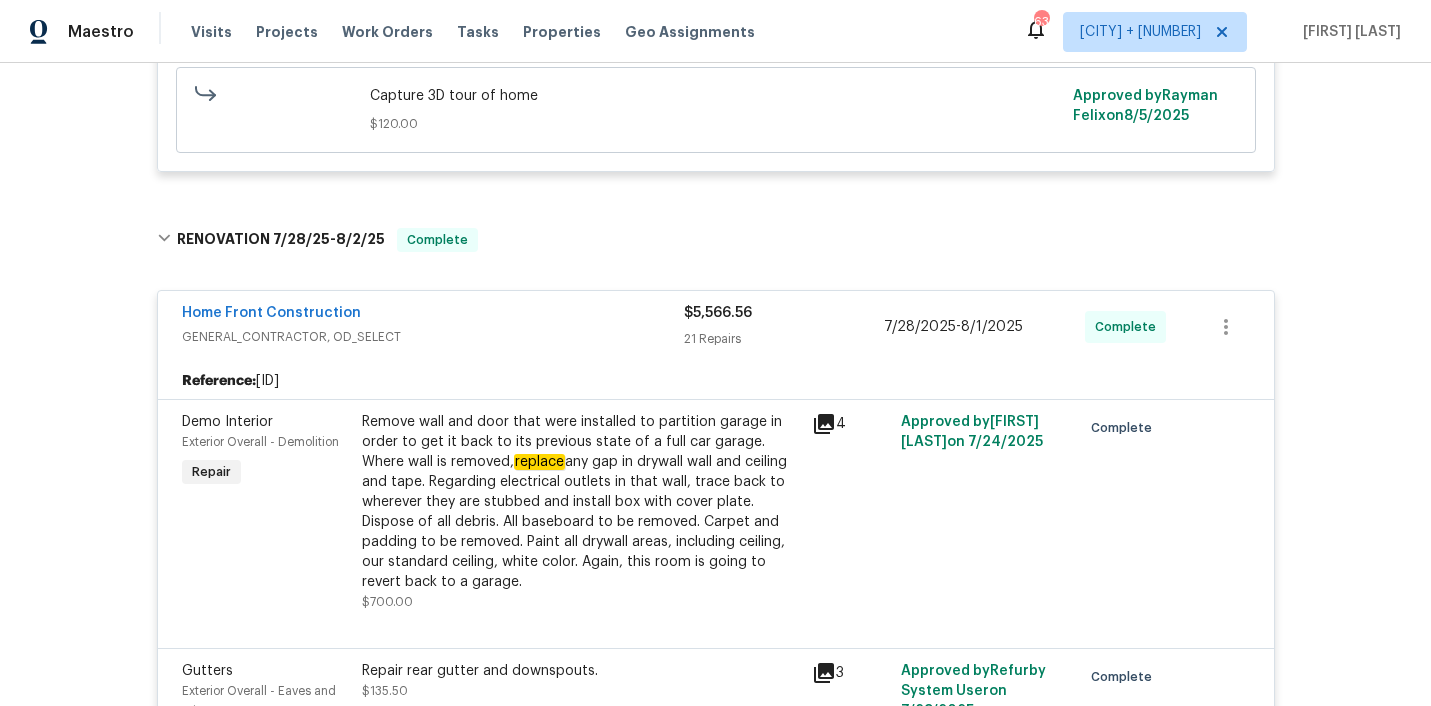 click on "Back to all projects 1107 Ridgewood Dr, Plainfield, IN 46168 3 Beds | 1 1/2 Baths | Total: 1229 ft² | Above Grade: 1229 ft² | Basement Finished: N/A | 1969 Not seen today Mark Seen Actions Last Visit Date 8/4/2025  by  Dodd Drayer   Project Listed   8/5/2025  -  8/6/2025 Draft Visits Work Orders Maintenance Notes Condition Adjustments Costs Photos Floor Plans Cases LISTED   8/5/25  -  8/6/25 Draft VRX Photography PHOTOGRAPHY $120.00 1 Repair 8/5/2025  -  8/6/2025 Vendor  Accepted Reference:  71ASJWABDEDZ9-73e10a0e1 Photos Interior Overall - Overall Repair Capture 3D tour of home $120.00 Approved by  Rayman Felix  on   8/4/2025 Accepted Capture 3D tour of home $120.00 Approved by  Rayman Felix  on  8/5/2025 RENOVATION   7/28/25  -  8/2/25 Complete Home Front Construction GENERAL_CONTRACTOR, OD_SELECT $5,566.56 21 Repairs 7/28/2025  -  8/1/2025 Complete Reference:  71ASJWABDEDZ9-9b67d89e7 Demo Interior Exterior Overall - Demolition Repair replace $700.00   4 Approved by  Robert Hamilton  on   7/24/2025 Repair" at bounding box center (715, 384) 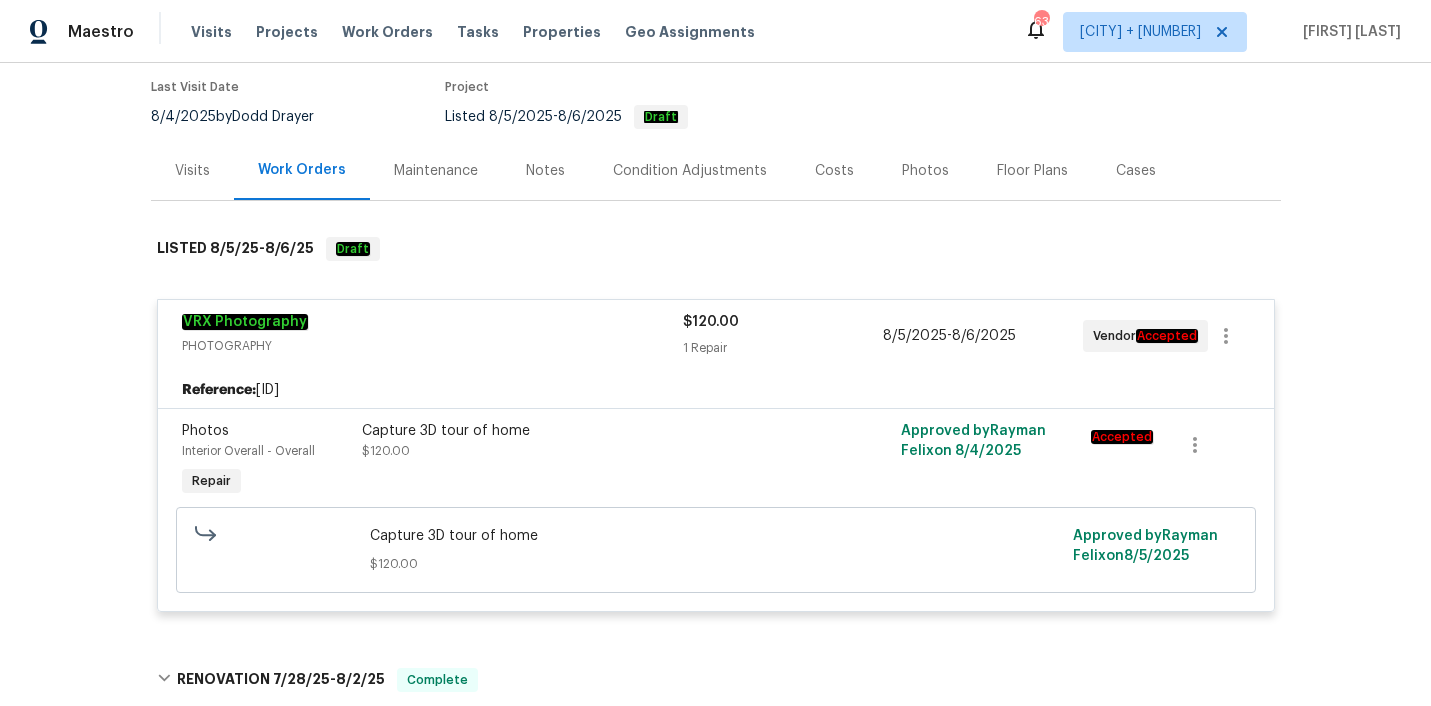 scroll, scrollTop: 0, scrollLeft: 0, axis: both 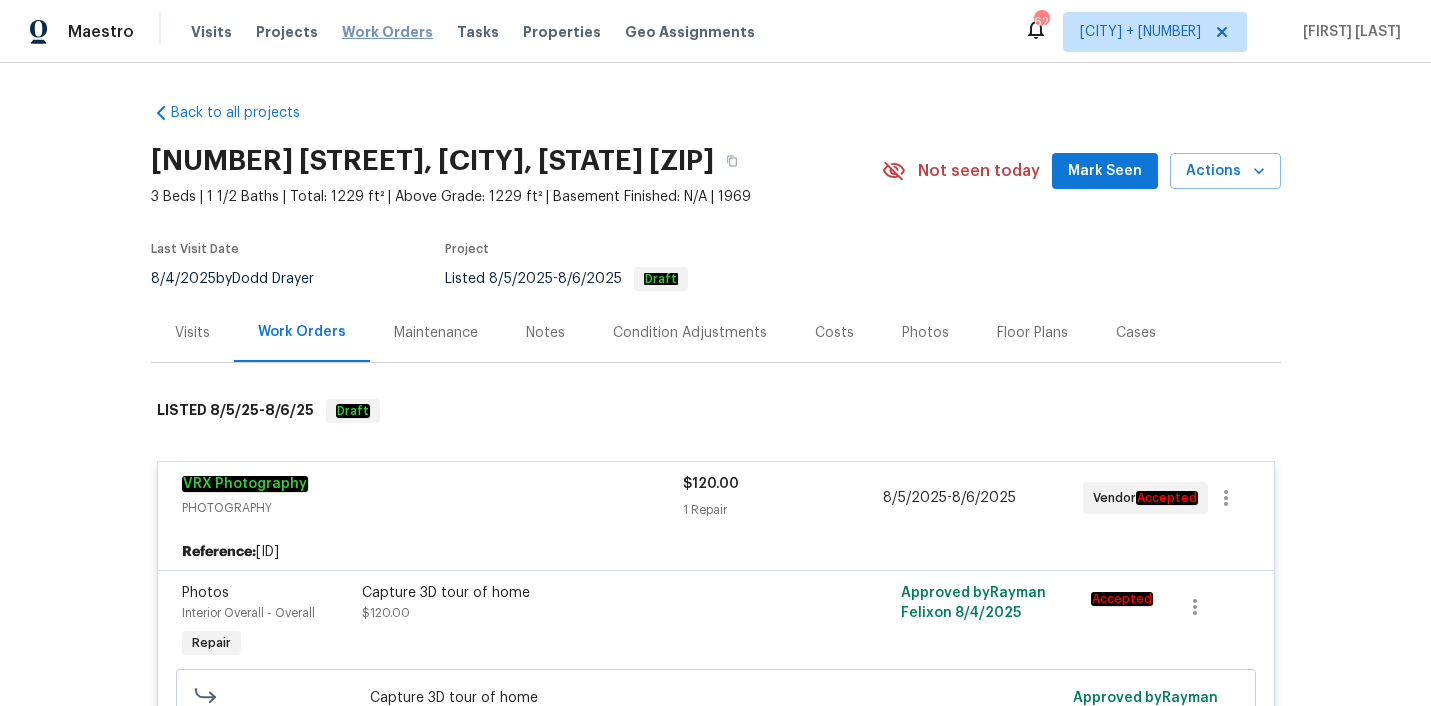 click on "Work Orders" at bounding box center (387, 32) 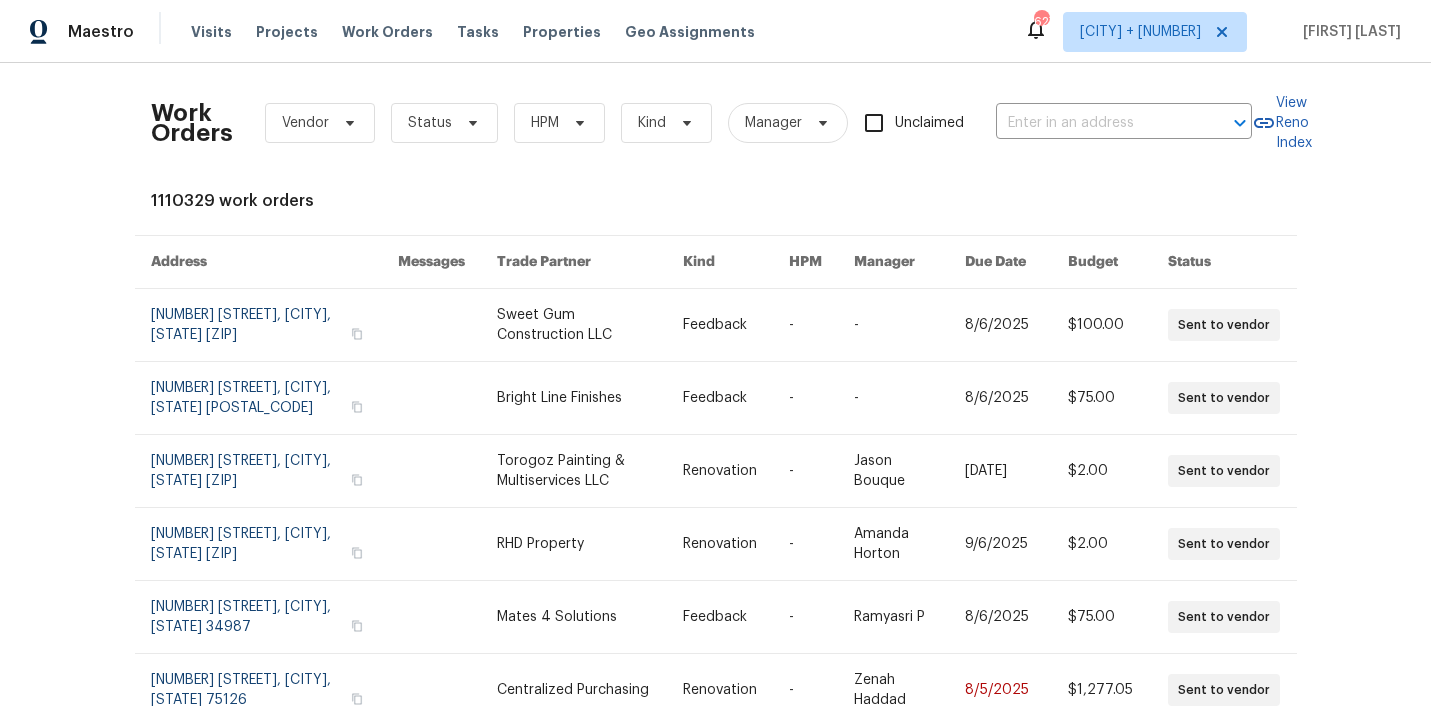 click on "Work Orders Vendor Status HPM Kind Manager Unclaimed ​" at bounding box center (701, 123) 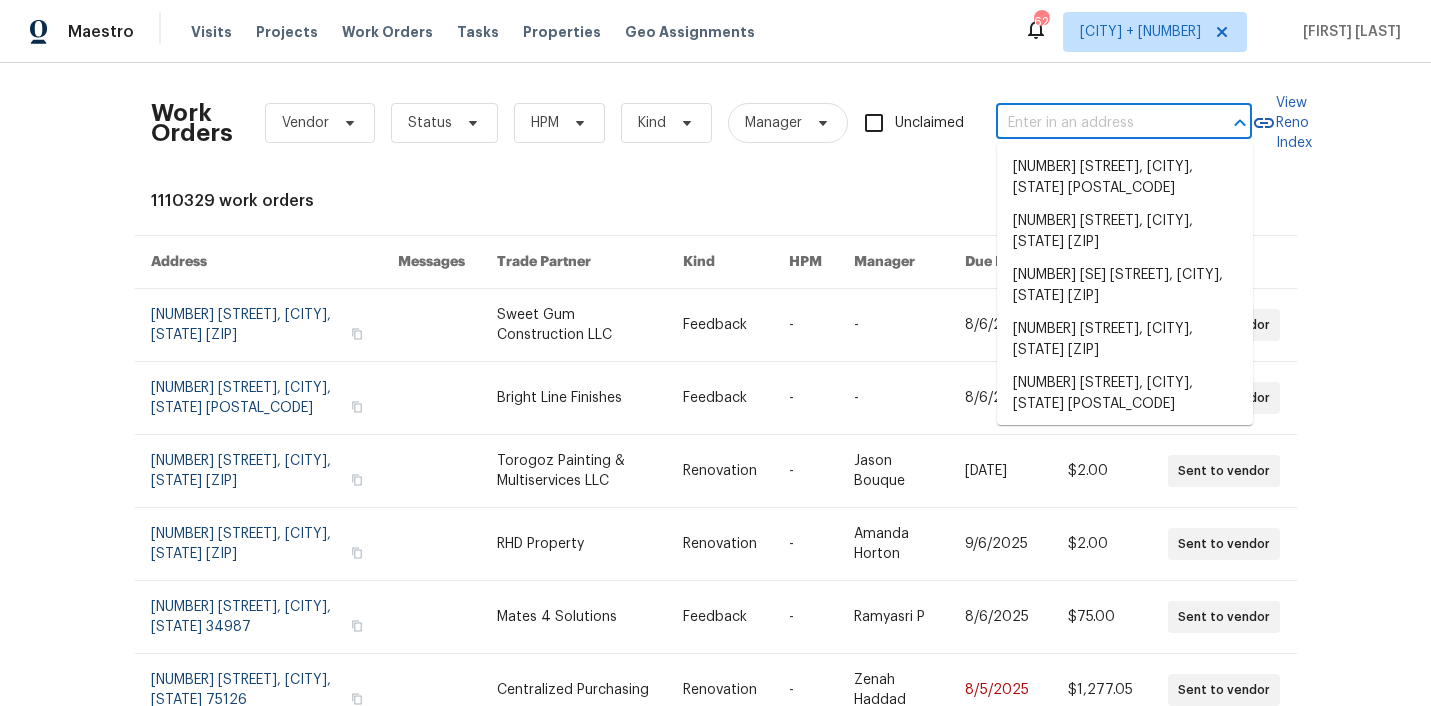 click at bounding box center (1096, 123) 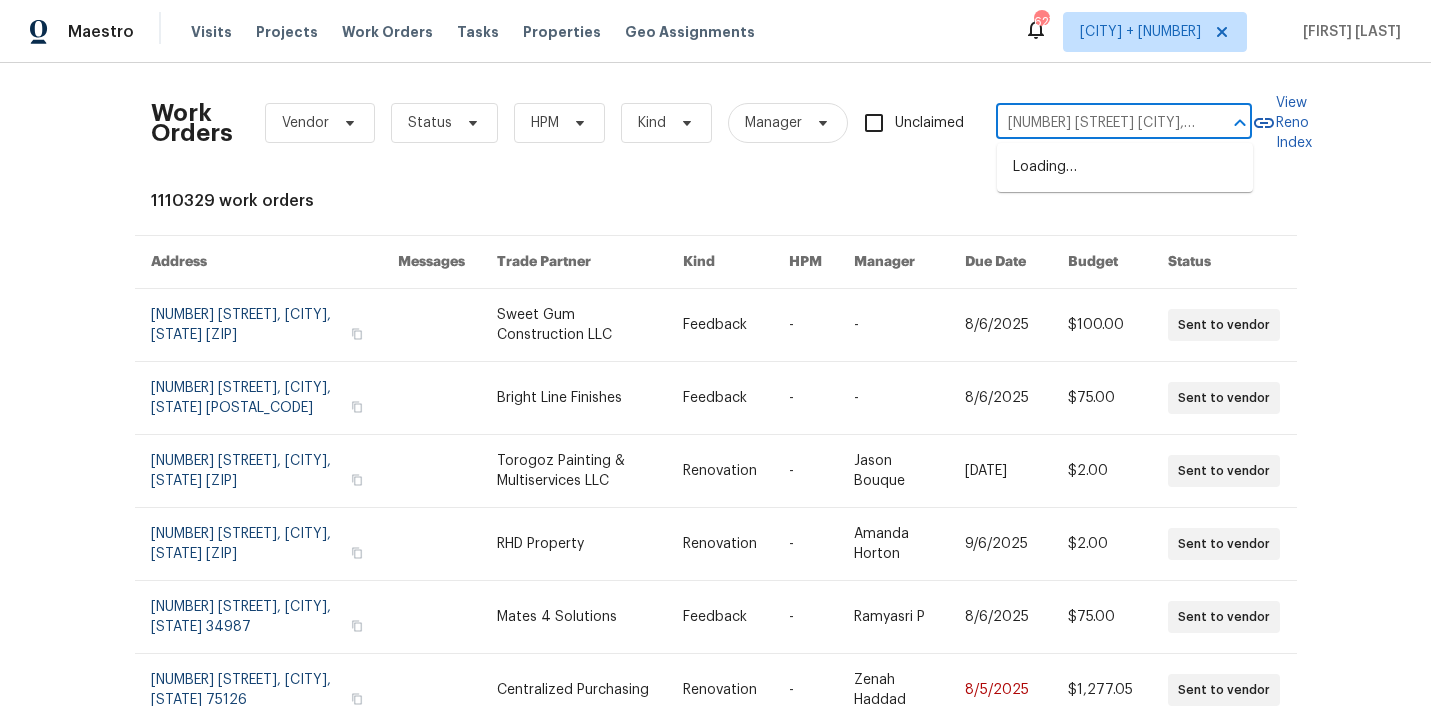 scroll, scrollTop: 0, scrollLeft: 104, axis: horizontal 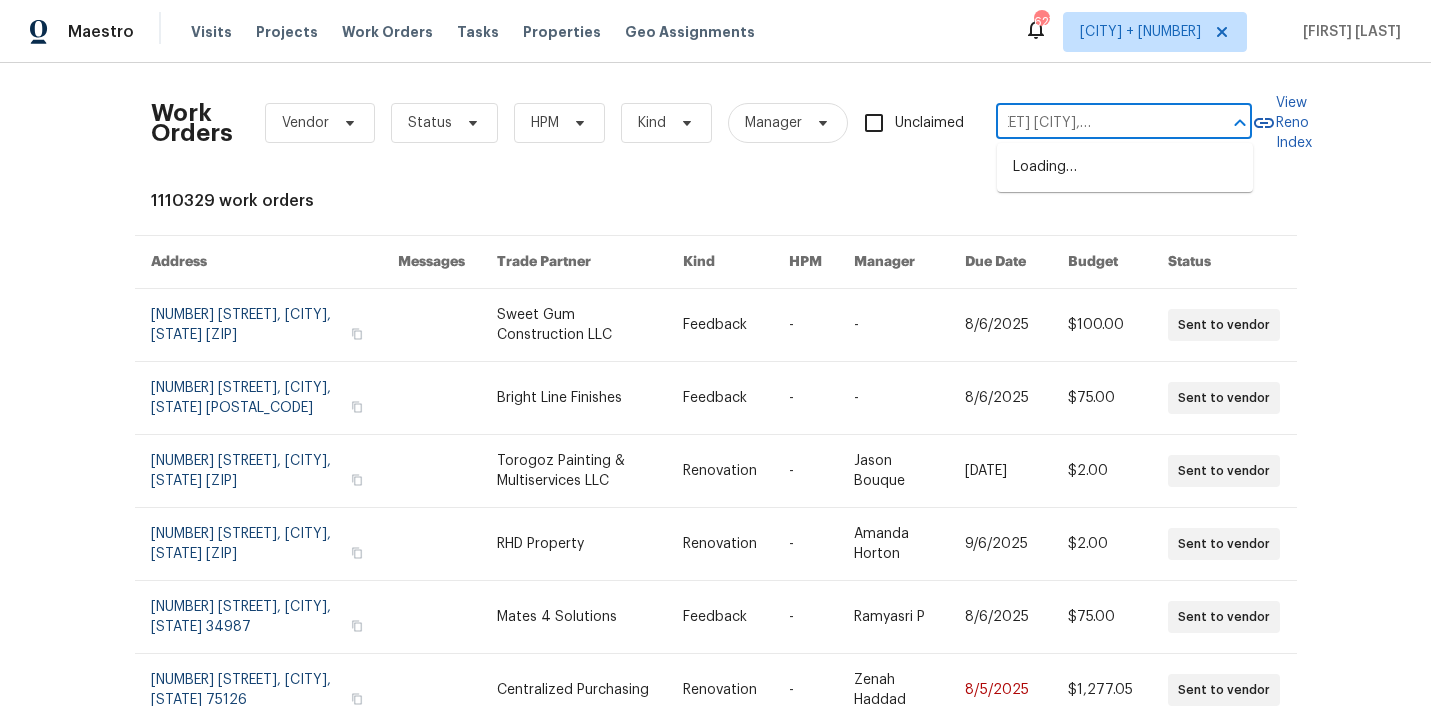type on "5200 New Castleton Ct Fort Worth, TX 76135" 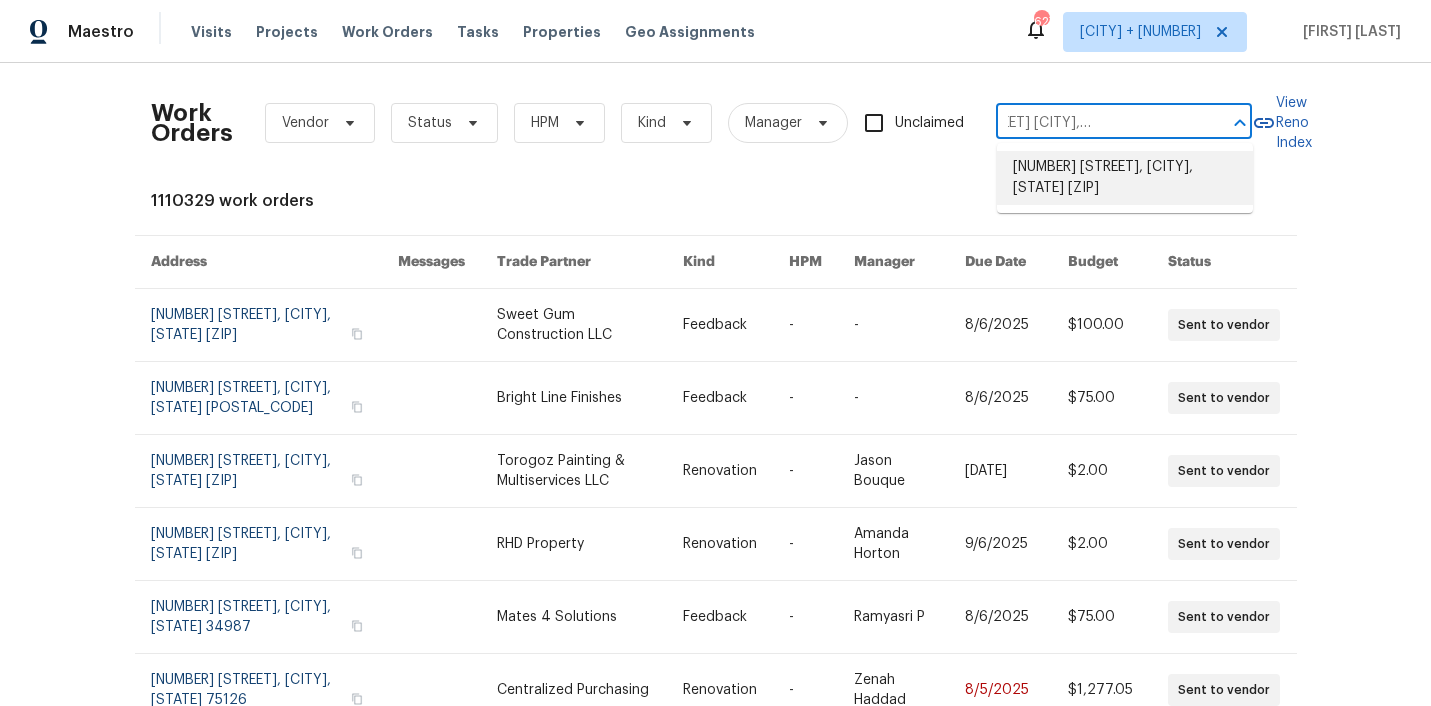 click on "5200 New Castleton Ct, Fort Worth, TX 76135" at bounding box center (1125, 178) 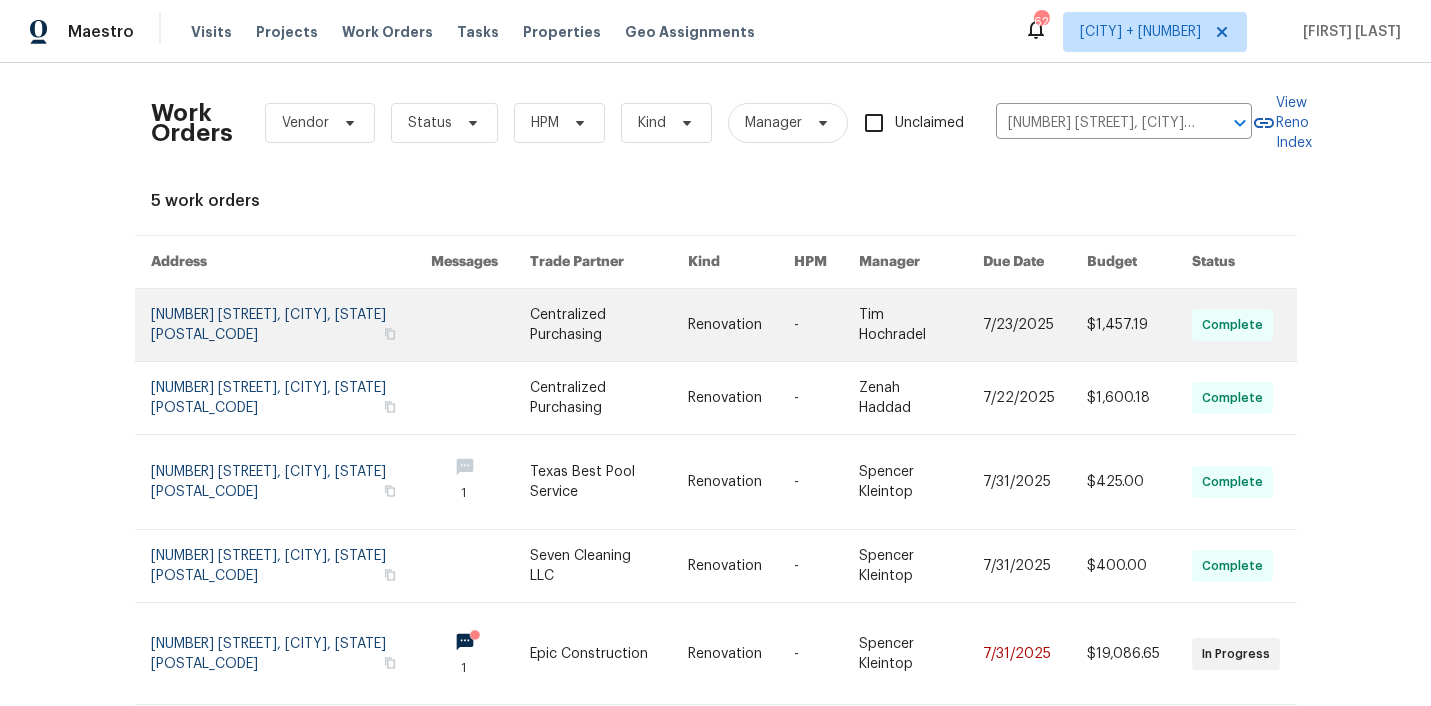 click at bounding box center (480, 325) 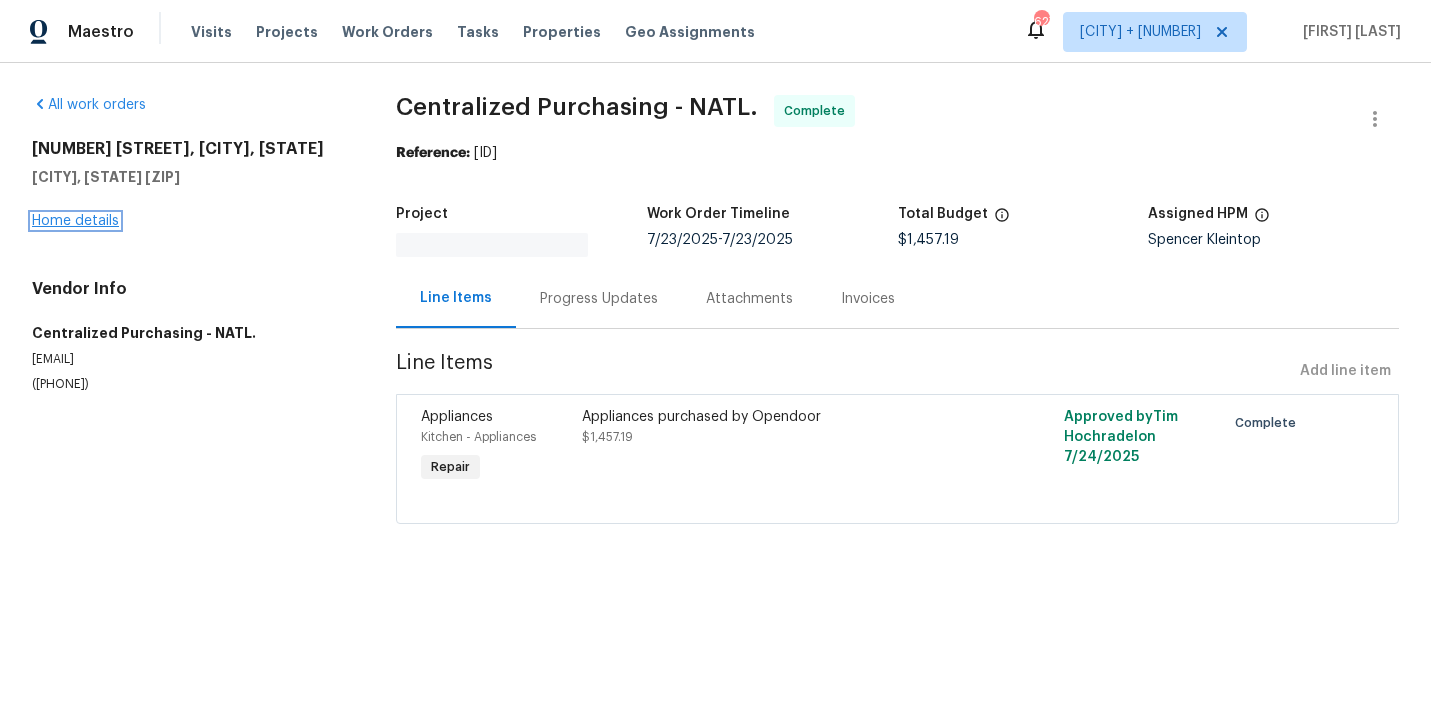 click on "Home details" at bounding box center [75, 221] 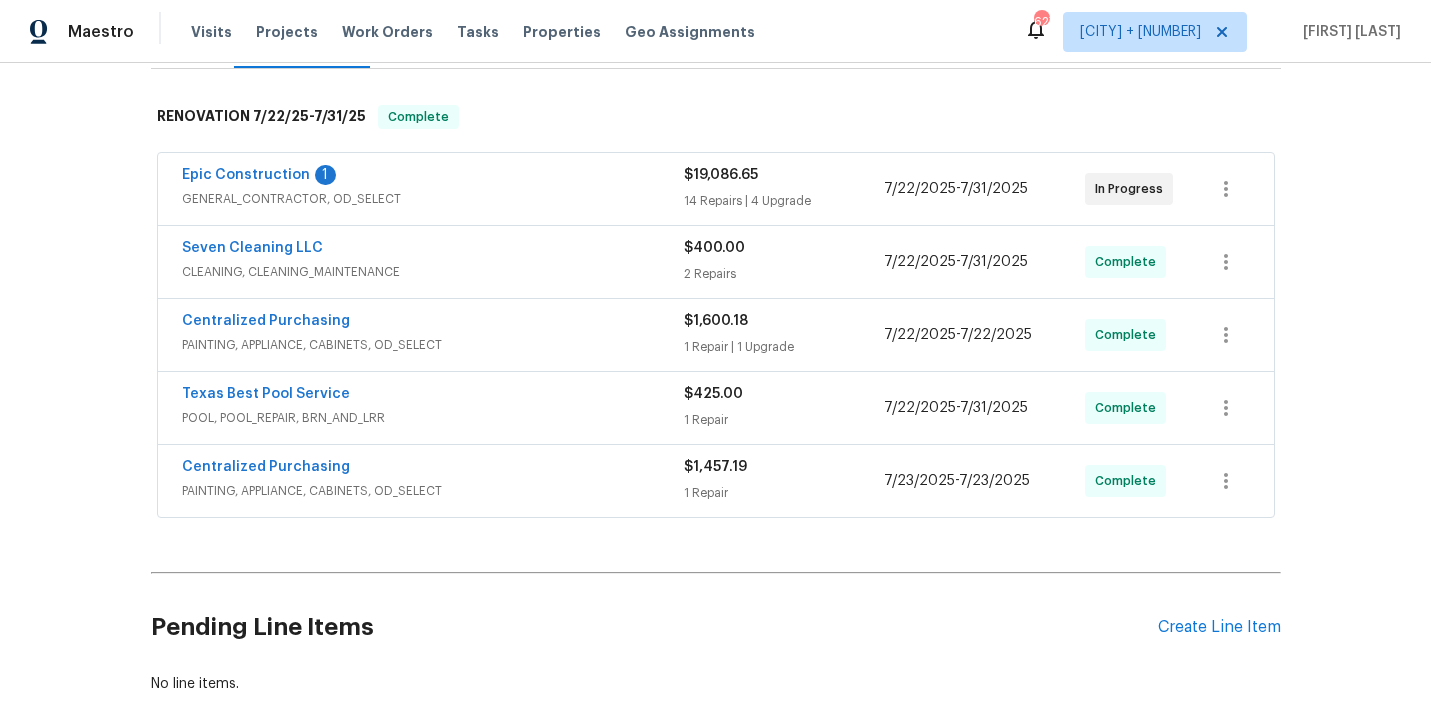 scroll, scrollTop: 418, scrollLeft: 0, axis: vertical 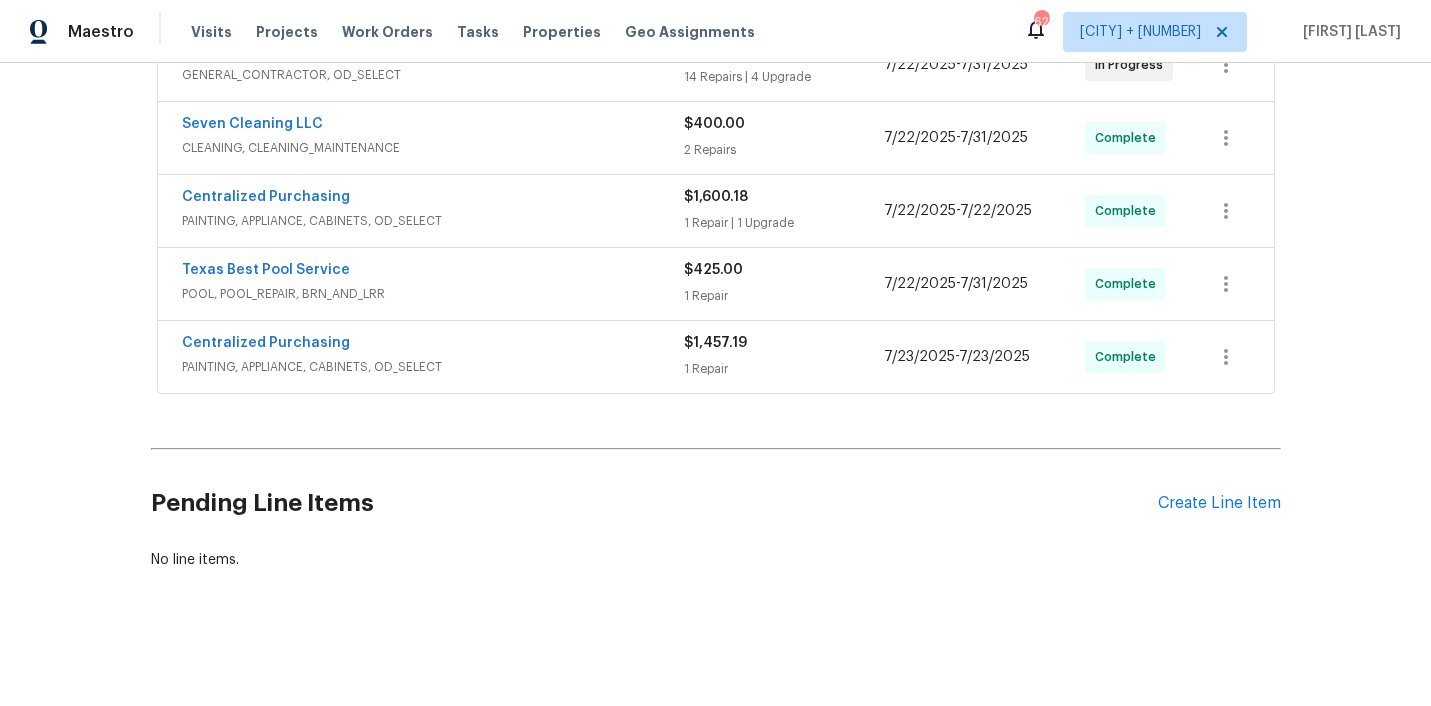 click on "$1,457.19" at bounding box center (784, 343) 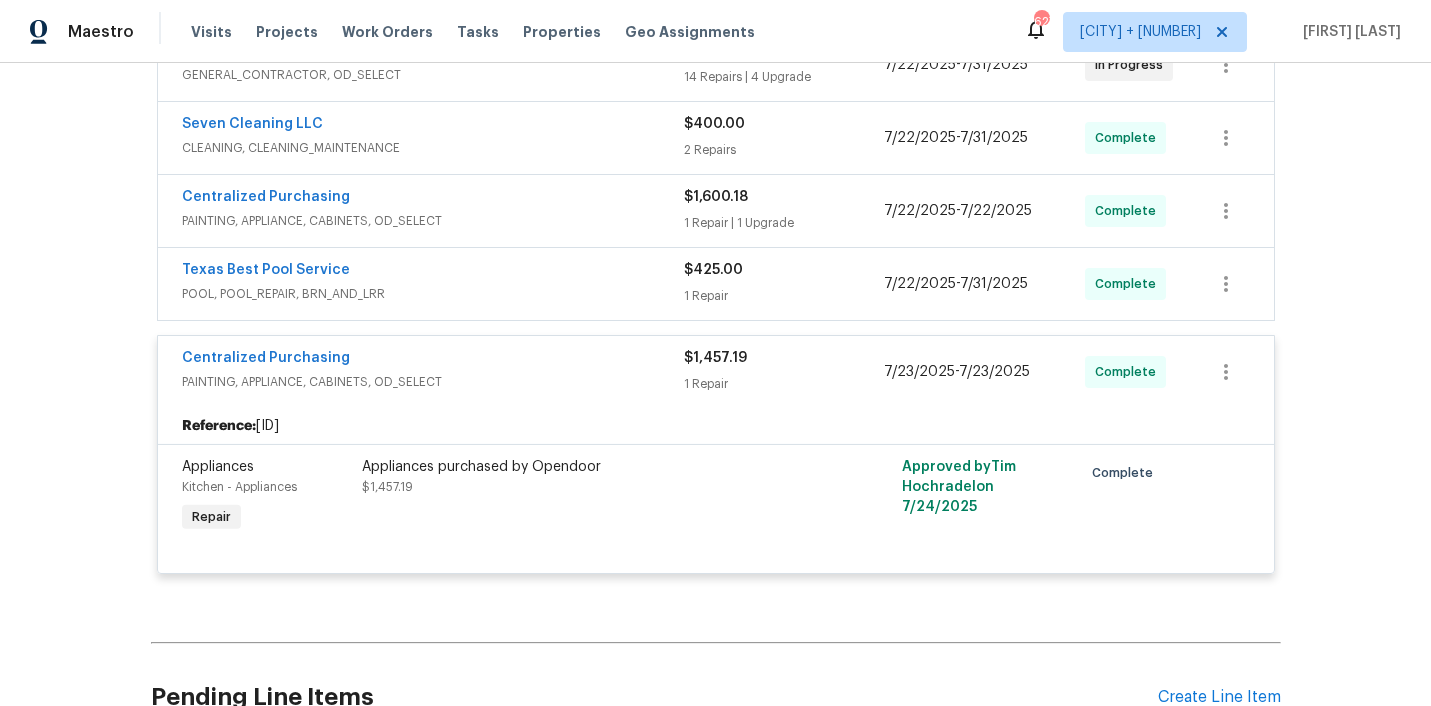 scroll, scrollTop: 357, scrollLeft: 0, axis: vertical 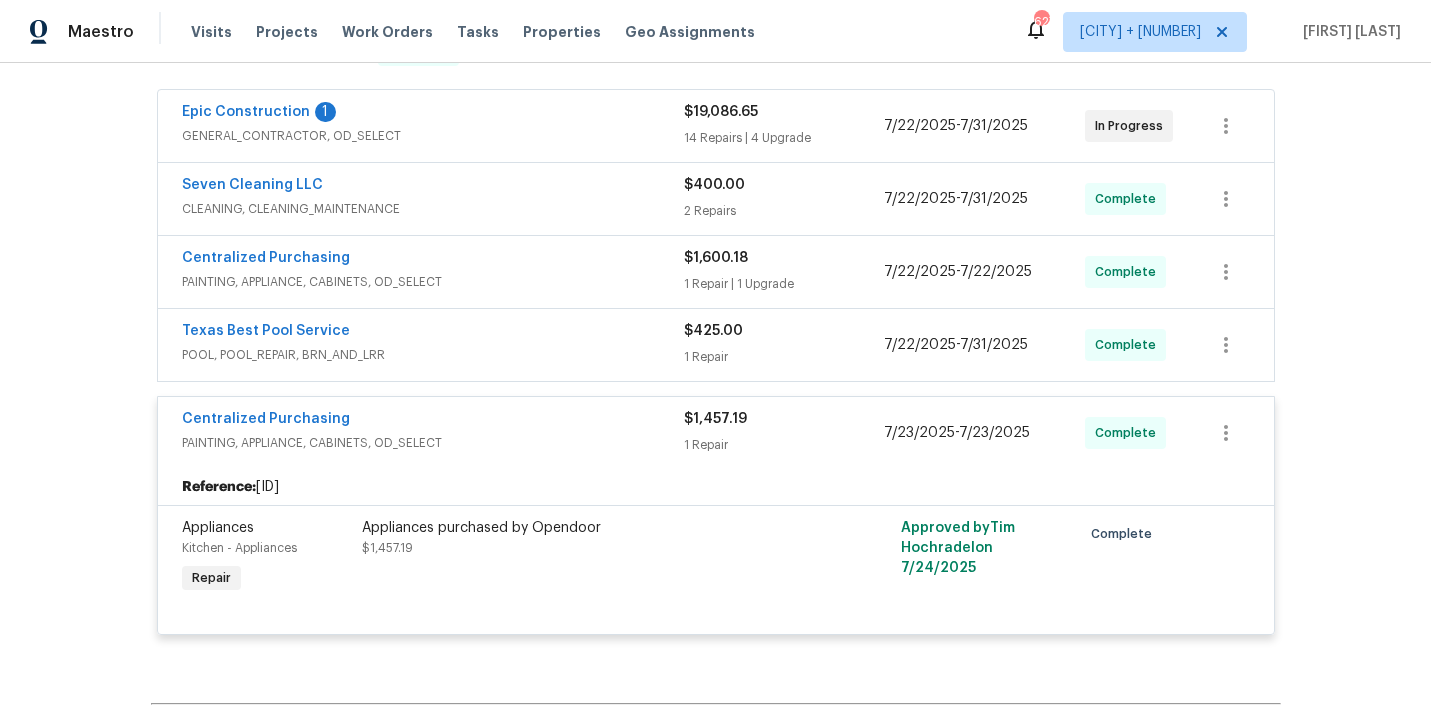 click on "1 Repair" at bounding box center (784, 357) 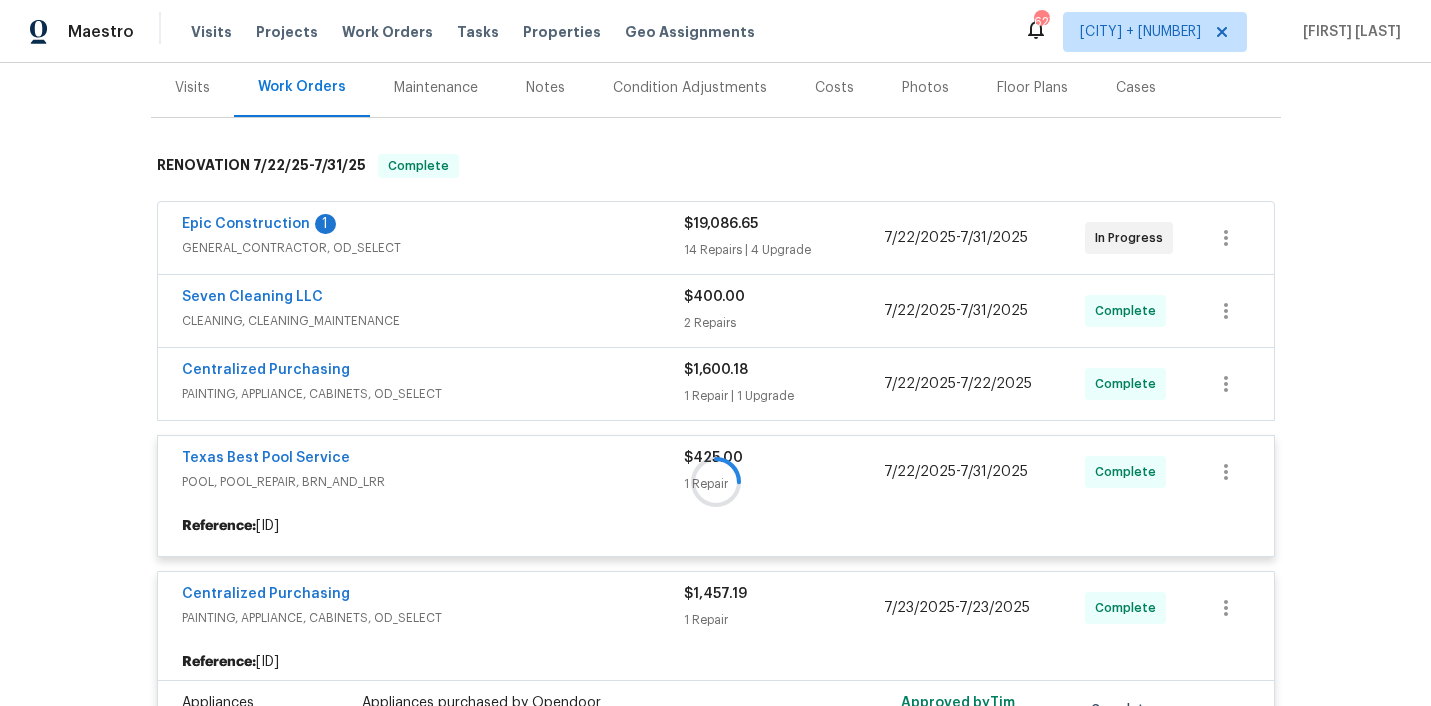 scroll, scrollTop: 245, scrollLeft: 0, axis: vertical 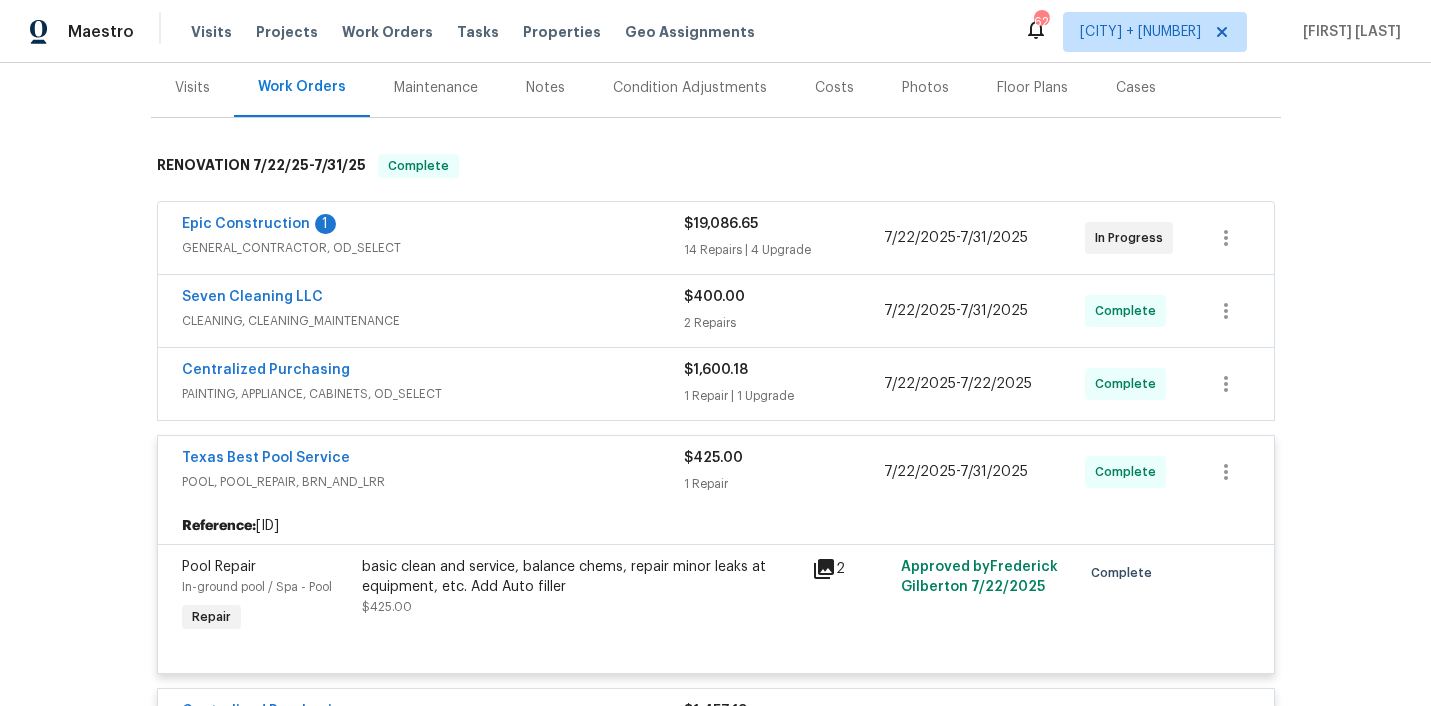 click on "$1,600.18" at bounding box center [784, 370] 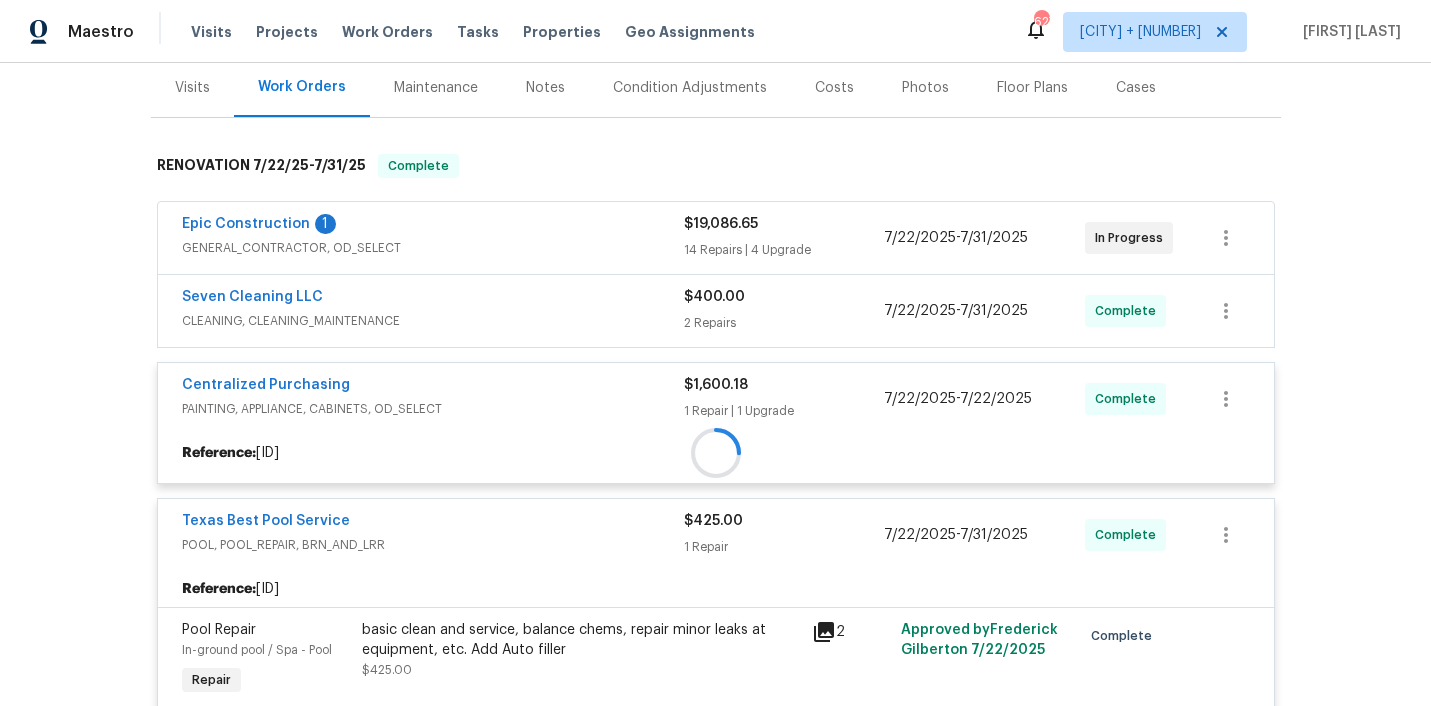 scroll, scrollTop: 170, scrollLeft: 0, axis: vertical 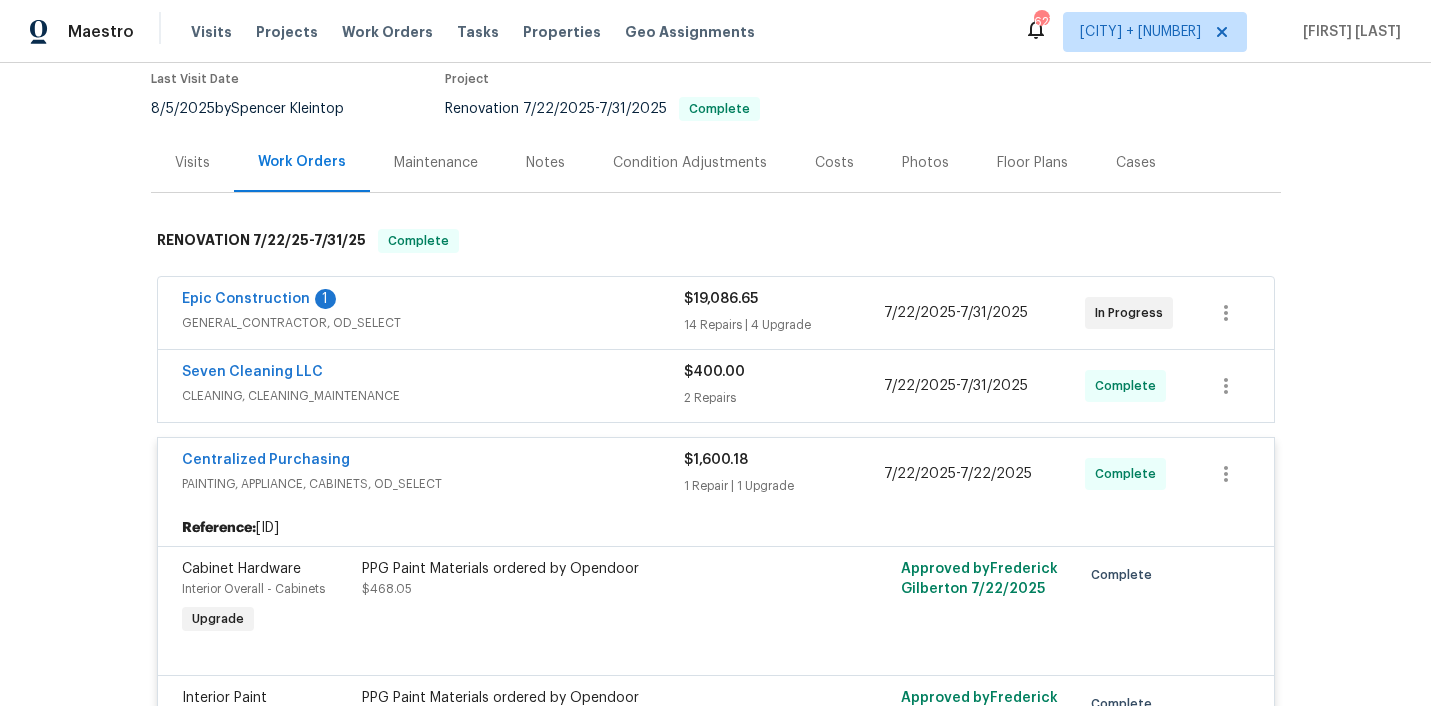 click on "$400.00" at bounding box center [784, 372] 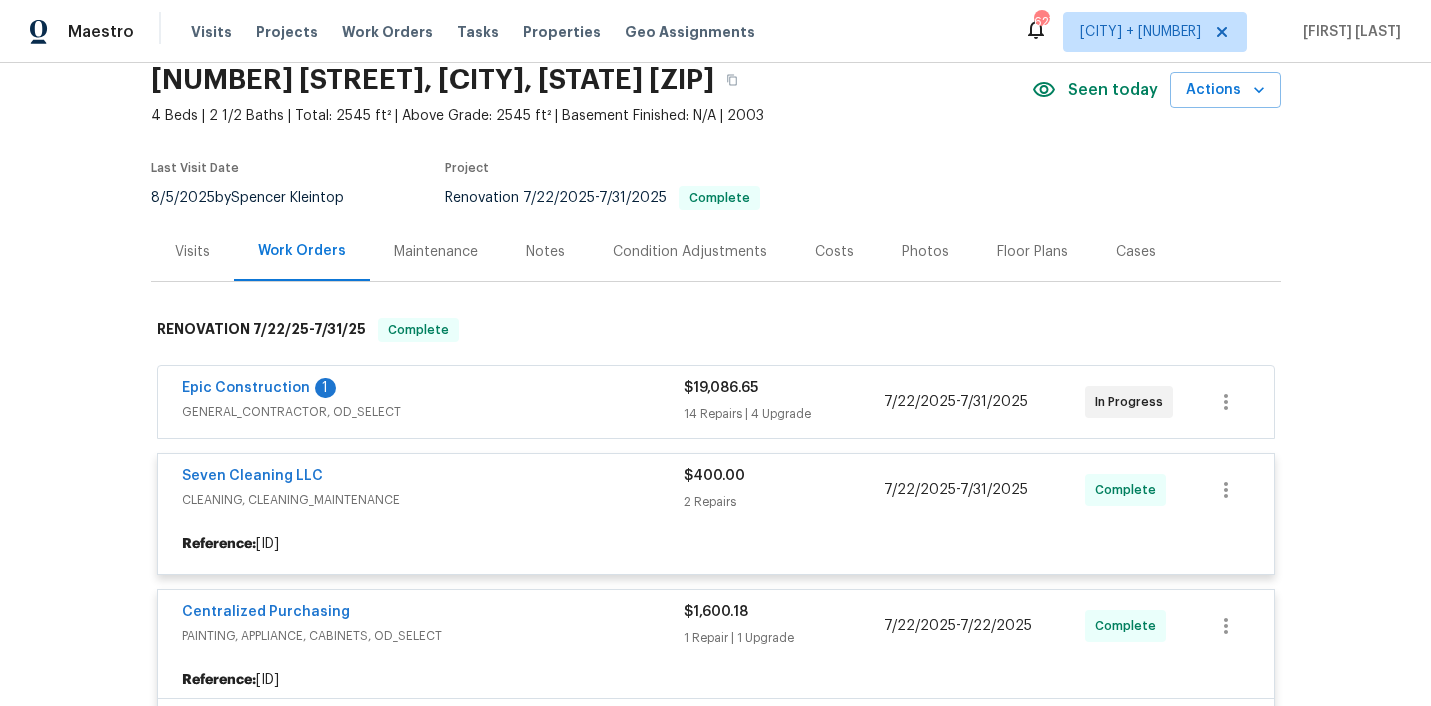 scroll, scrollTop: 85, scrollLeft: 0, axis: vertical 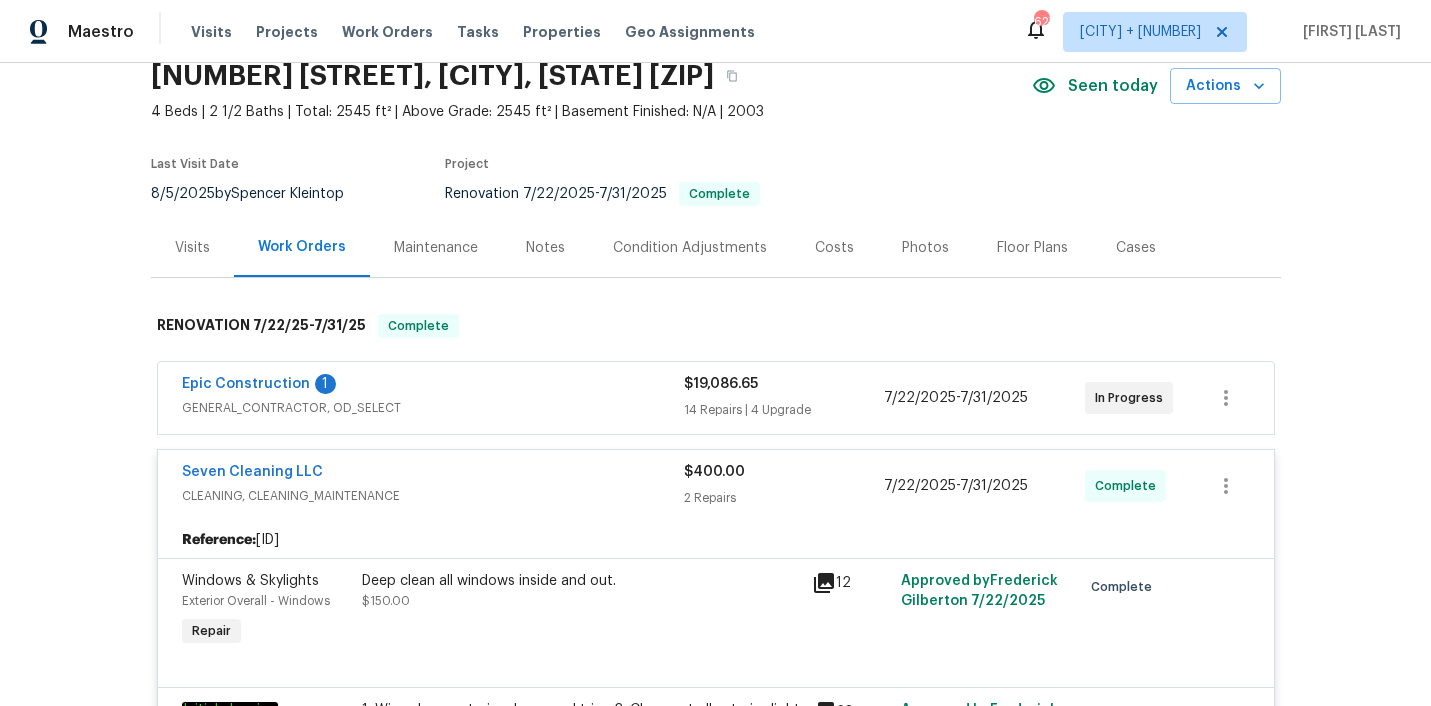 click on "$19,086.65" at bounding box center (784, 384) 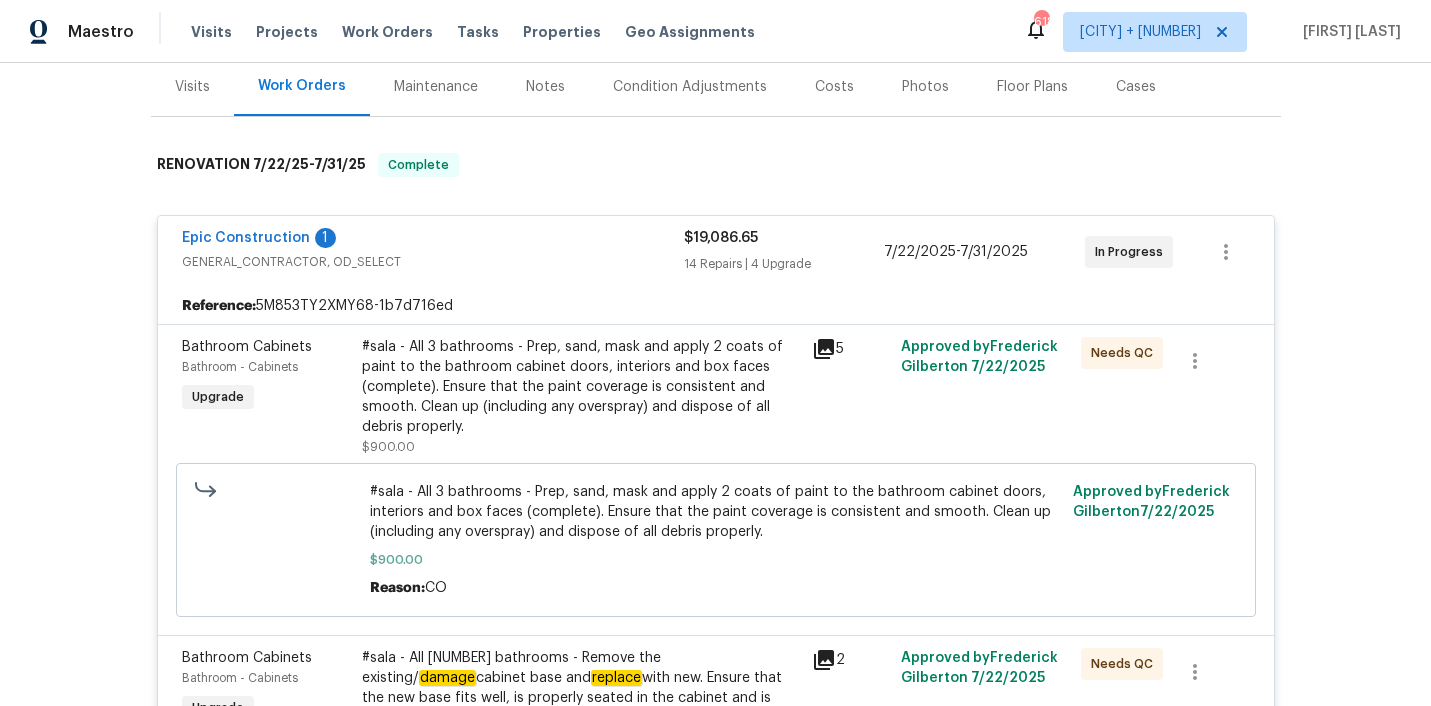 scroll, scrollTop: 0, scrollLeft: 0, axis: both 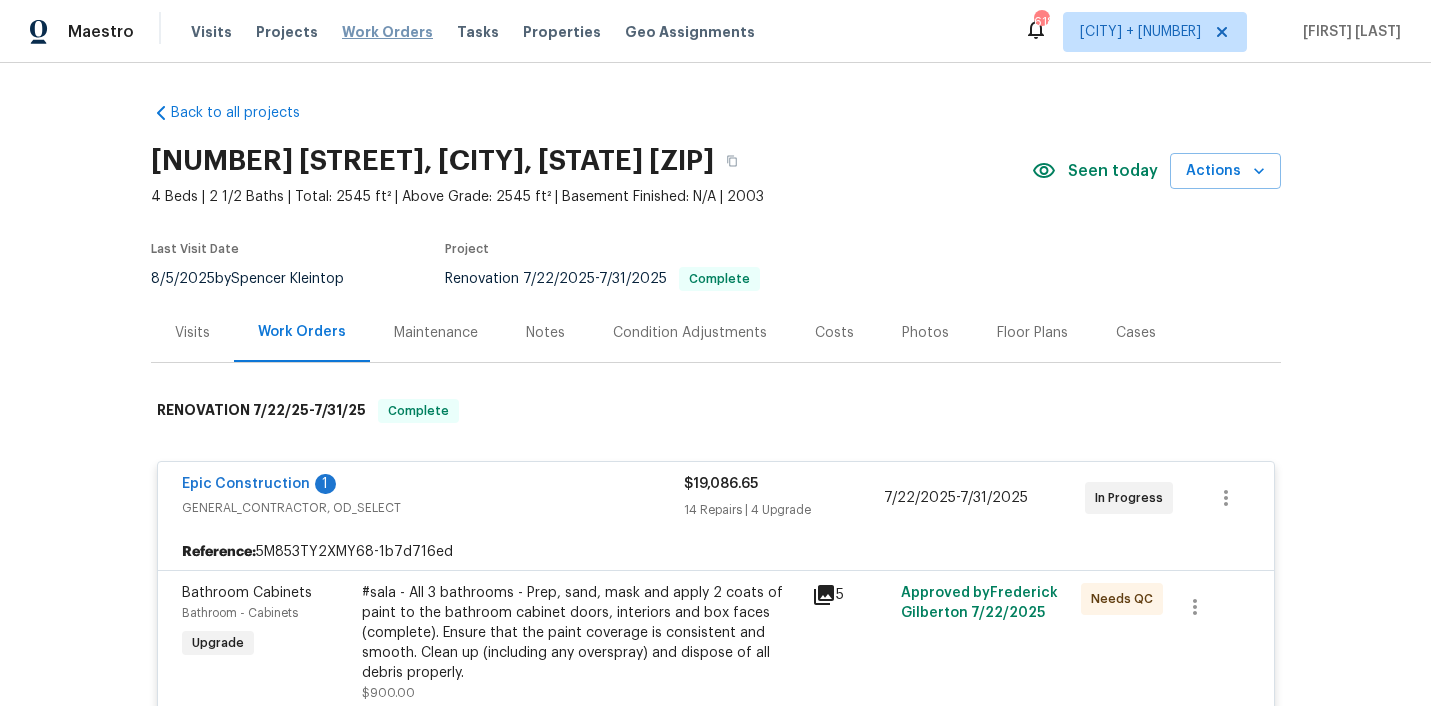 click on "Work Orders" at bounding box center (387, 32) 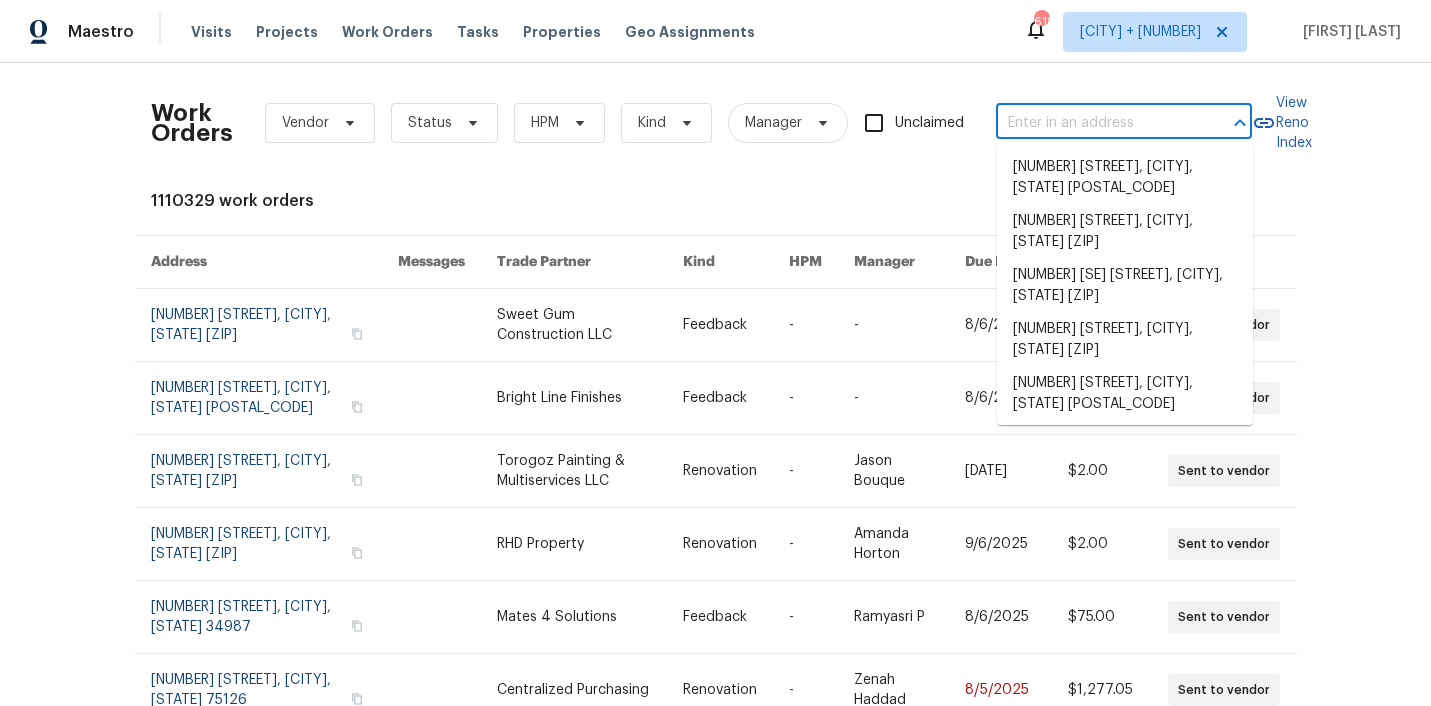 click at bounding box center [1096, 123] 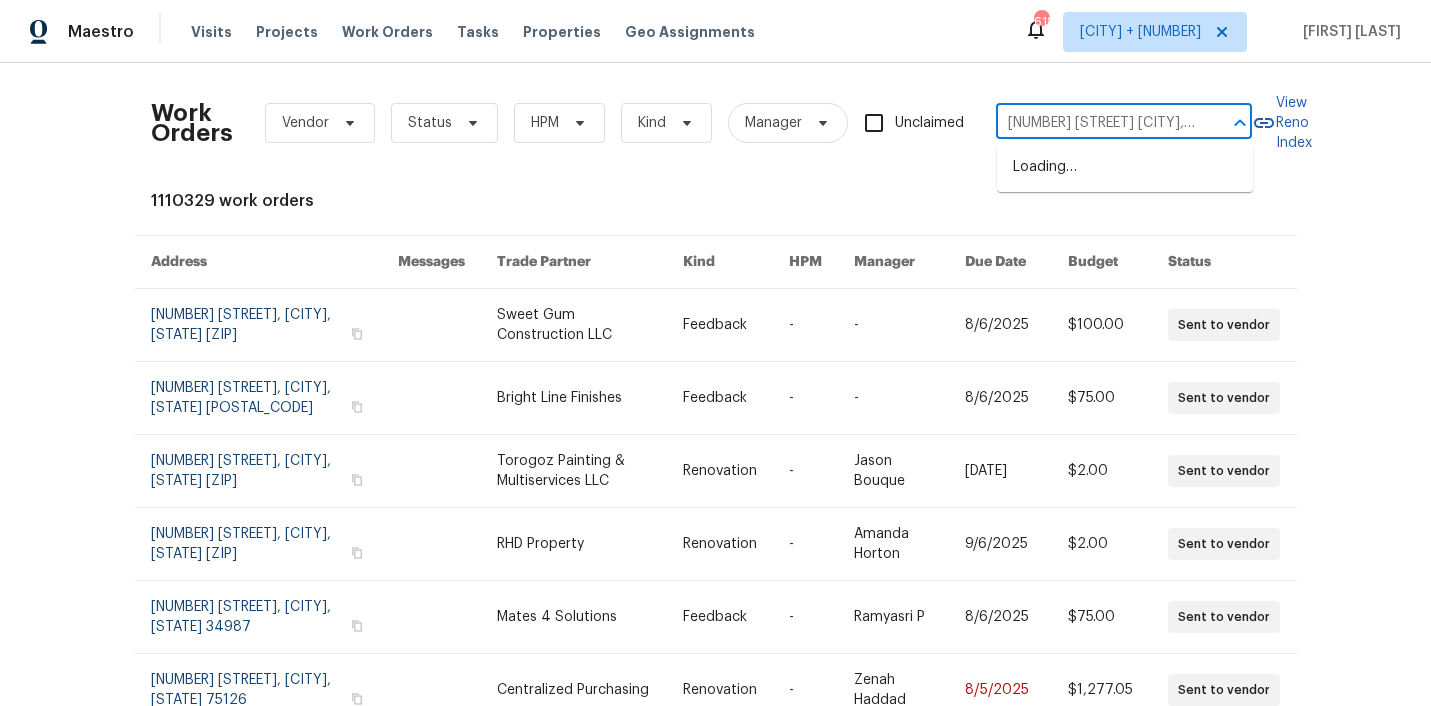 scroll, scrollTop: 0, scrollLeft: 54, axis: horizontal 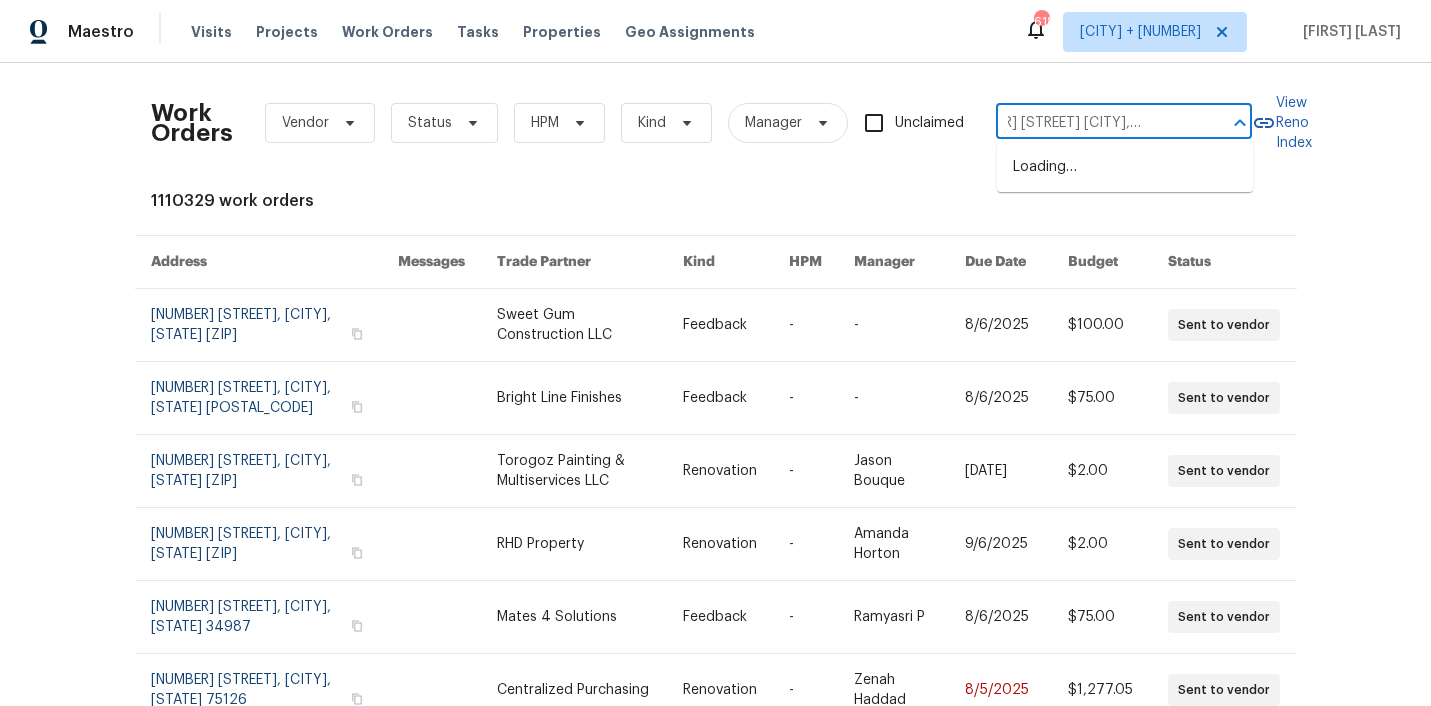 type on "6102 Lakecrest Dr Garland, TX 75043" 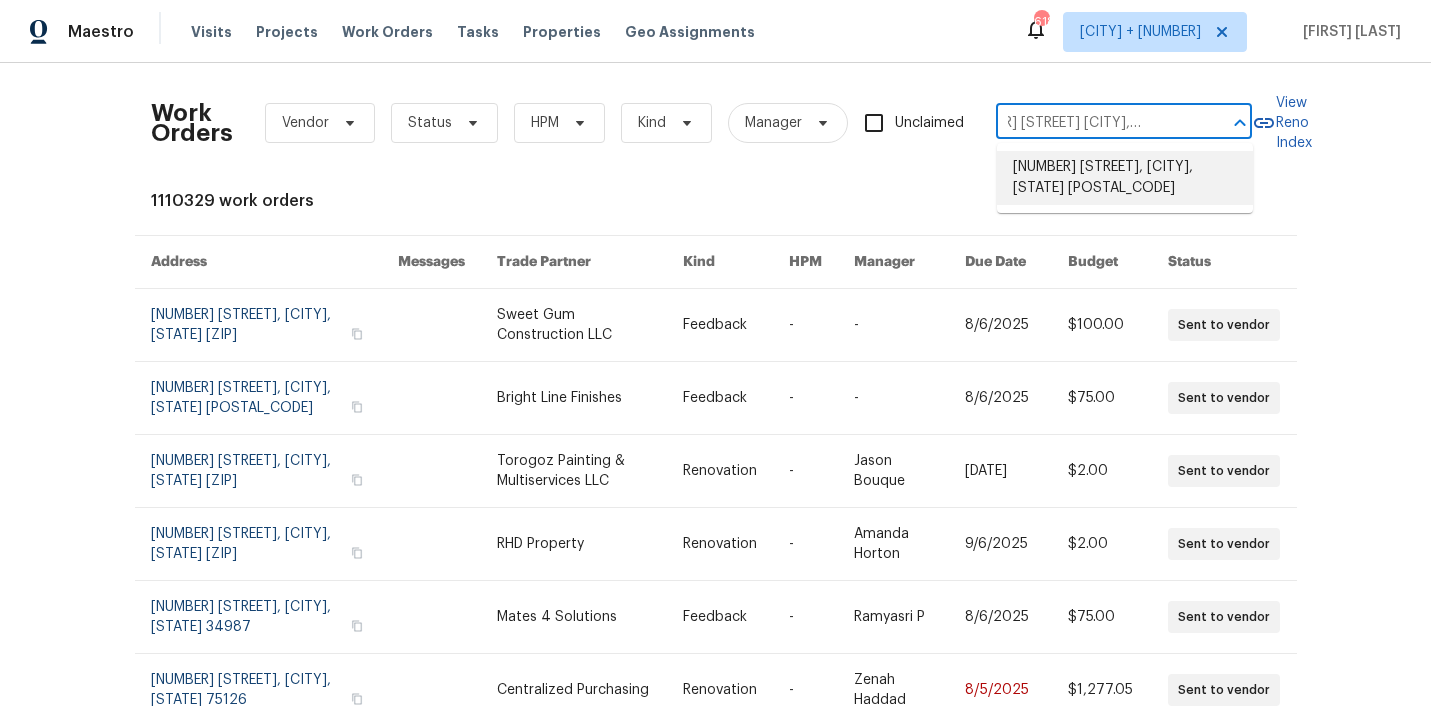 click on "6102 Lakecrest Dr, Garland, TX 75043" at bounding box center (1125, 178) 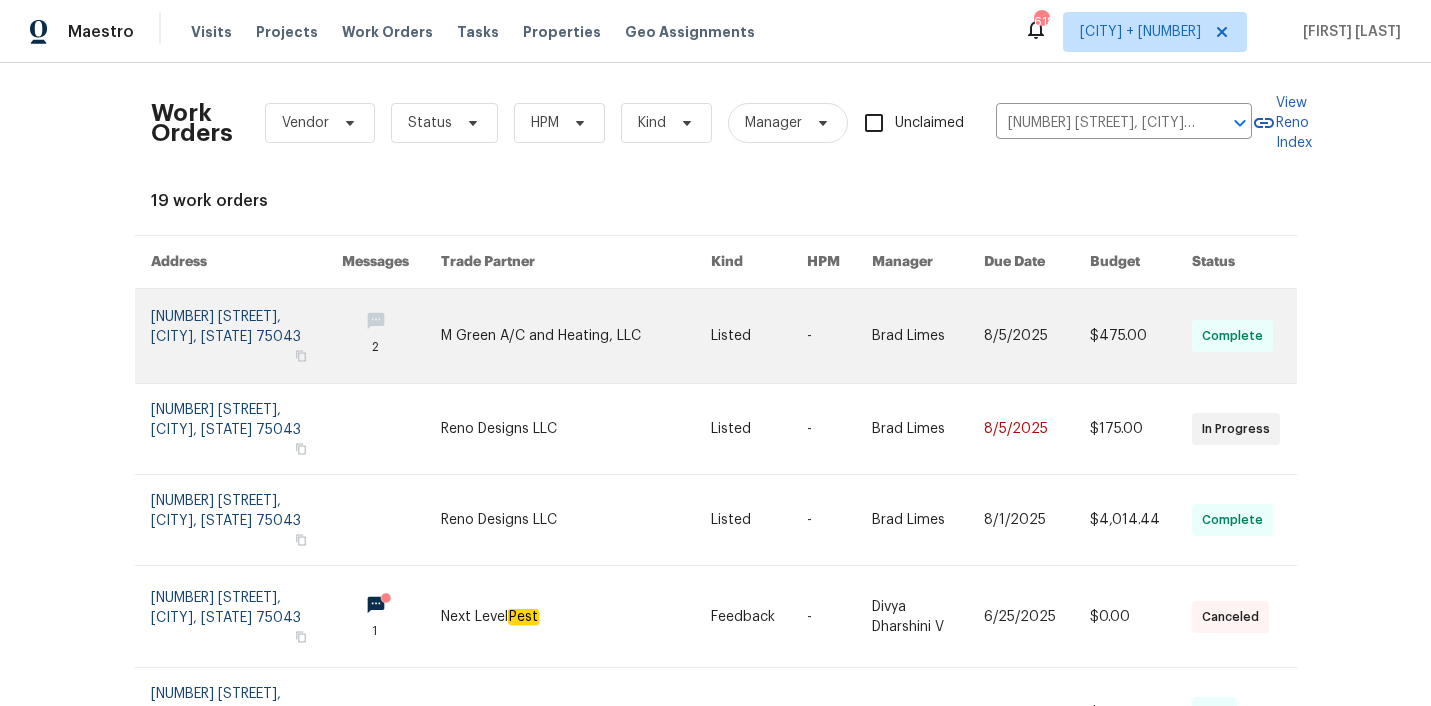 click at bounding box center [575, 336] 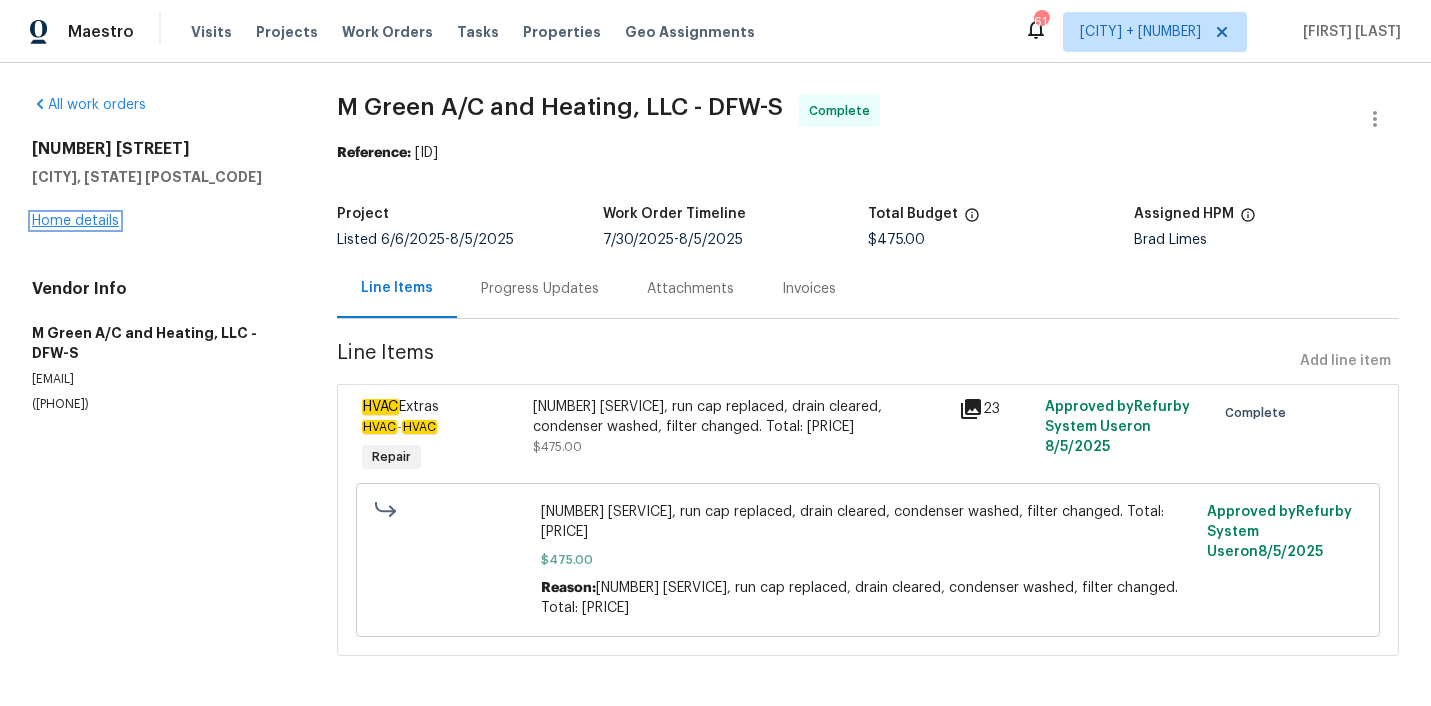 click on "Home details" at bounding box center [75, 221] 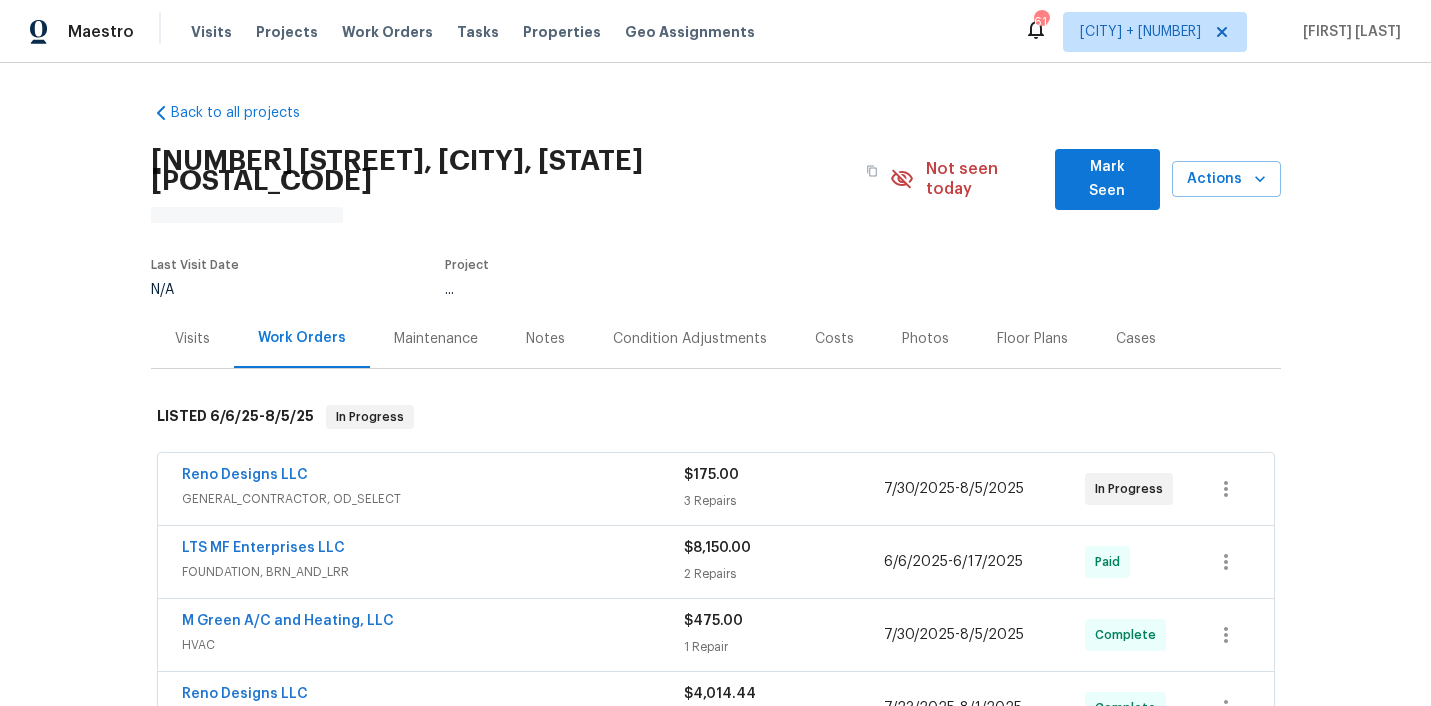 scroll, scrollTop: 249, scrollLeft: 0, axis: vertical 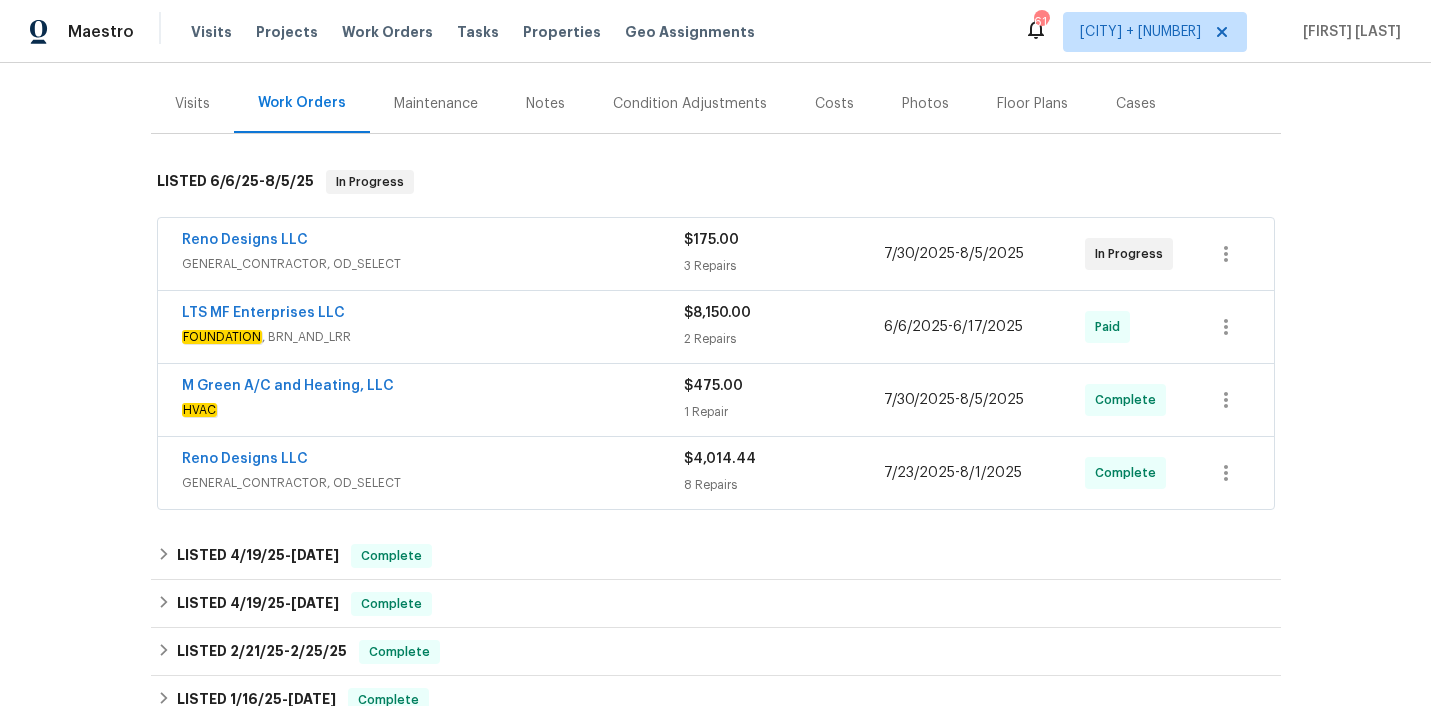 click on "GENERAL_CONTRACTOR, OD_SELECT" at bounding box center [433, 264] 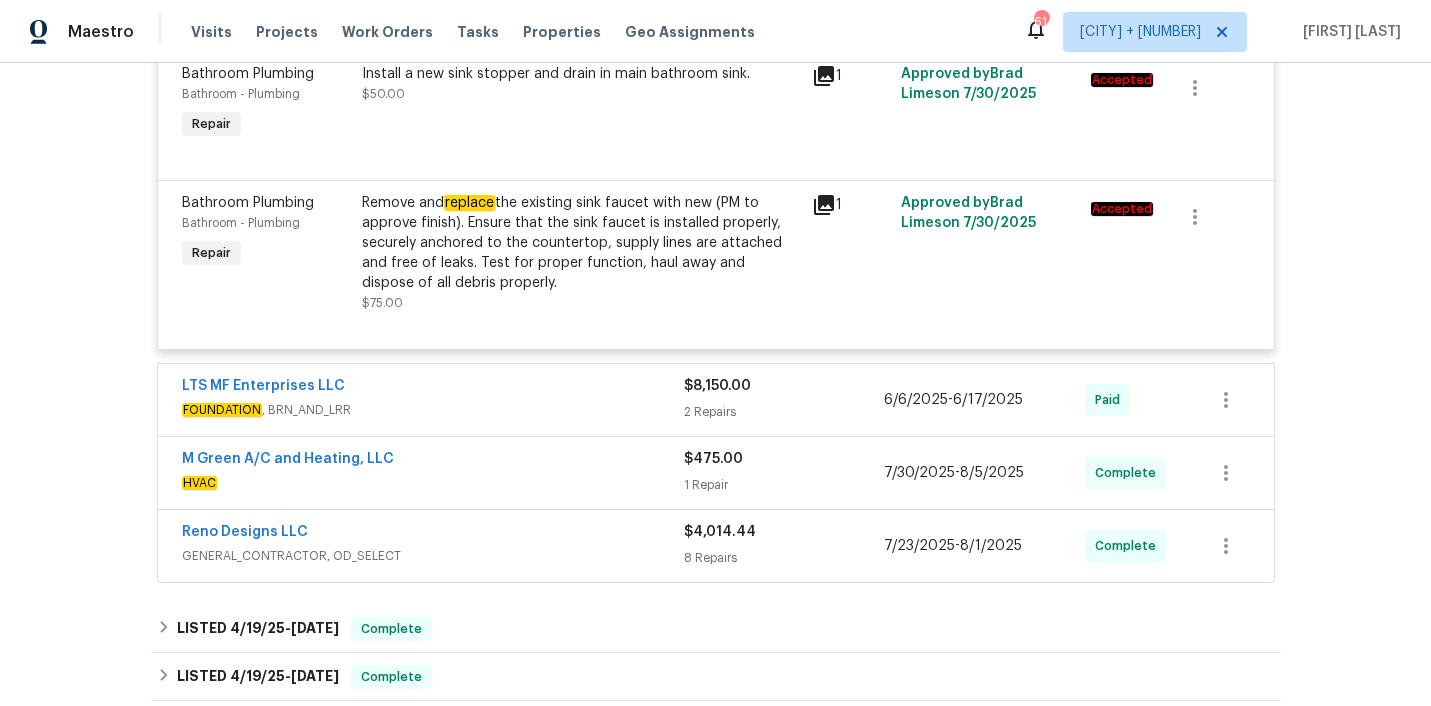 scroll, scrollTop: 670, scrollLeft: 0, axis: vertical 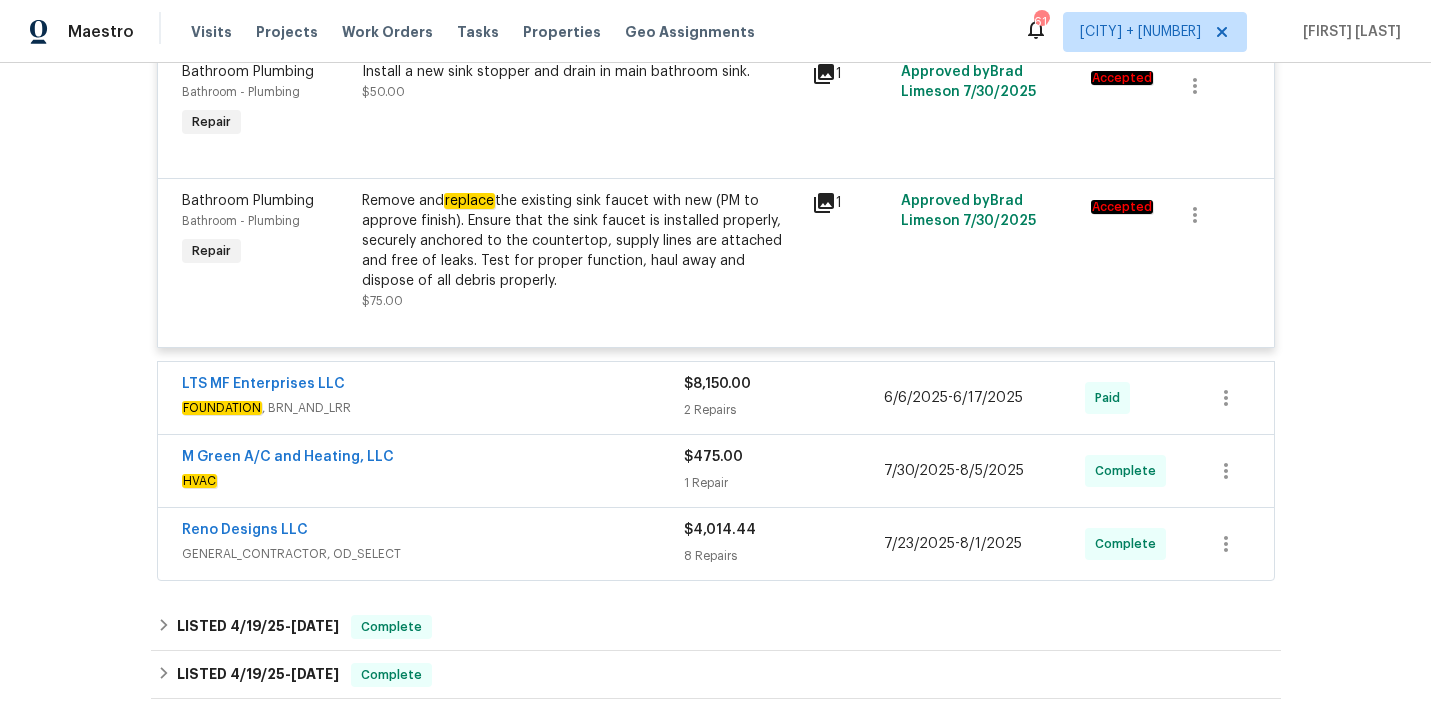 click on "FOUNDATION , BRN_AND_LRR" at bounding box center [433, 408] 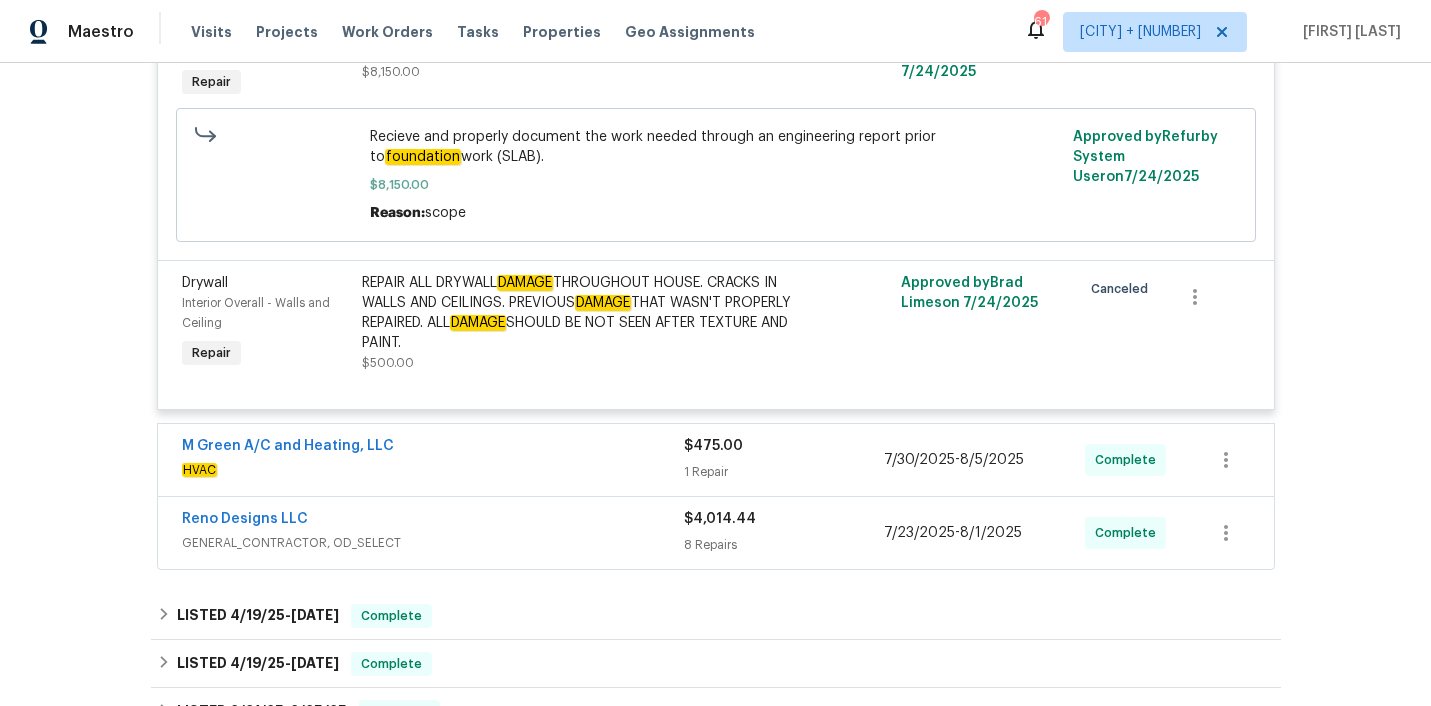 scroll, scrollTop: 1133, scrollLeft: 0, axis: vertical 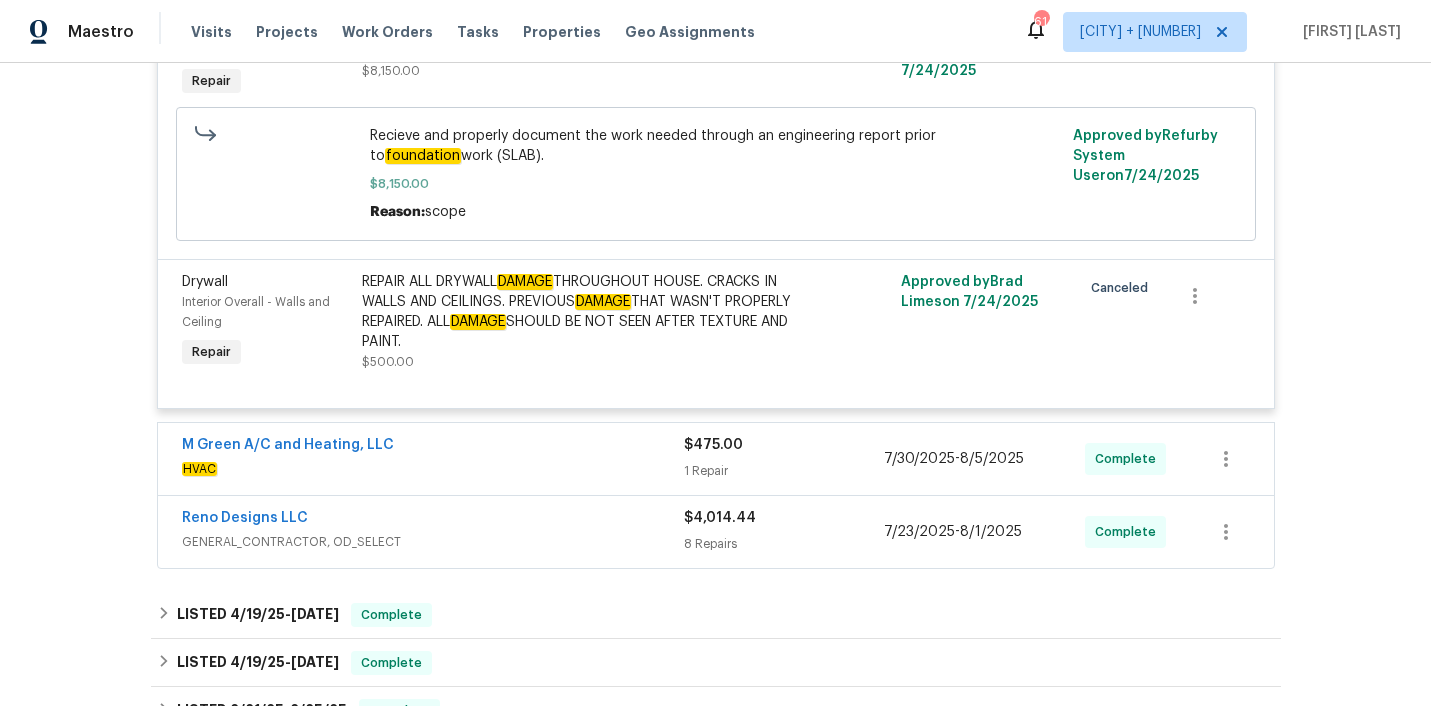 click on "M Green A/C and Heating, LLC" at bounding box center (433, 447) 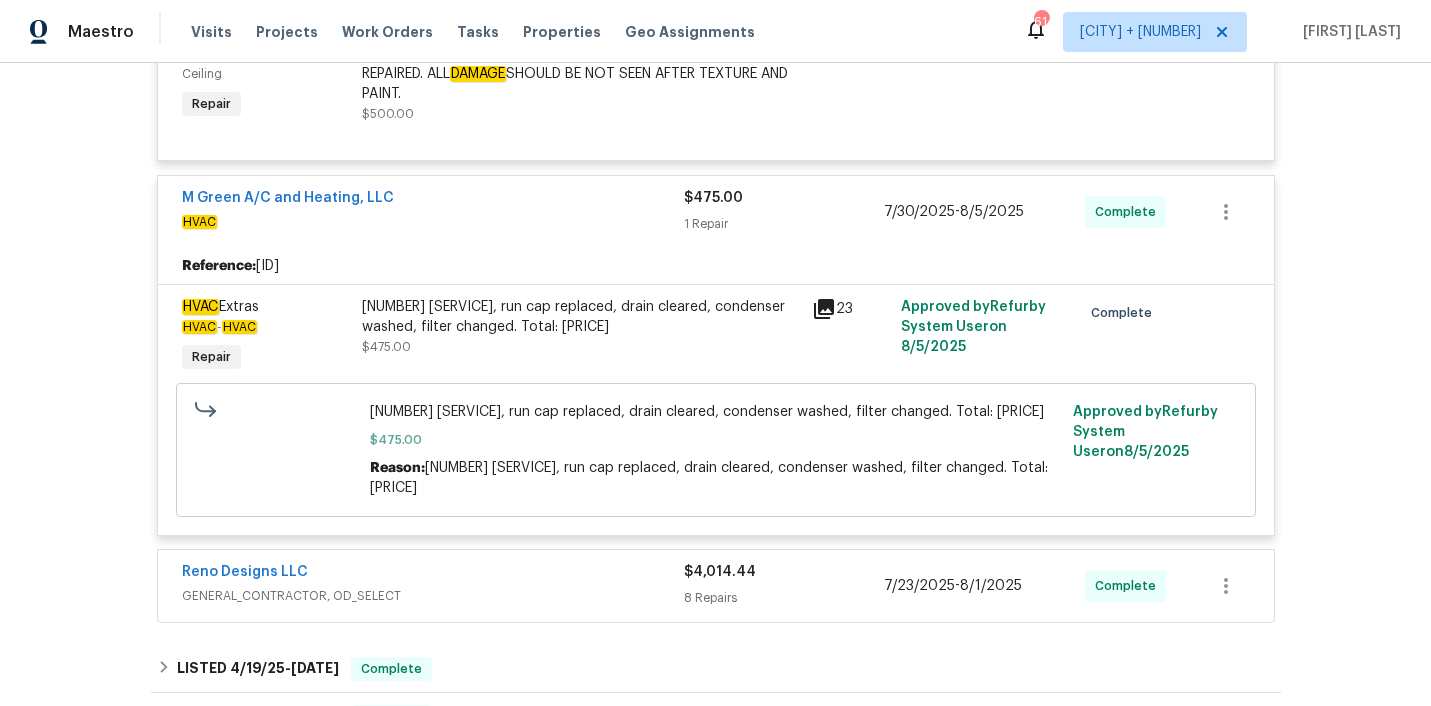 scroll, scrollTop: 1447, scrollLeft: 0, axis: vertical 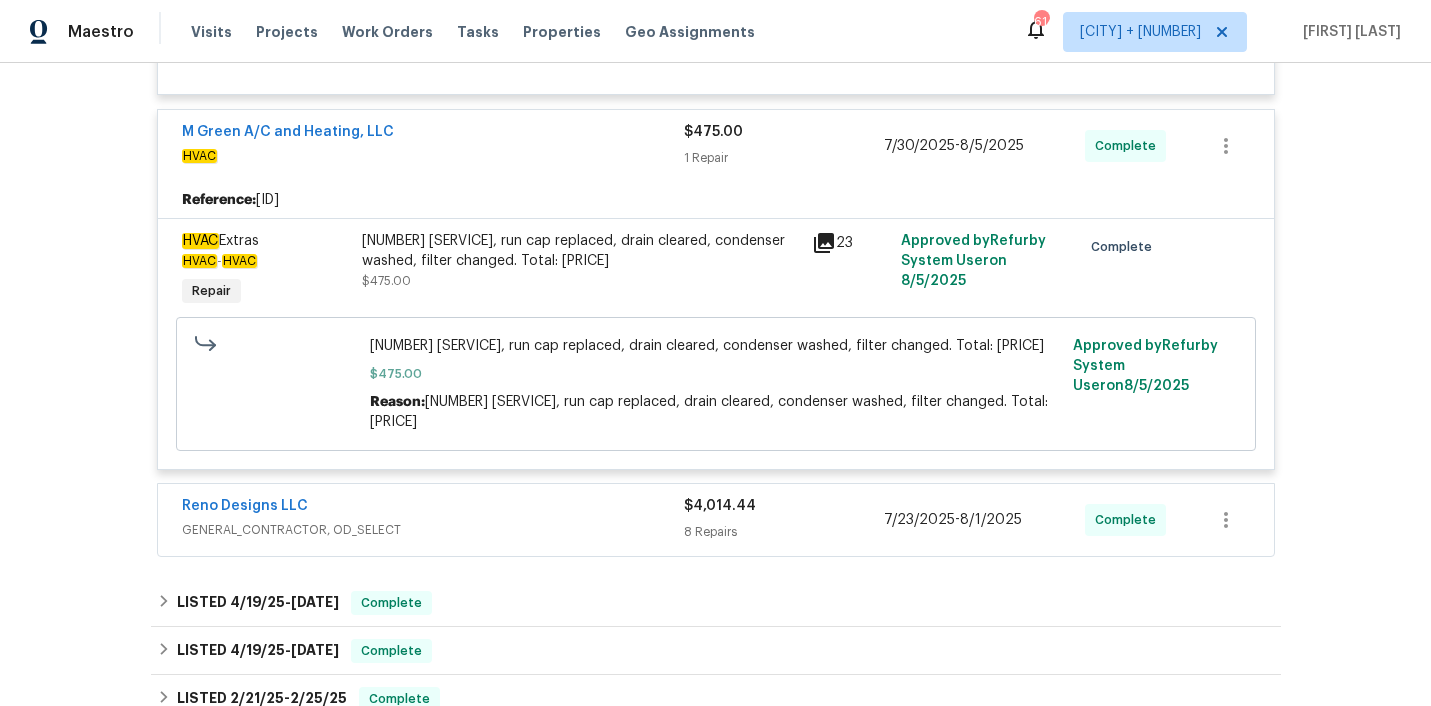 click on "Reno Designs LLC" at bounding box center [433, 508] 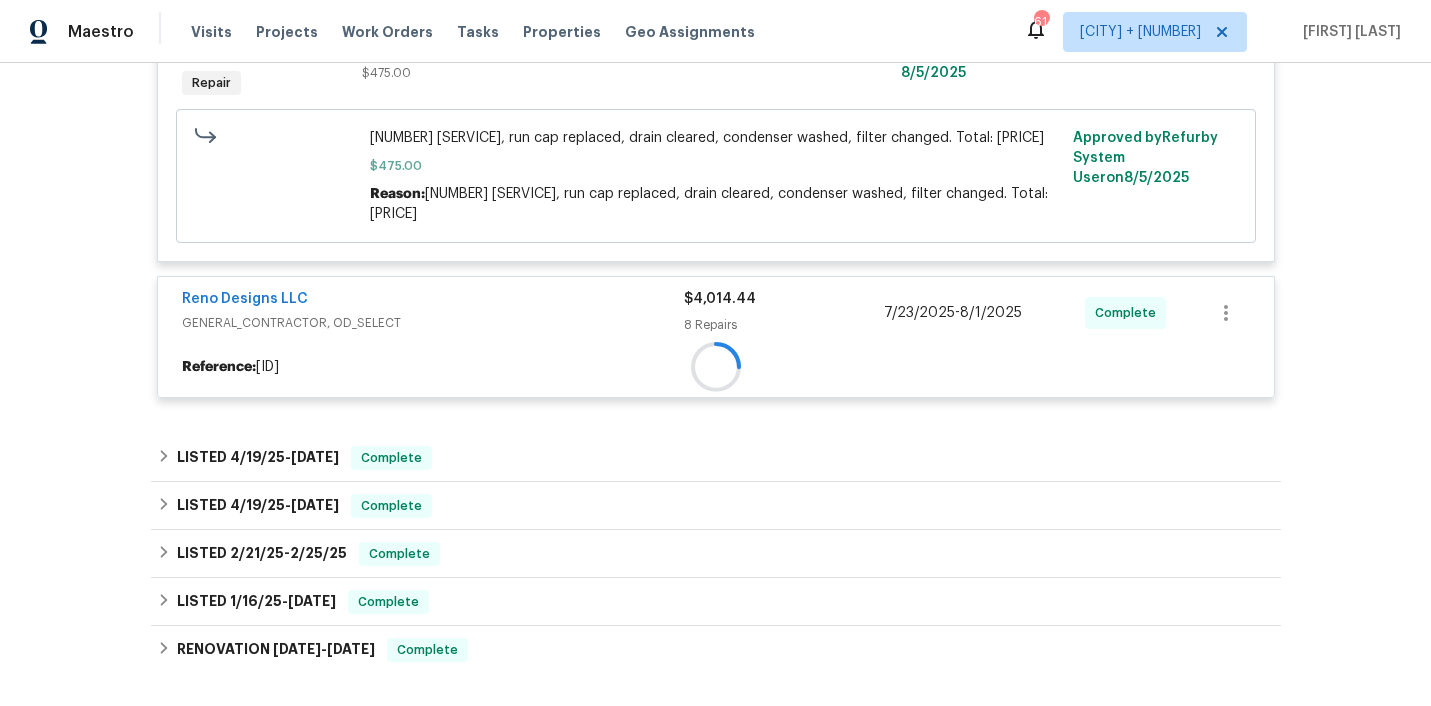 scroll, scrollTop: 1681, scrollLeft: 0, axis: vertical 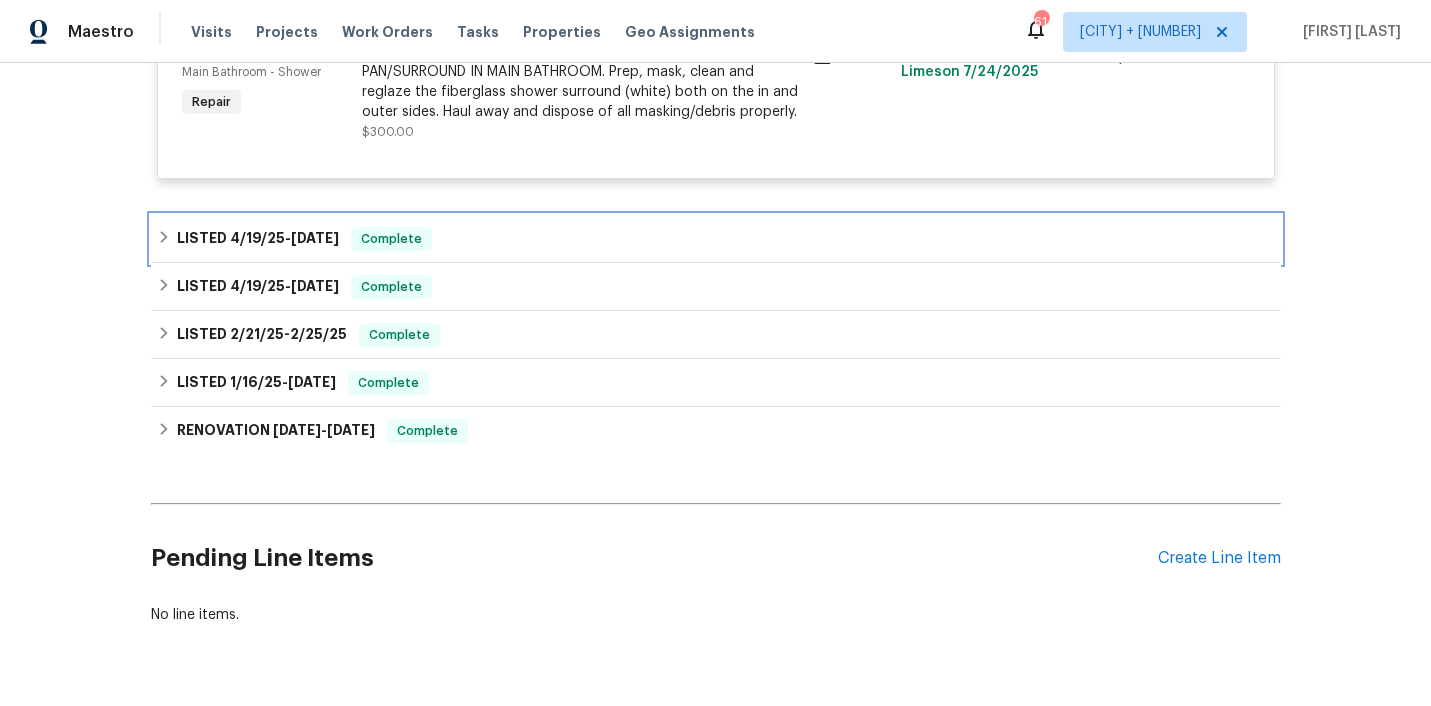 click on "LISTED   4/19/25  -  4/23/25 Complete" at bounding box center (716, 239) 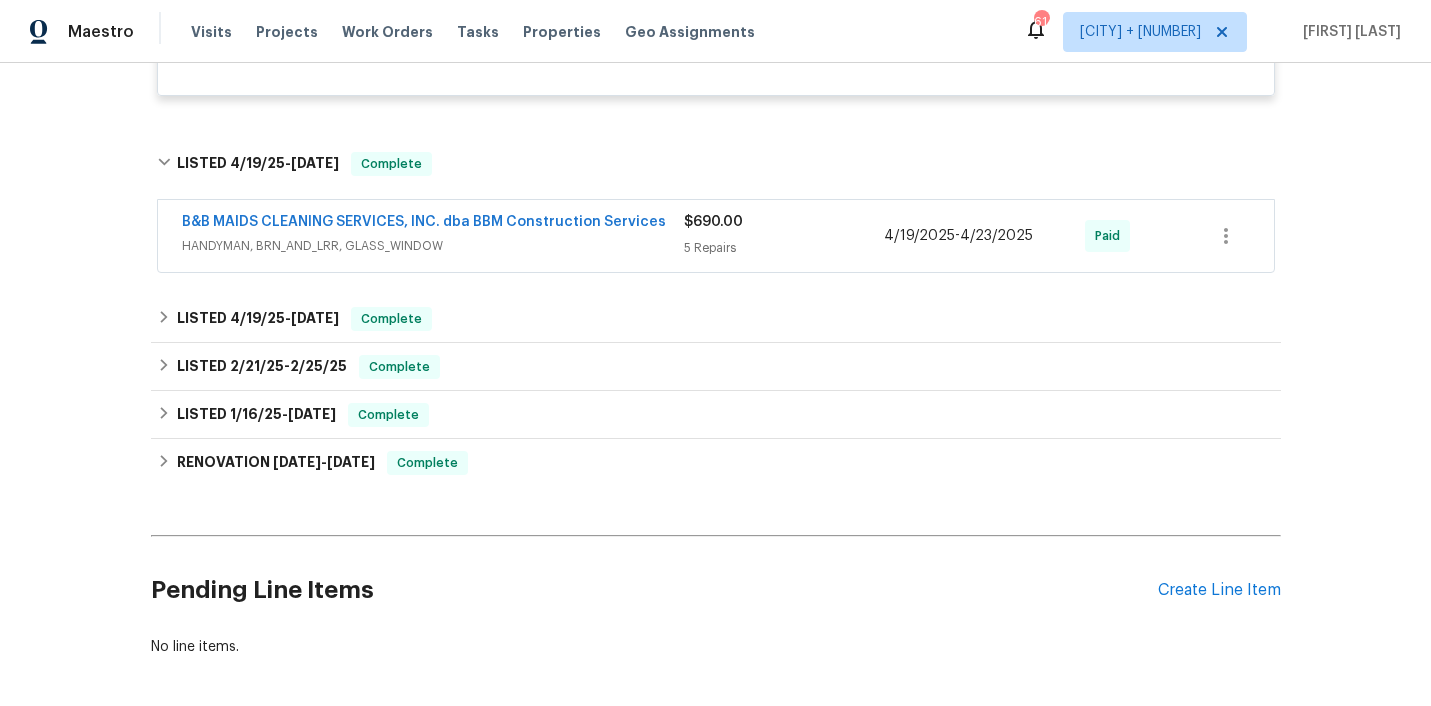 click on "B&B MAIDS CLEANING SERVICES, INC. dba BBM Construction Services" at bounding box center (433, 224) 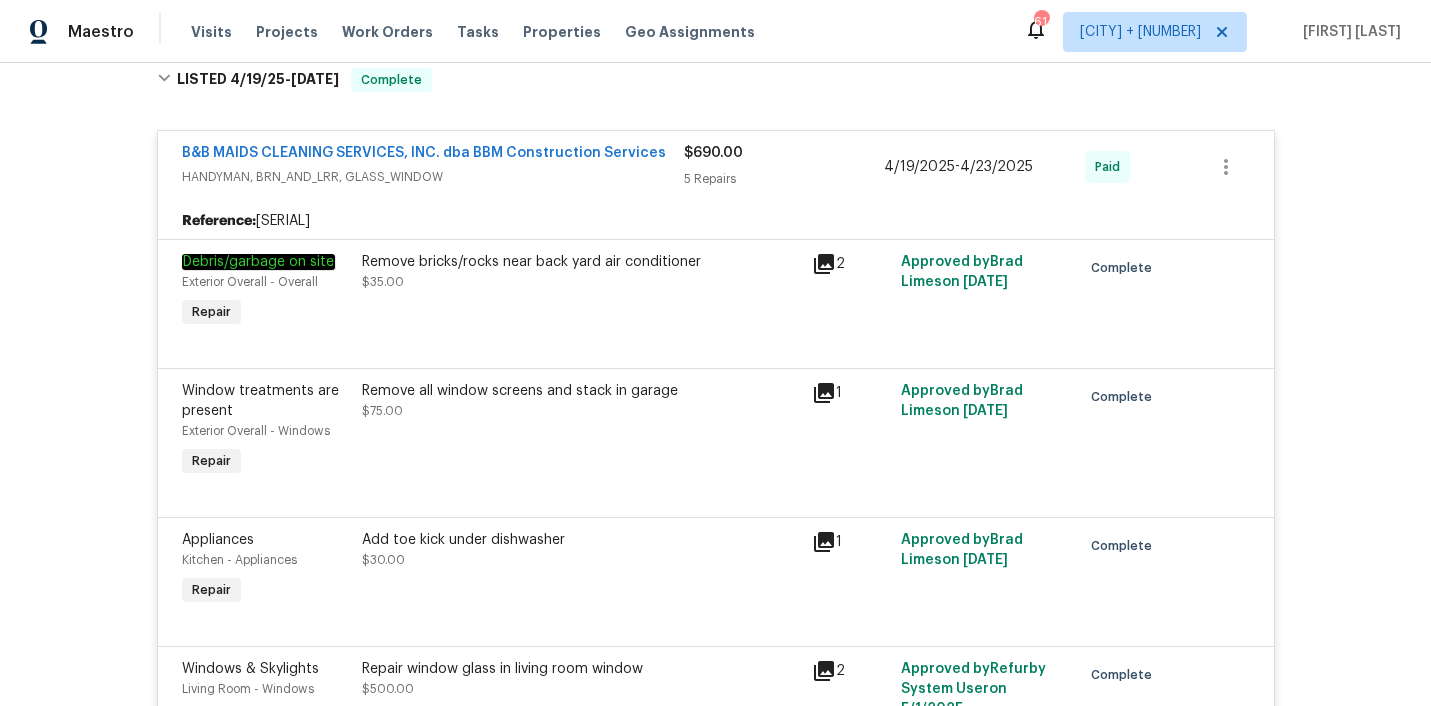 scroll, scrollTop: 3097, scrollLeft: 0, axis: vertical 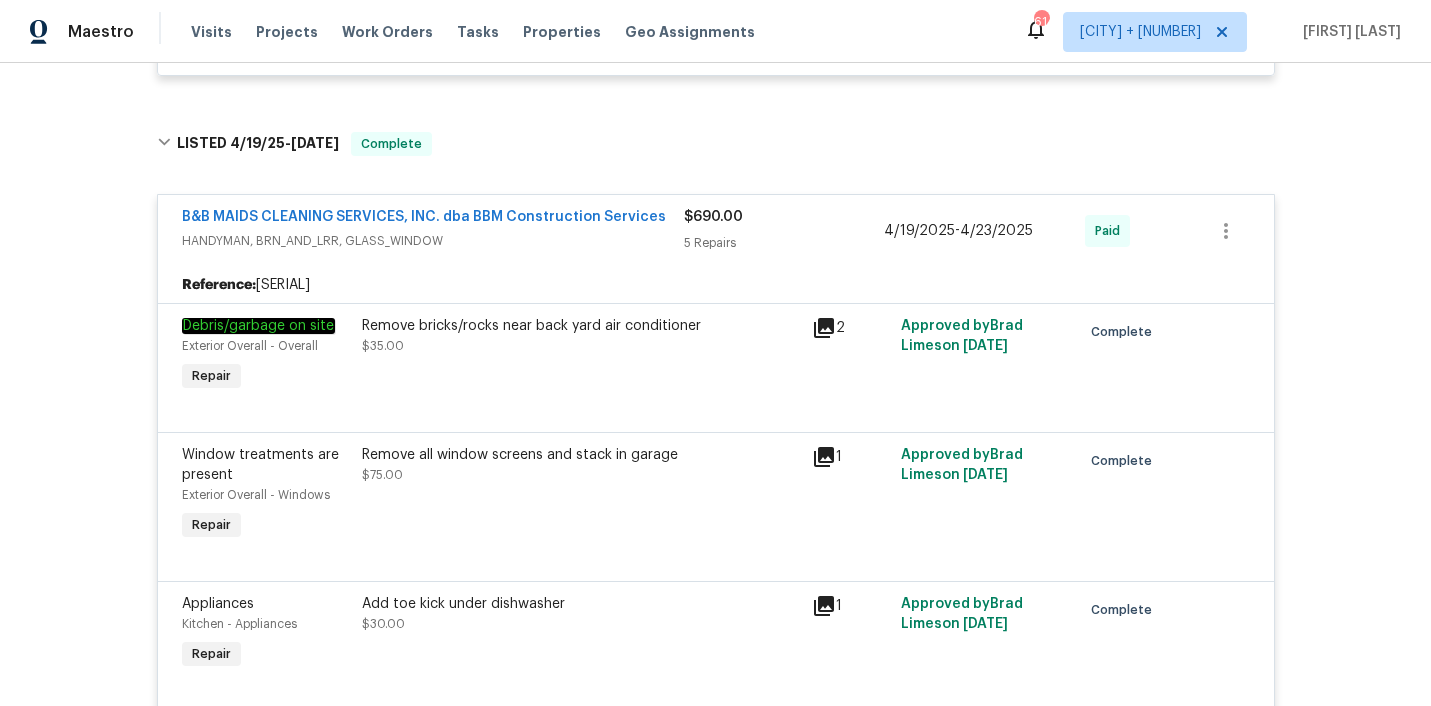 click on "HANDYMAN, BRN_AND_LRR, GLASS_WINDOW" at bounding box center (433, 241) 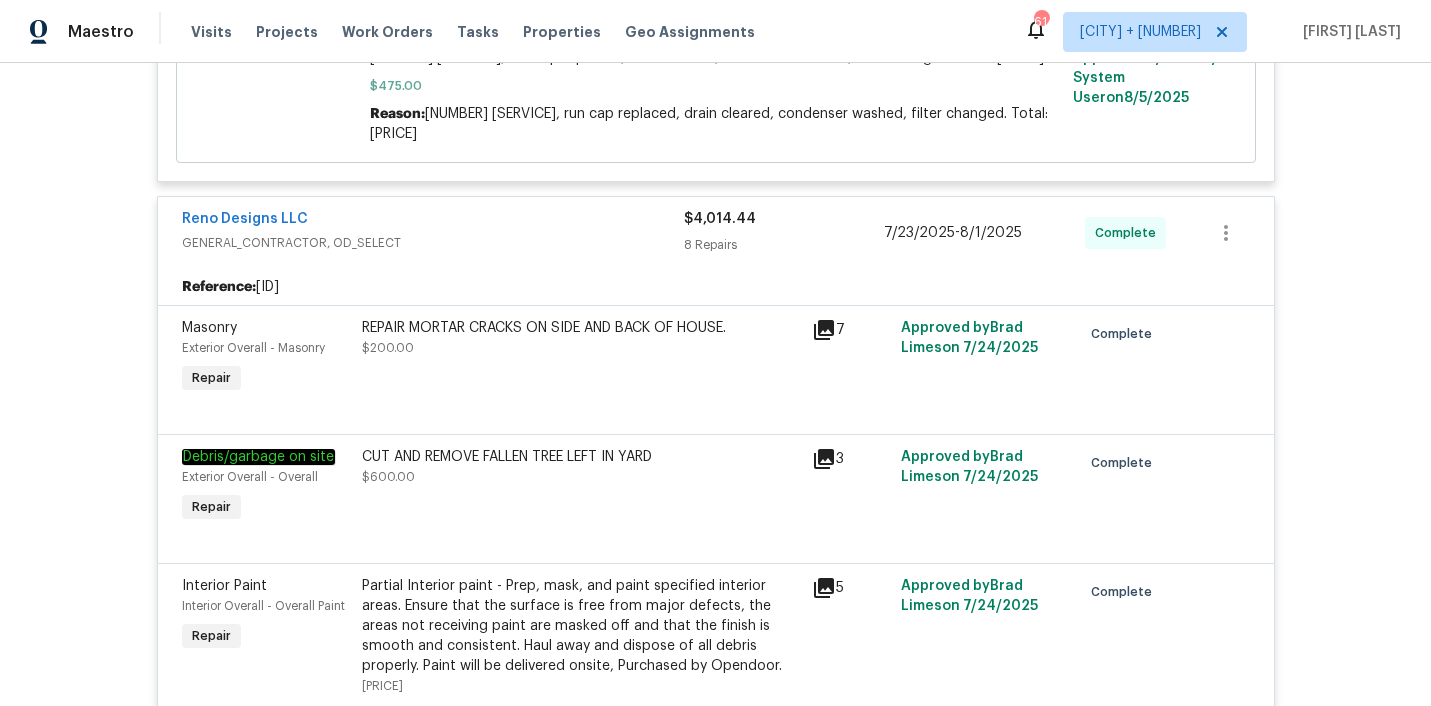 scroll, scrollTop: 1575, scrollLeft: 0, axis: vertical 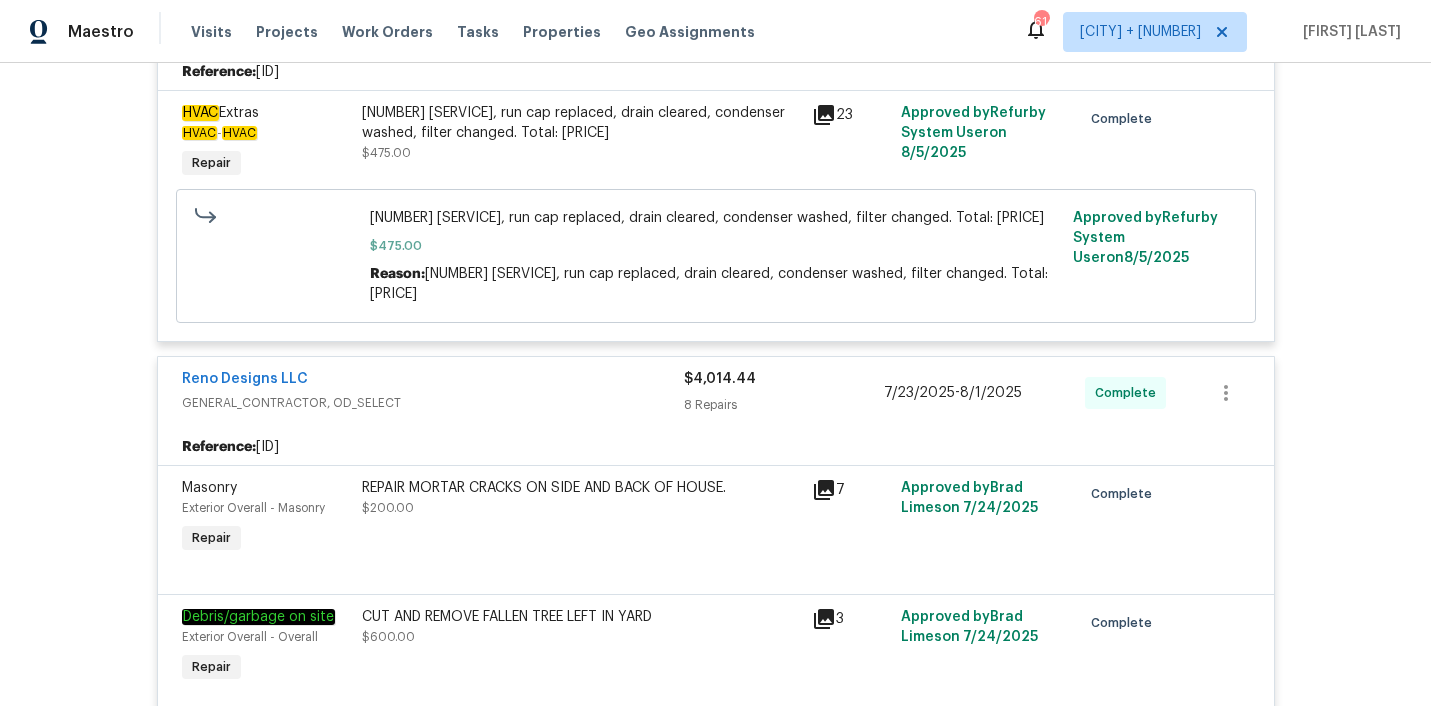 click on "GENERAL_CONTRACTOR, OD_SELECT" at bounding box center [433, 403] 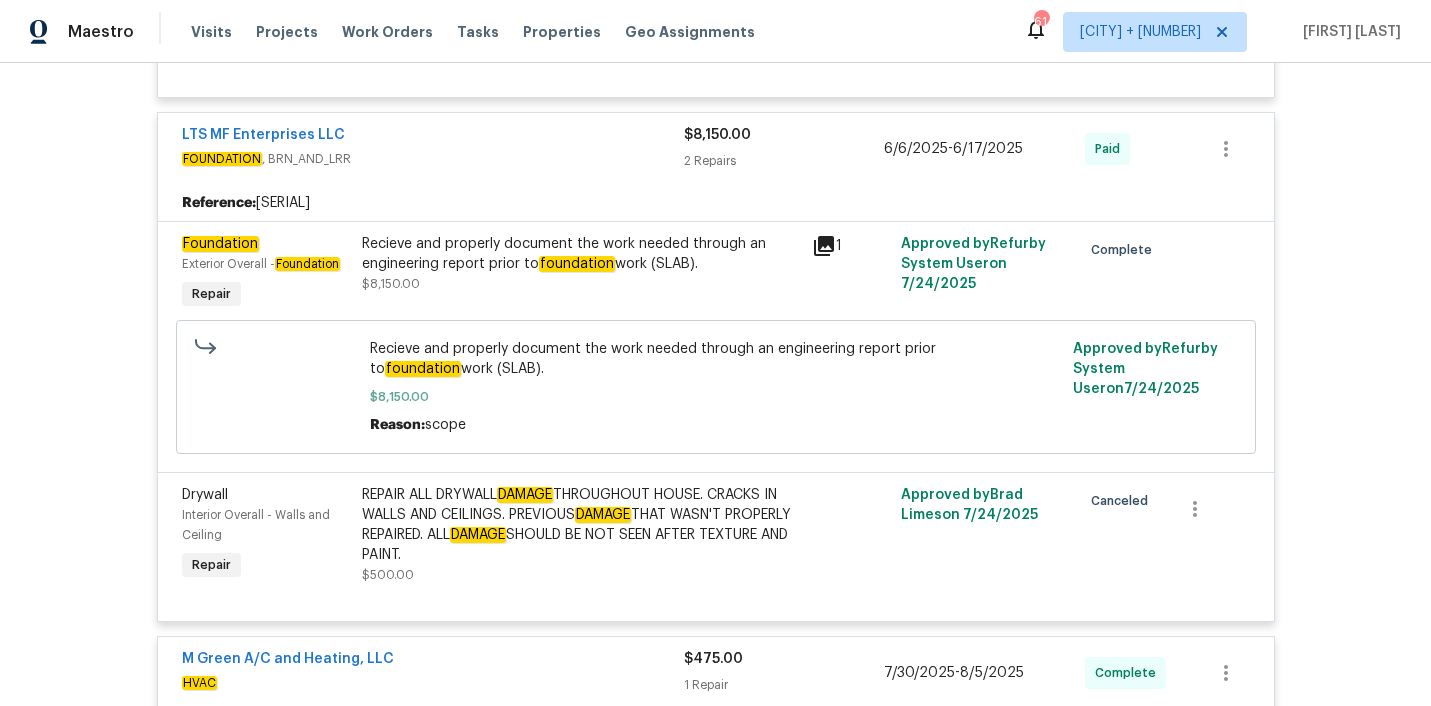 scroll, scrollTop: 757, scrollLeft: 0, axis: vertical 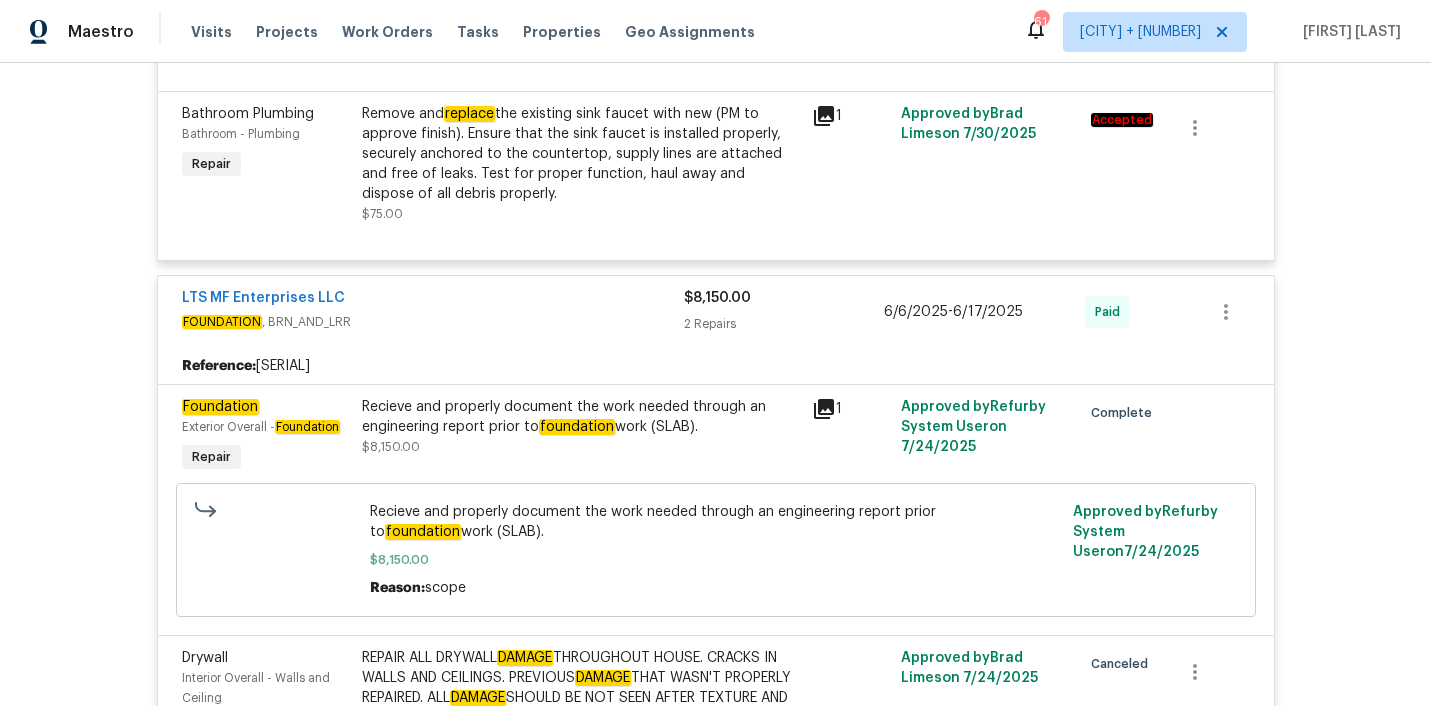 click on "LTS MF Enterprises LLC" at bounding box center (433, 300) 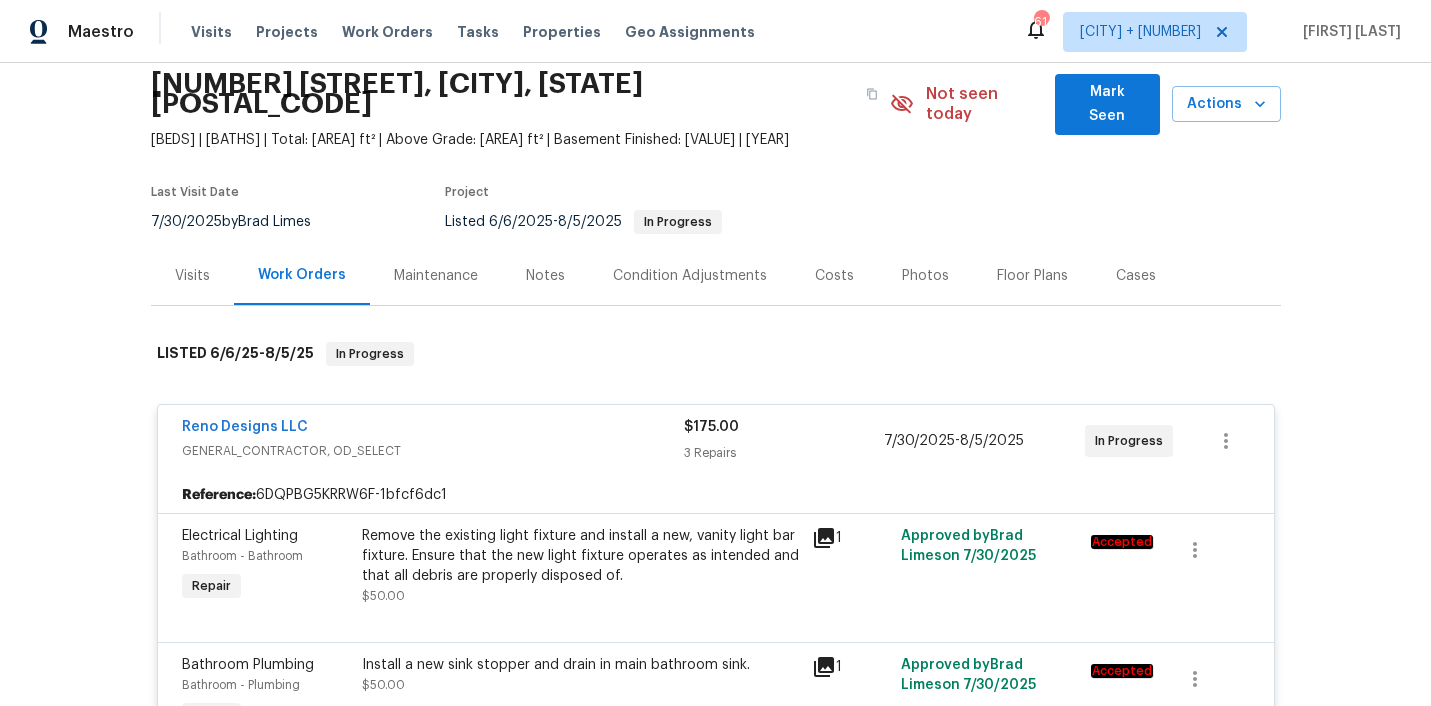 scroll, scrollTop: 80, scrollLeft: 0, axis: vertical 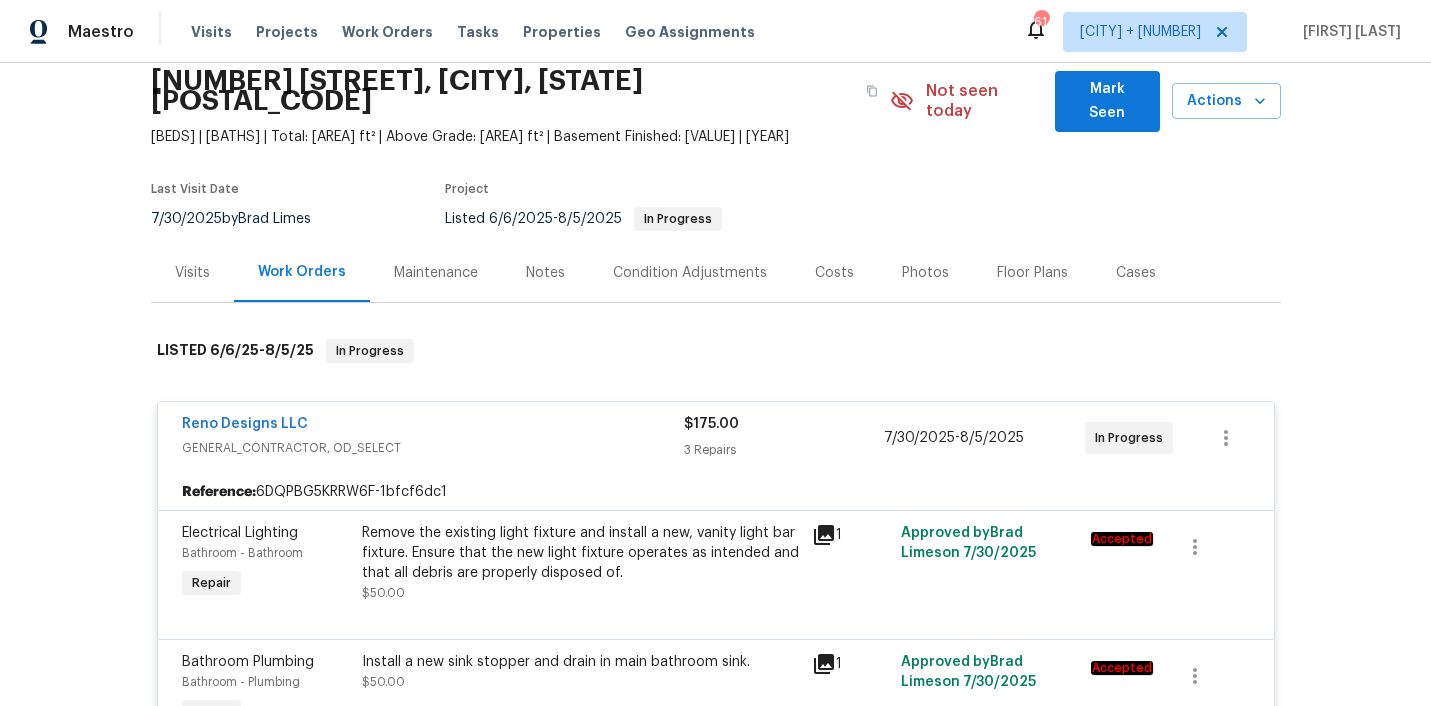 click on "Reno Designs LLC" at bounding box center (433, 426) 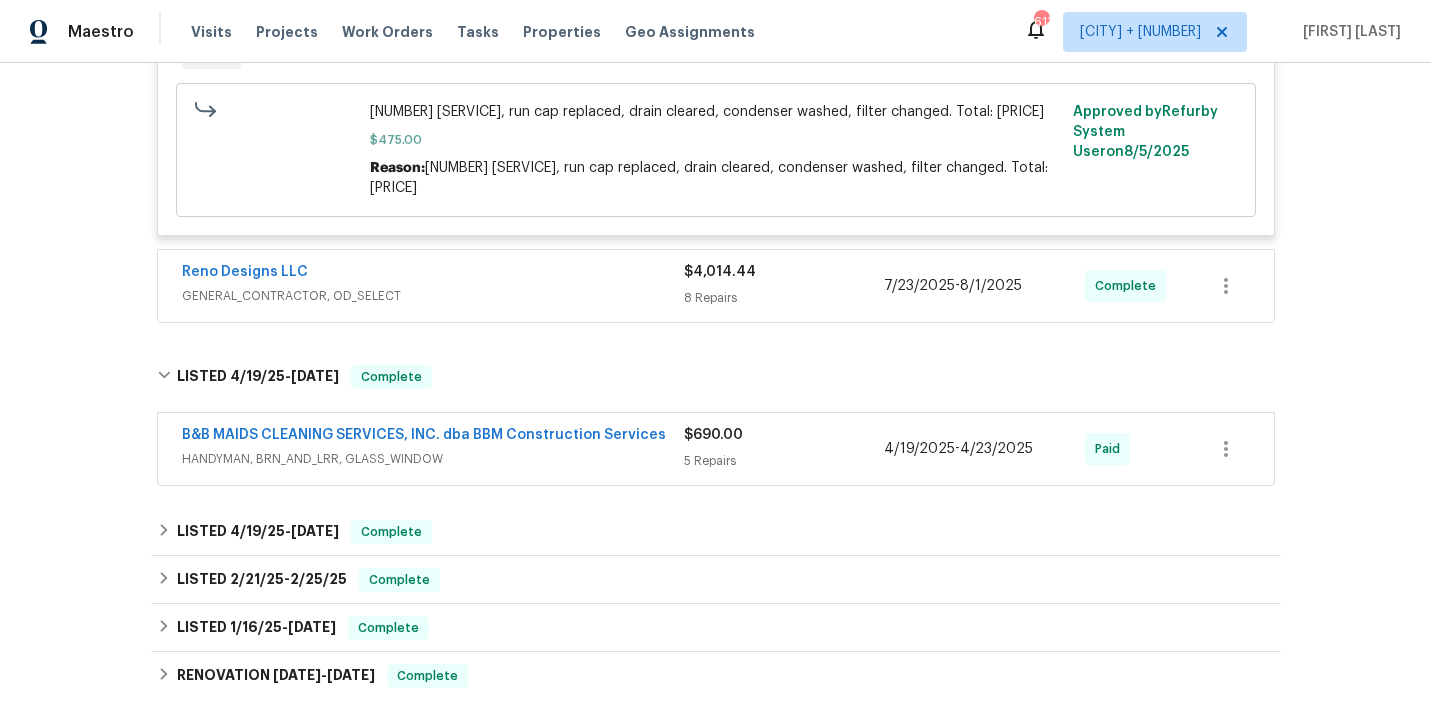 scroll, scrollTop: 0, scrollLeft: 0, axis: both 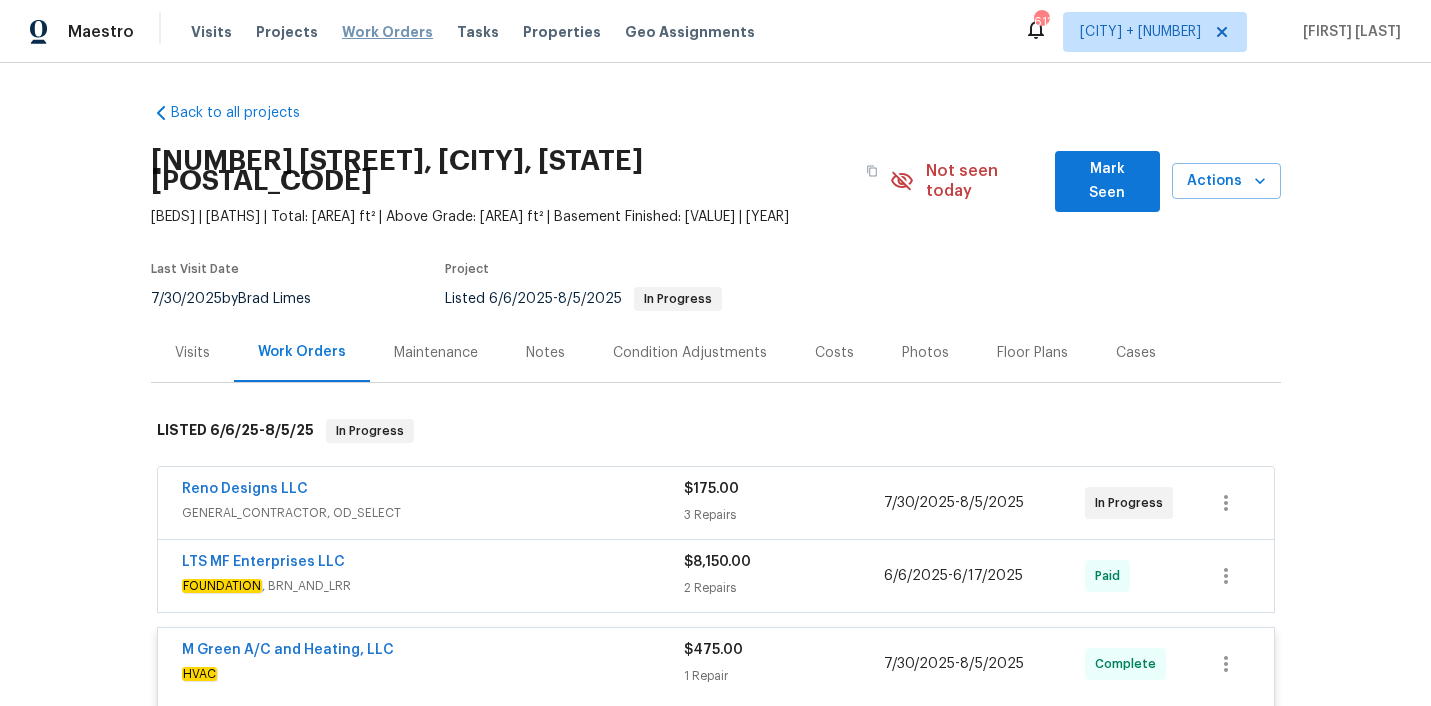 click on "Work Orders" at bounding box center (387, 32) 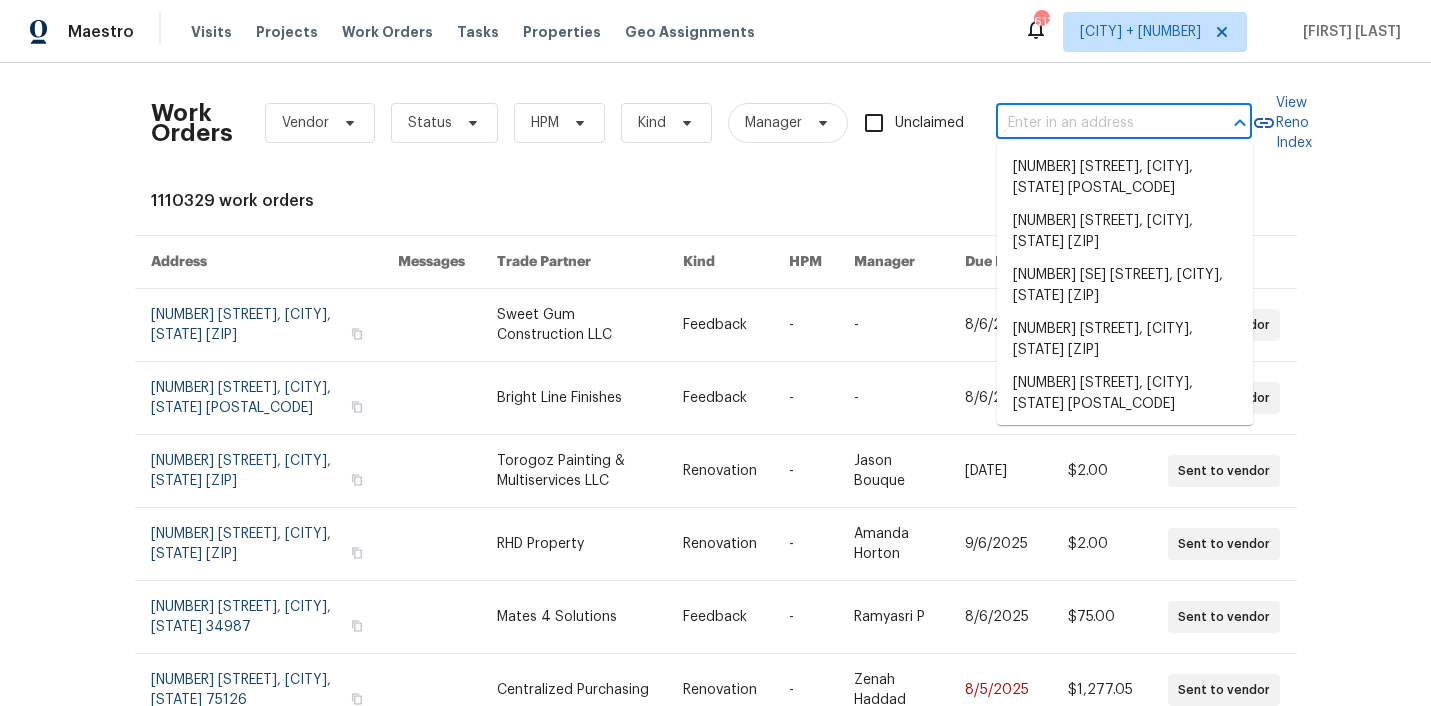 click at bounding box center (1096, 123) 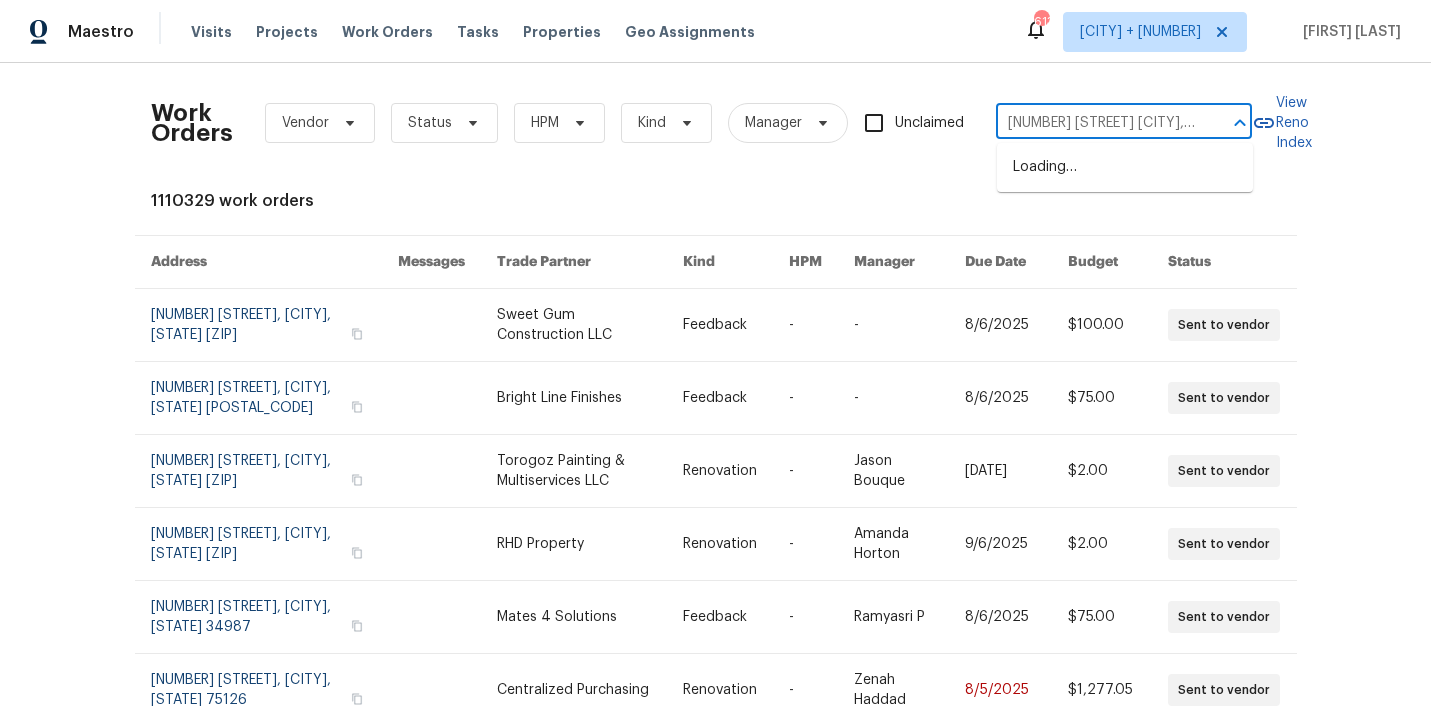 scroll, scrollTop: 0, scrollLeft: 112, axis: horizontal 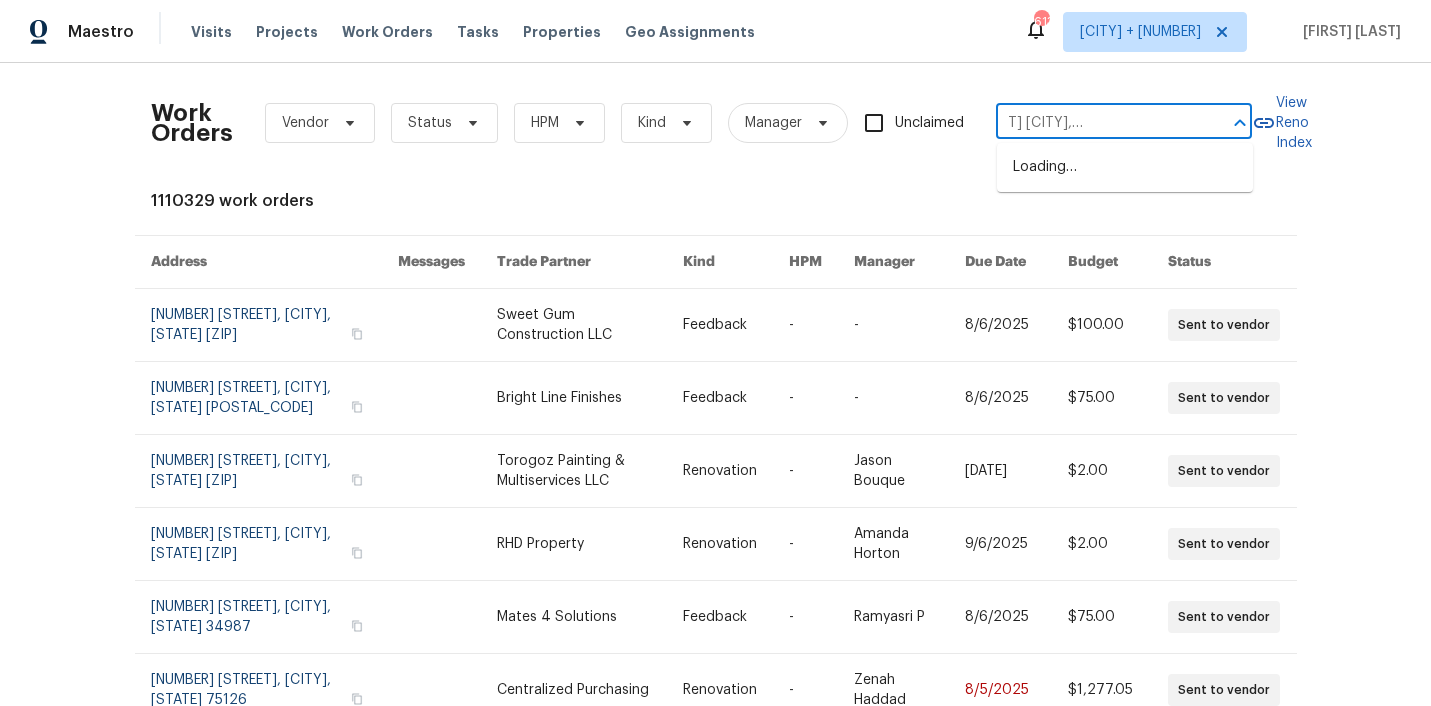 type on "7007 Church Wood Ln Huntersville, NC 28078" 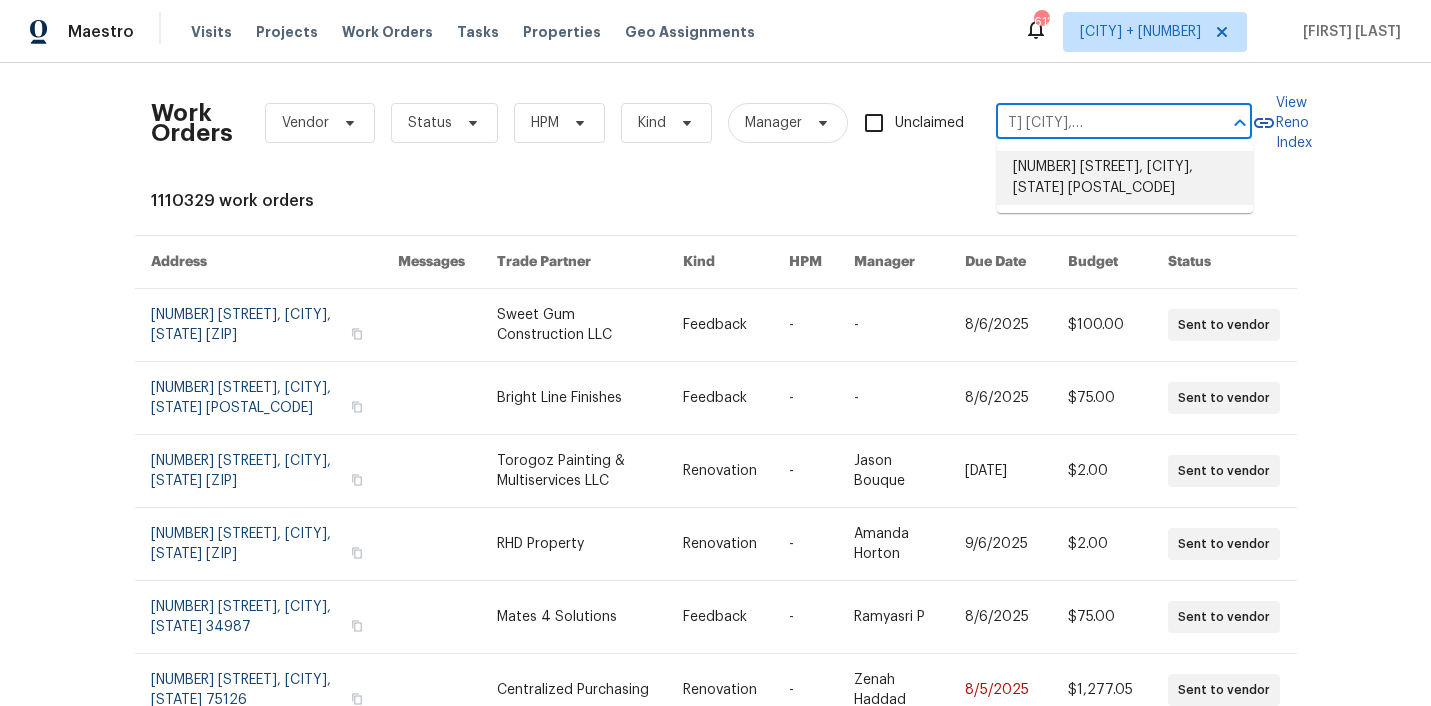 click on "7007 Church Wood Ln, Huntersville, NC 28078" at bounding box center [1125, 178] 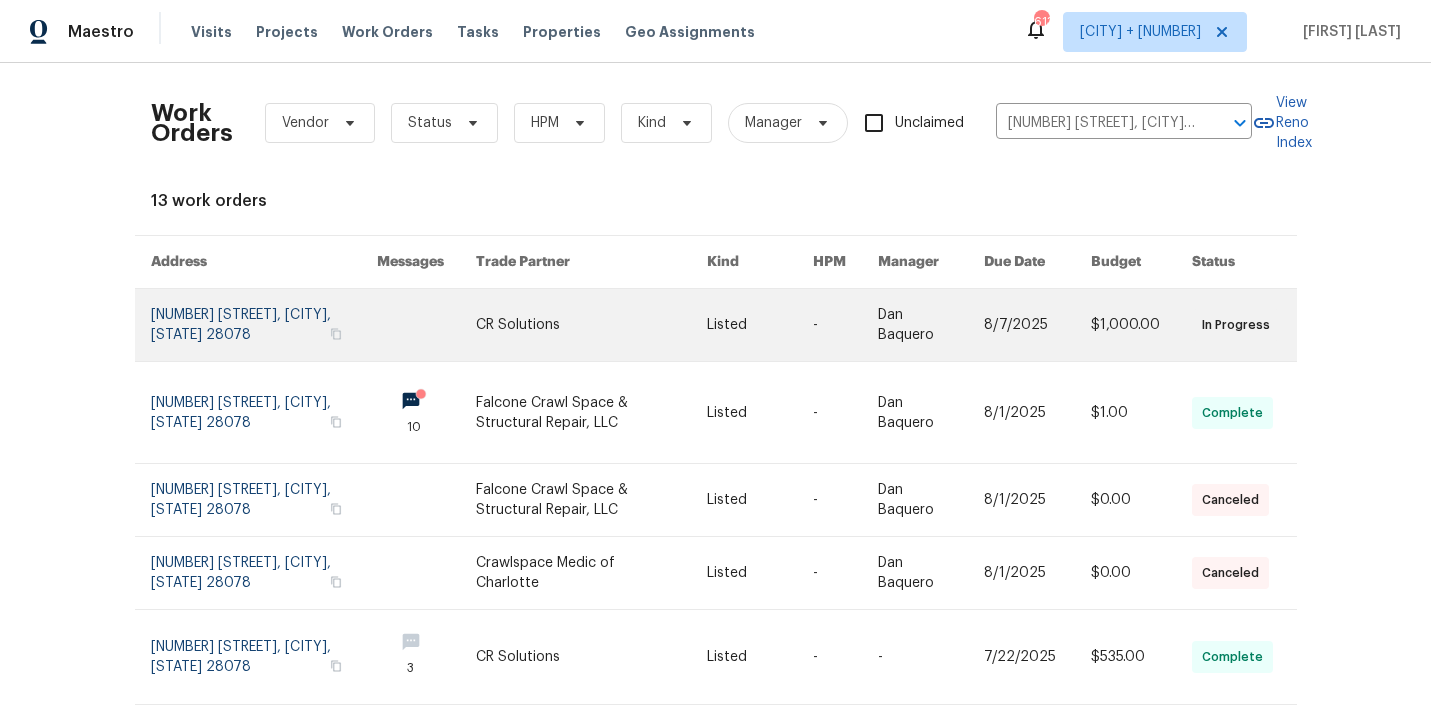 click on "CR Solutions" at bounding box center (575, 325) 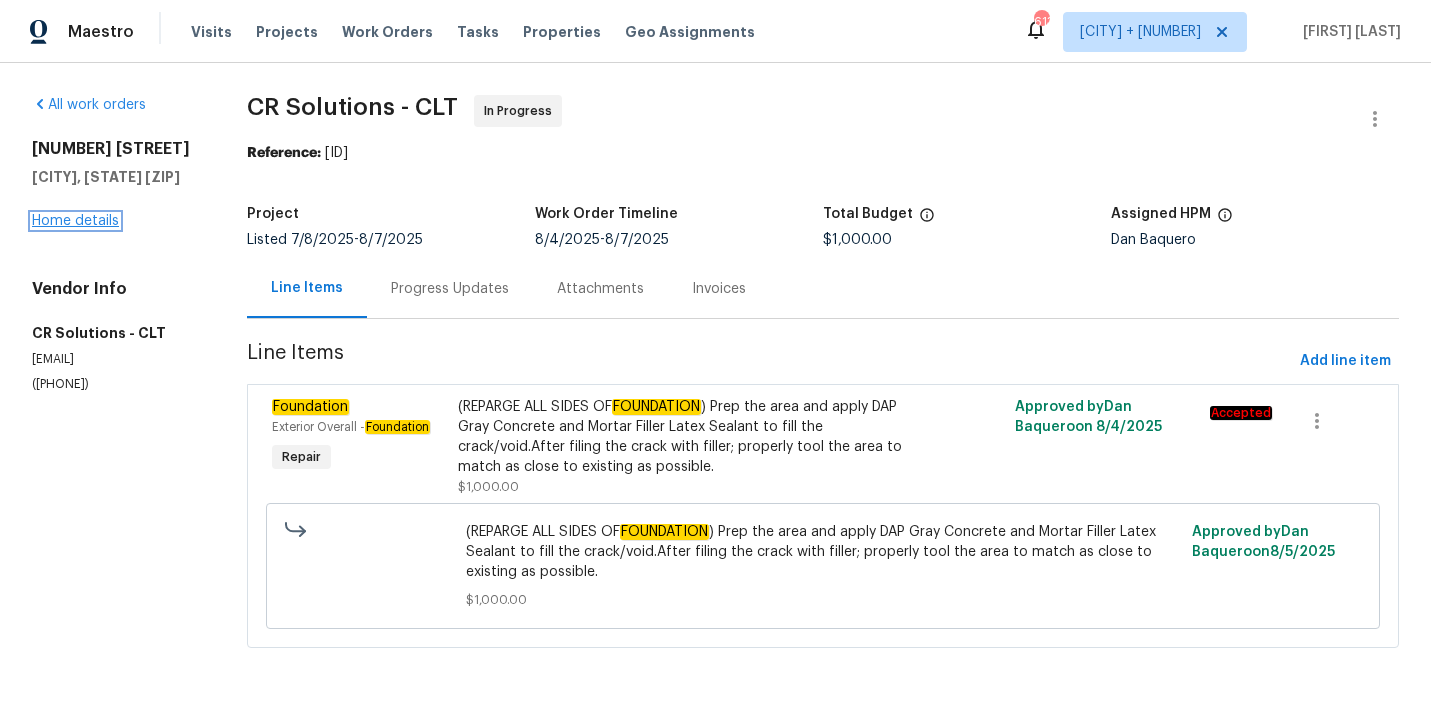 click on "Home details" at bounding box center [75, 221] 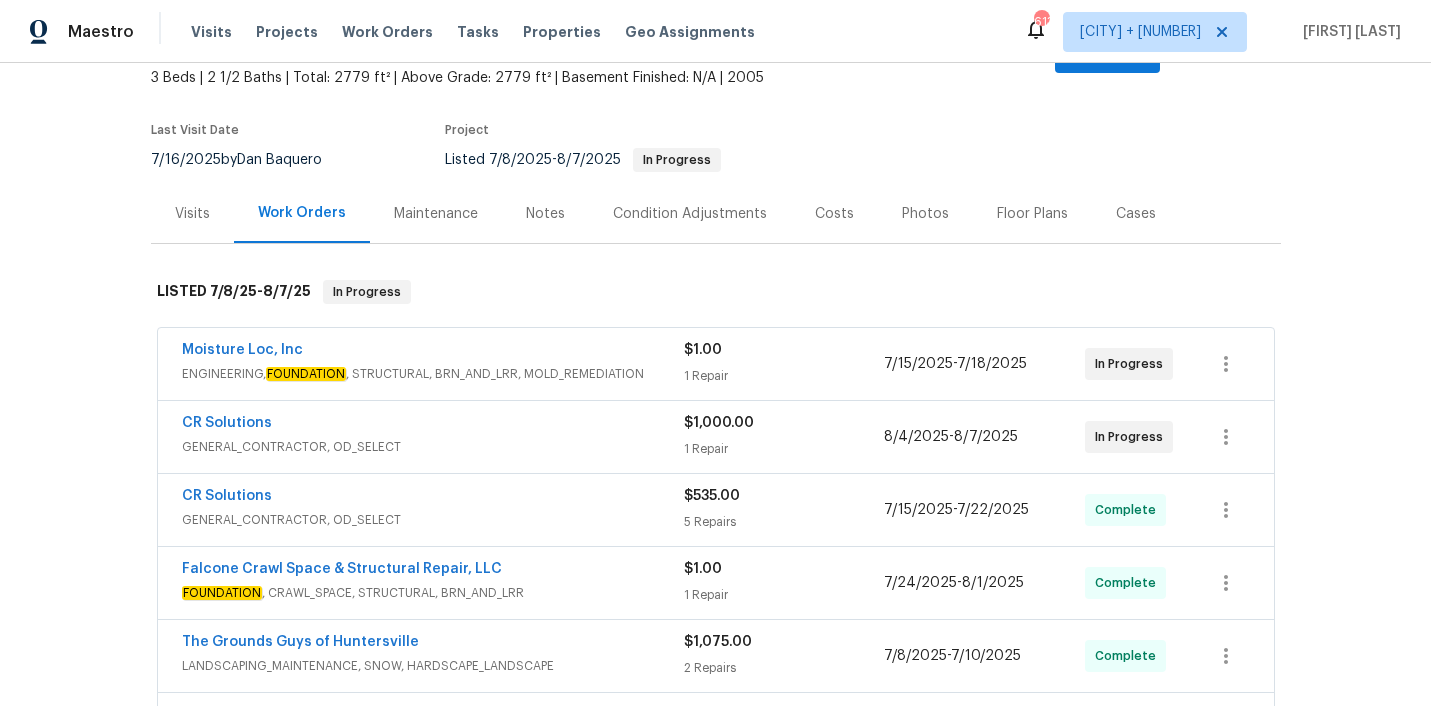 scroll, scrollTop: 140, scrollLeft: 0, axis: vertical 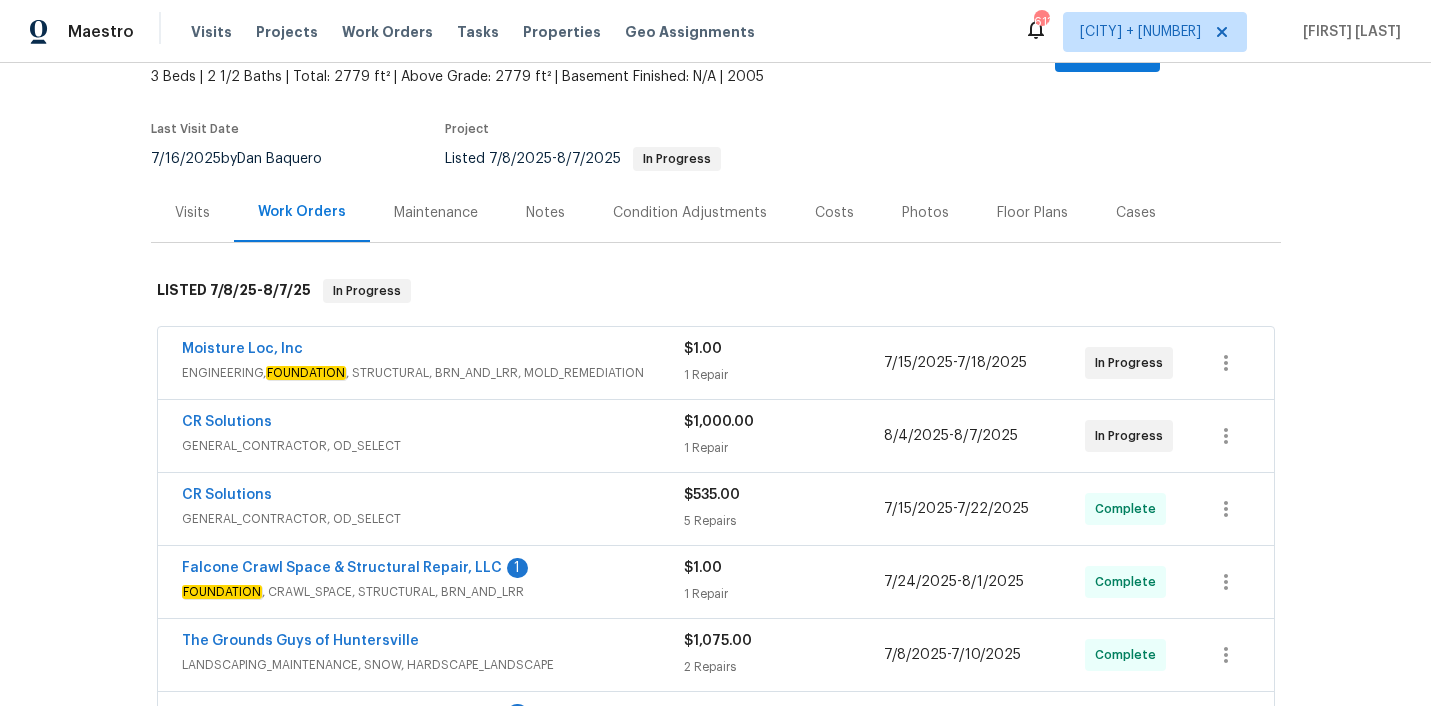 click on "Moisture Loc, Inc" at bounding box center (433, 351) 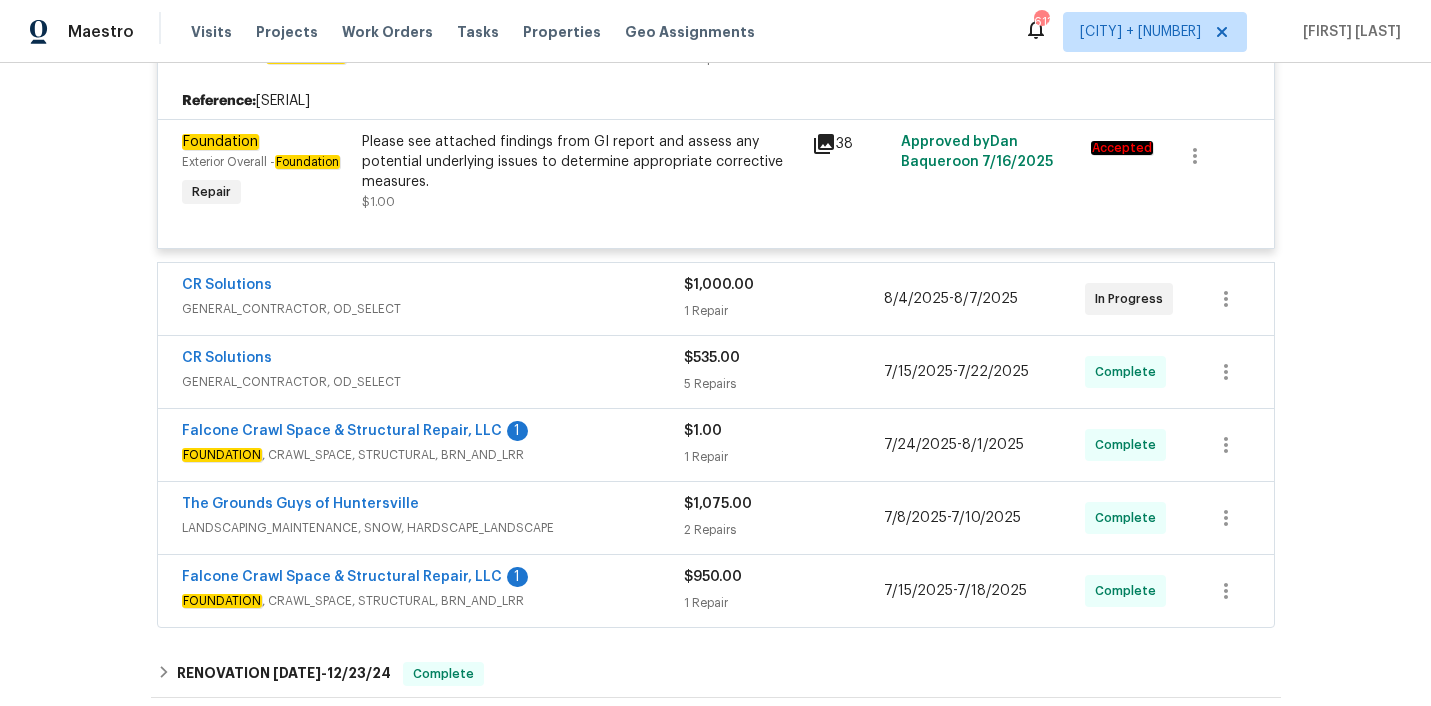 scroll, scrollTop: 487, scrollLeft: 0, axis: vertical 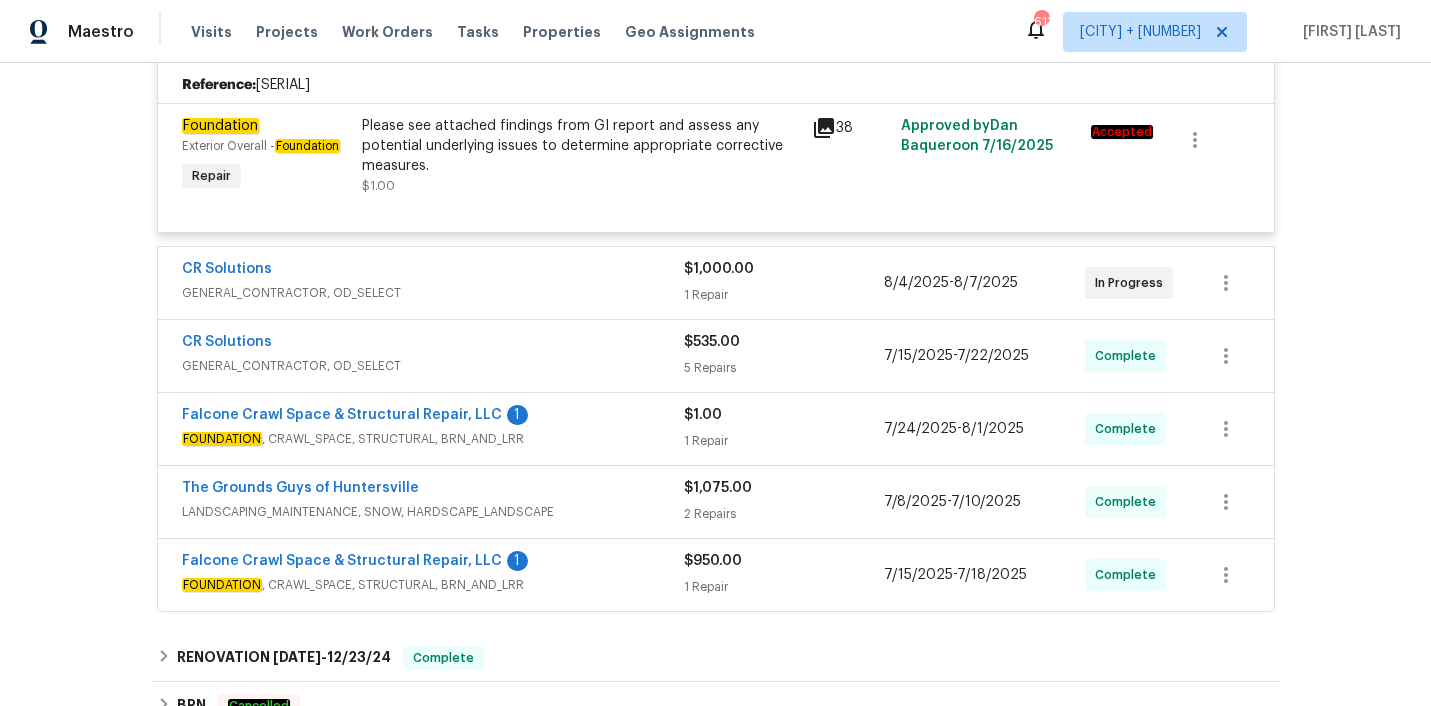 click on "CR Solutions" at bounding box center (433, 271) 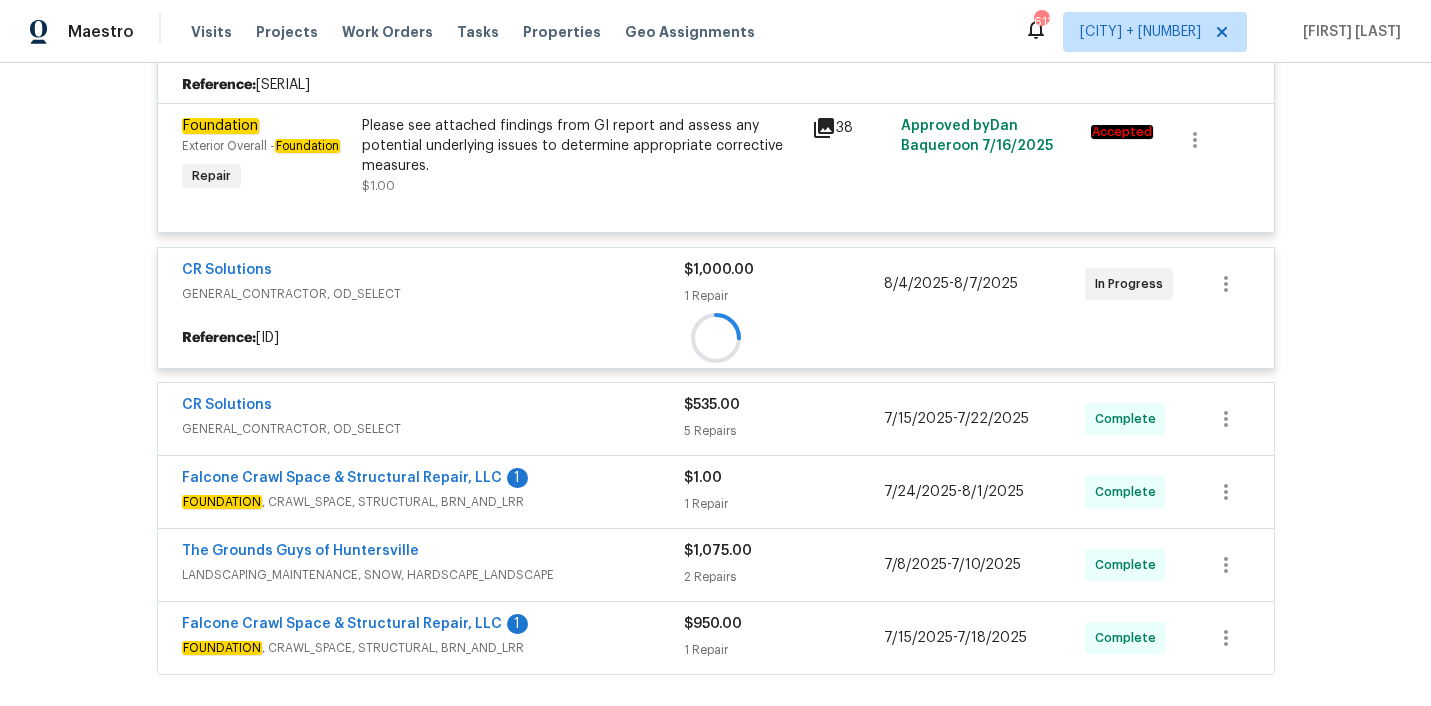 scroll, scrollTop: 689, scrollLeft: 0, axis: vertical 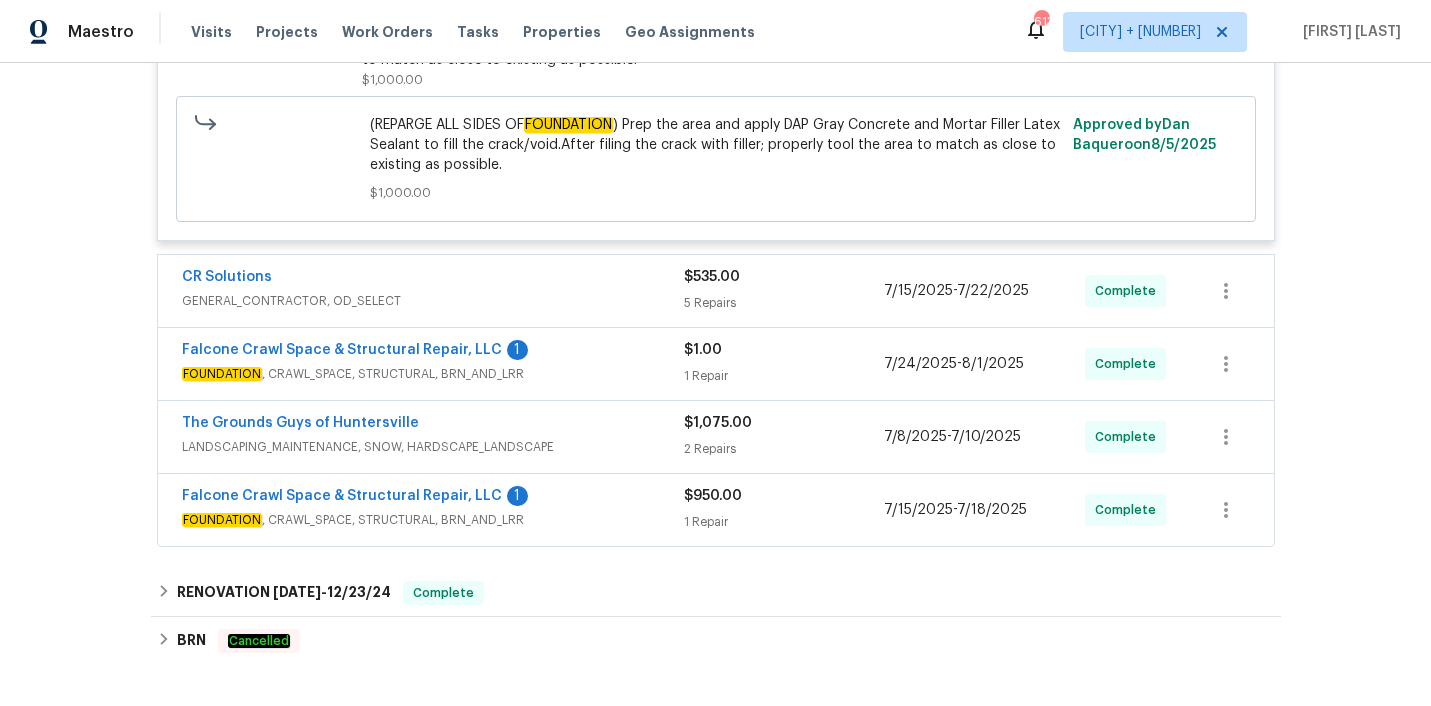 click on "CR Solutions" at bounding box center [433, 279] 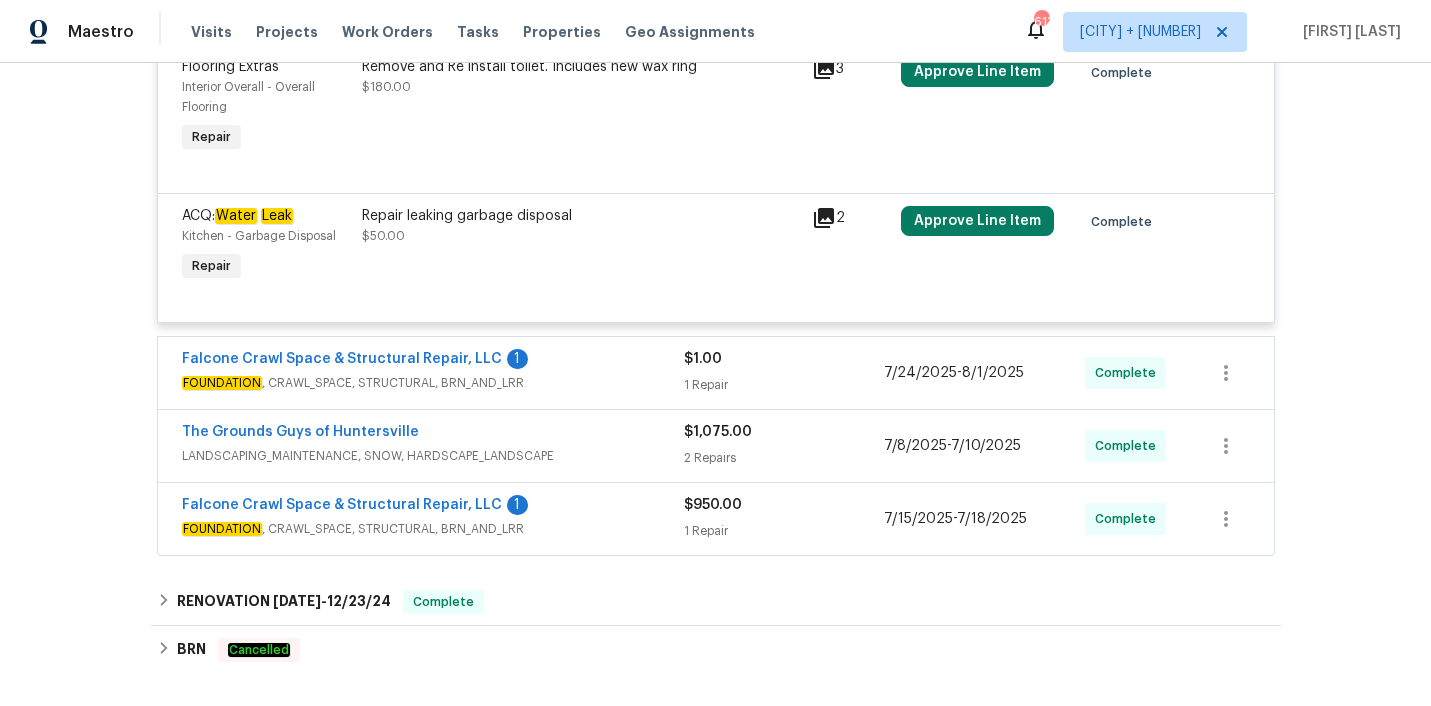 scroll, scrollTop: 1775, scrollLeft: 0, axis: vertical 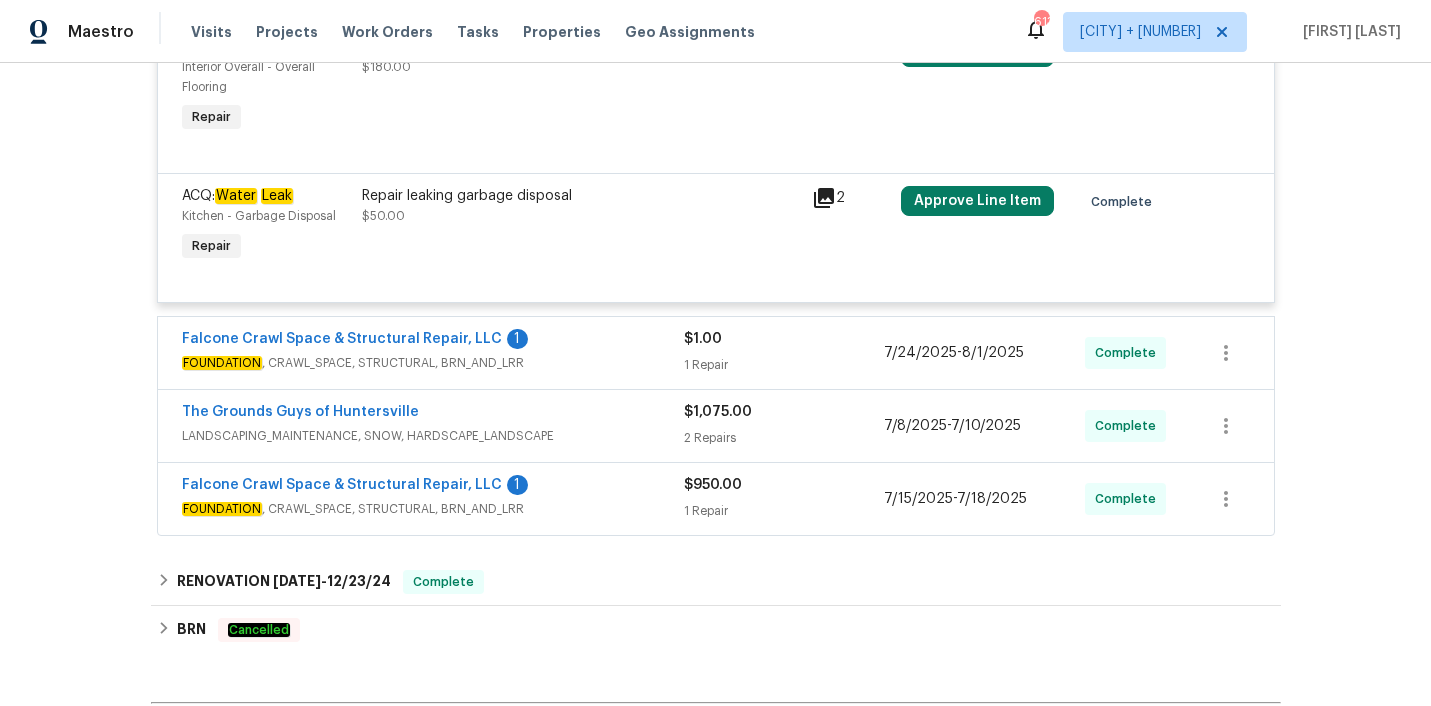 click on "Falcone Crawl Space & Structural Repair, LLC 1" at bounding box center [433, 341] 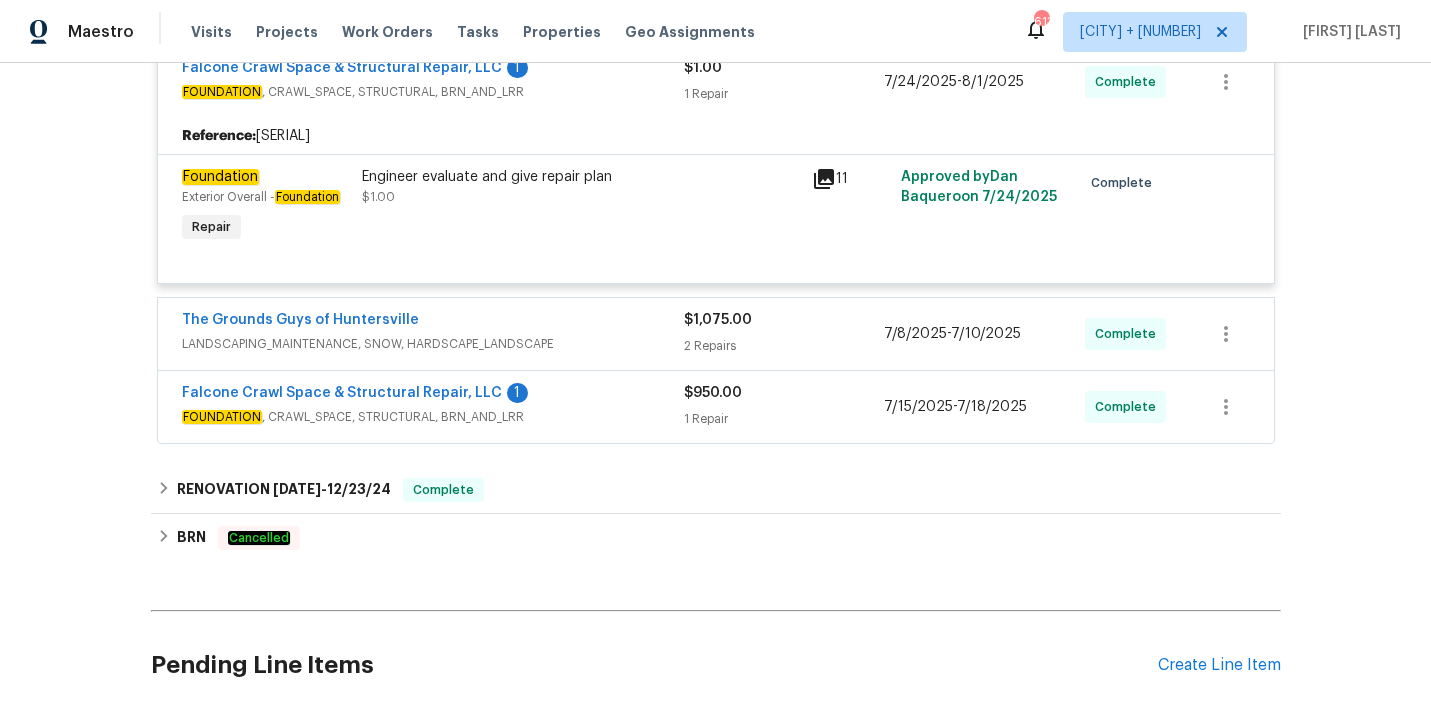 scroll, scrollTop: 2068, scrollLeft: 0, axis: vertical 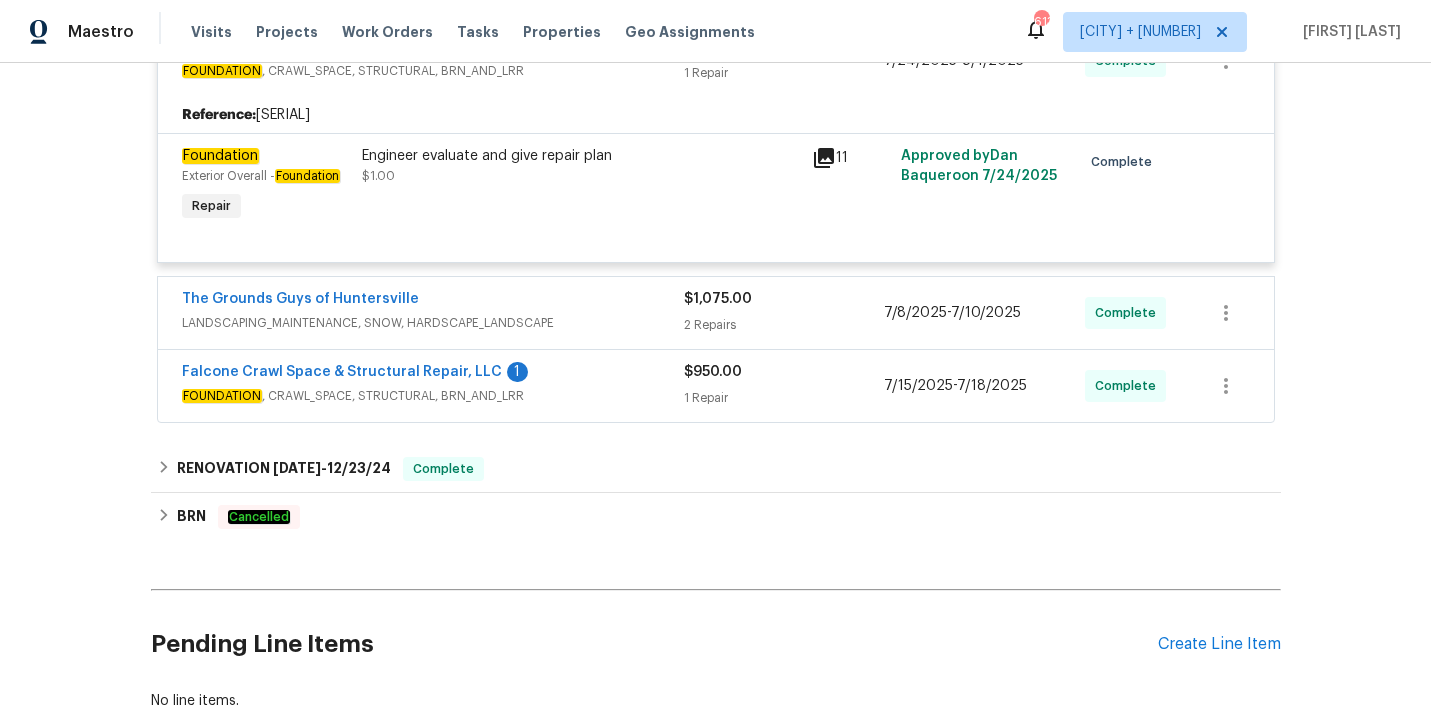 click on "The Grounds Guys of Huntersville LANDSCAPING_MAINTENANCE, SNOW, HARDSCAPE_LANDSCAPE $1,075.00 2 Repairs 7/8/2025  -  7/10/2025 Complete" at bounding box center (716, 313) 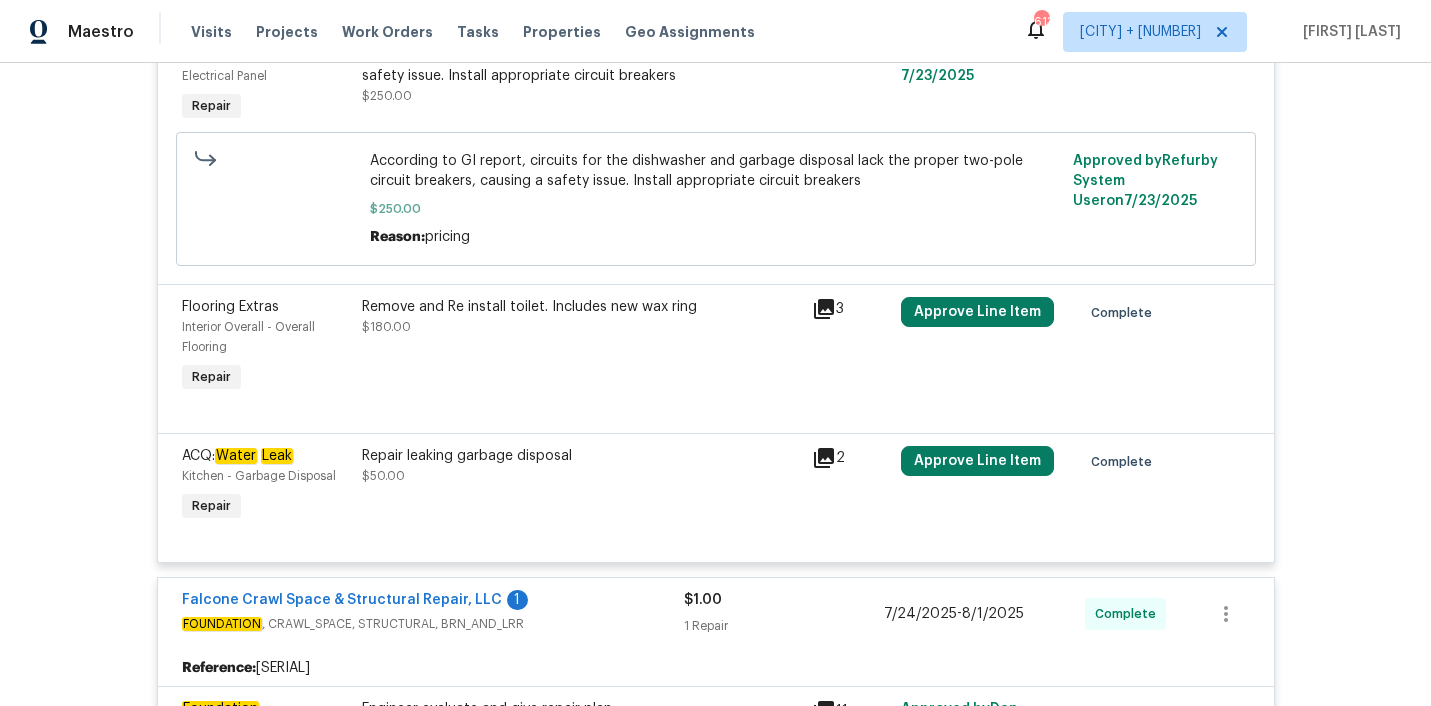 scroll, scrollTop: 1541, scrollLeft: 0, axis: vertical 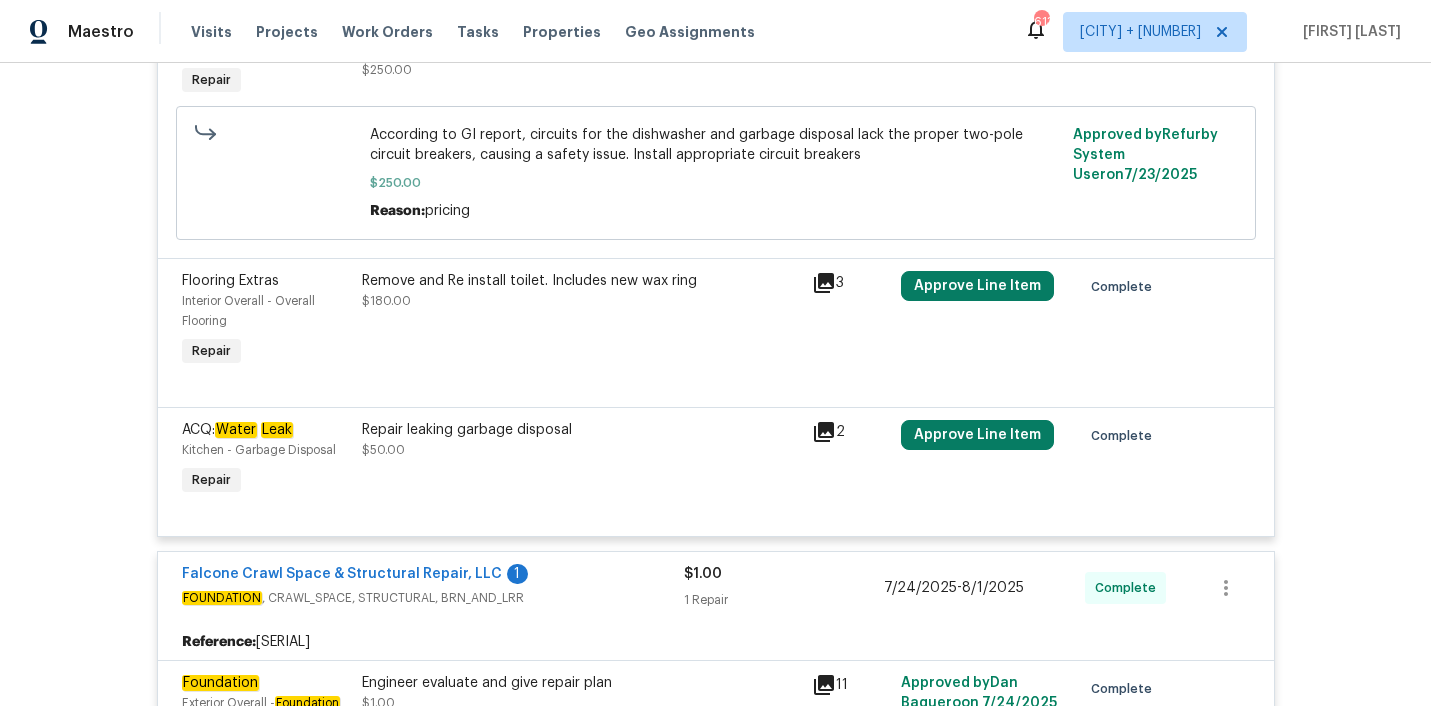 click on "Repair leaking garbage disposal $50.00" at bounding box center (581, 440) 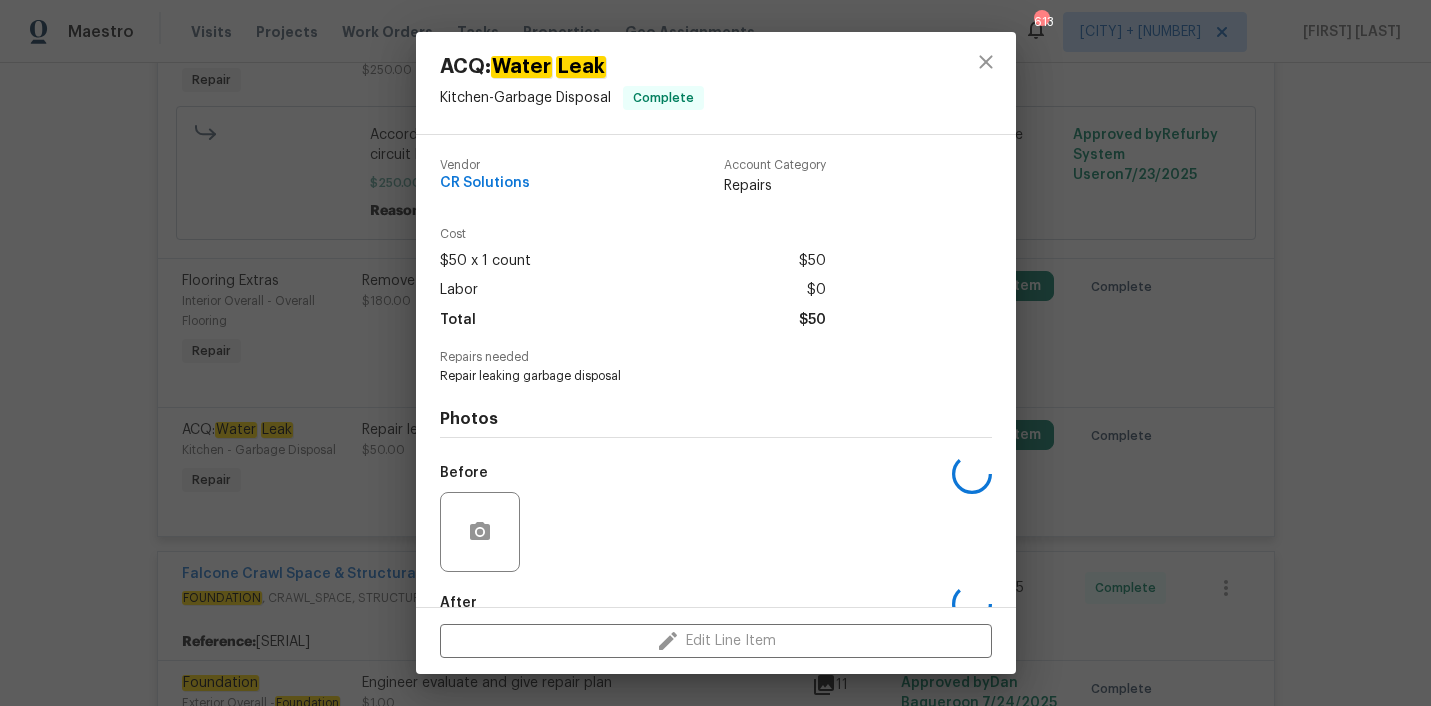 scroll, scrollTop: 115, scrollLeft: 0, axis: vertical 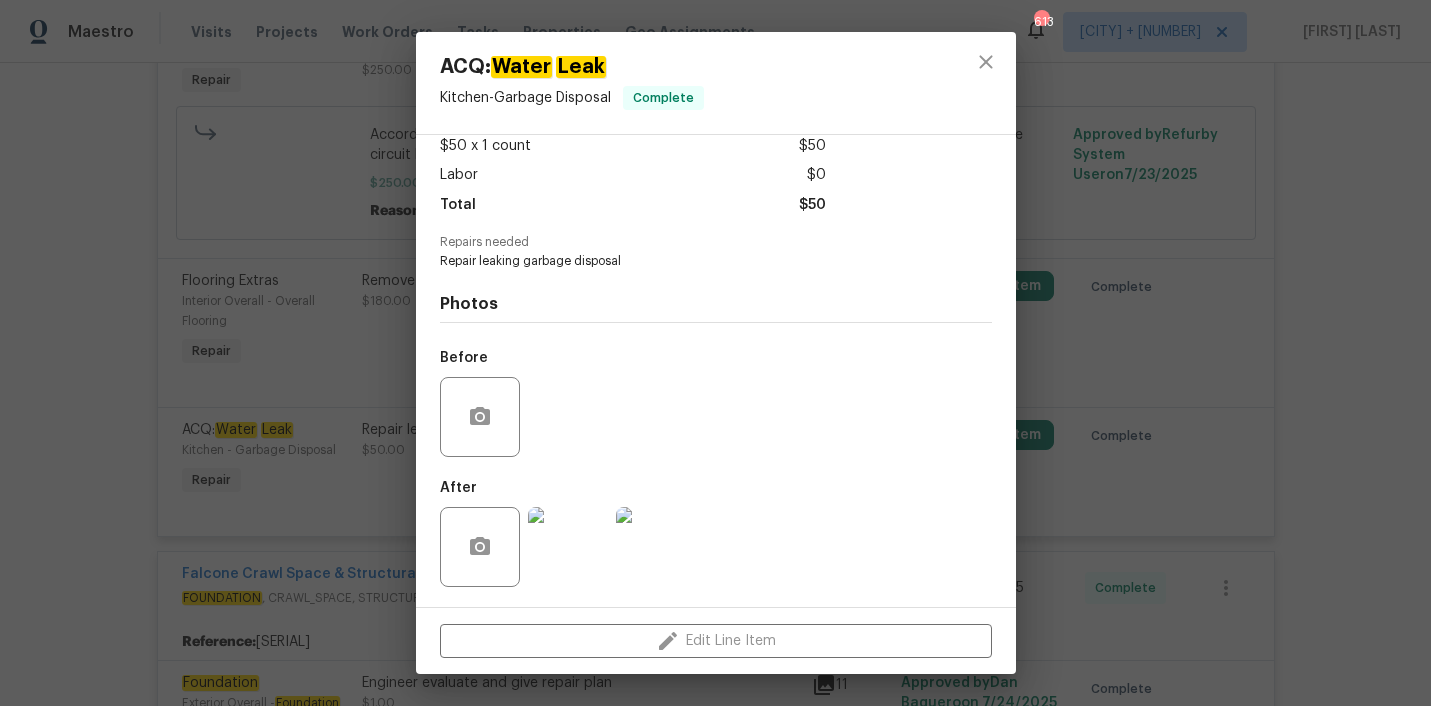 click on "ACQ:  Water   Leak Kitchen  -  Garbage Disposal Complete Vendor CR Solutions Account Category Repairs Cost $50 x 1 count $50 Labor $0 Total $50 Repairs needed Repair leaking garbage disposal Photos Before After  Edit Line Item" at bounding box center (715, 353) 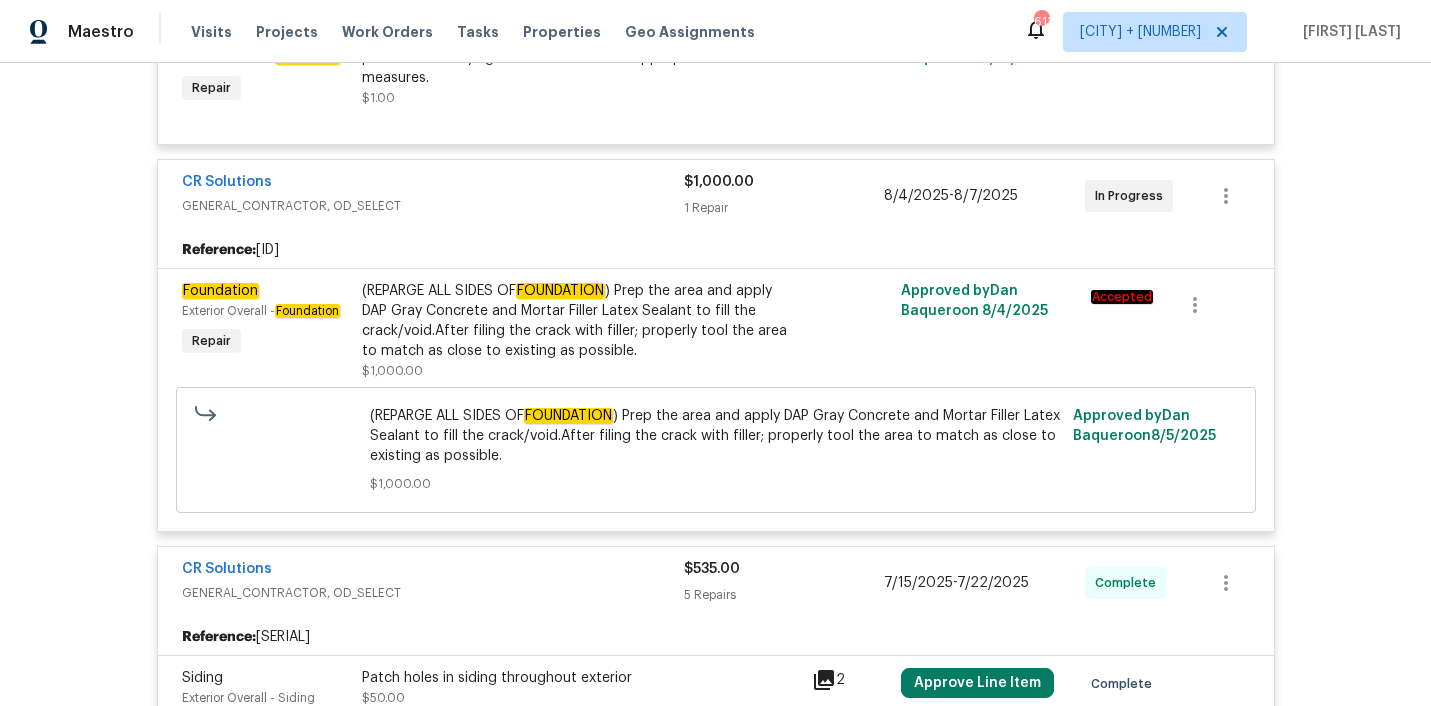 scroll, scrollTop: 0, scrollLeft: 0, axis: both 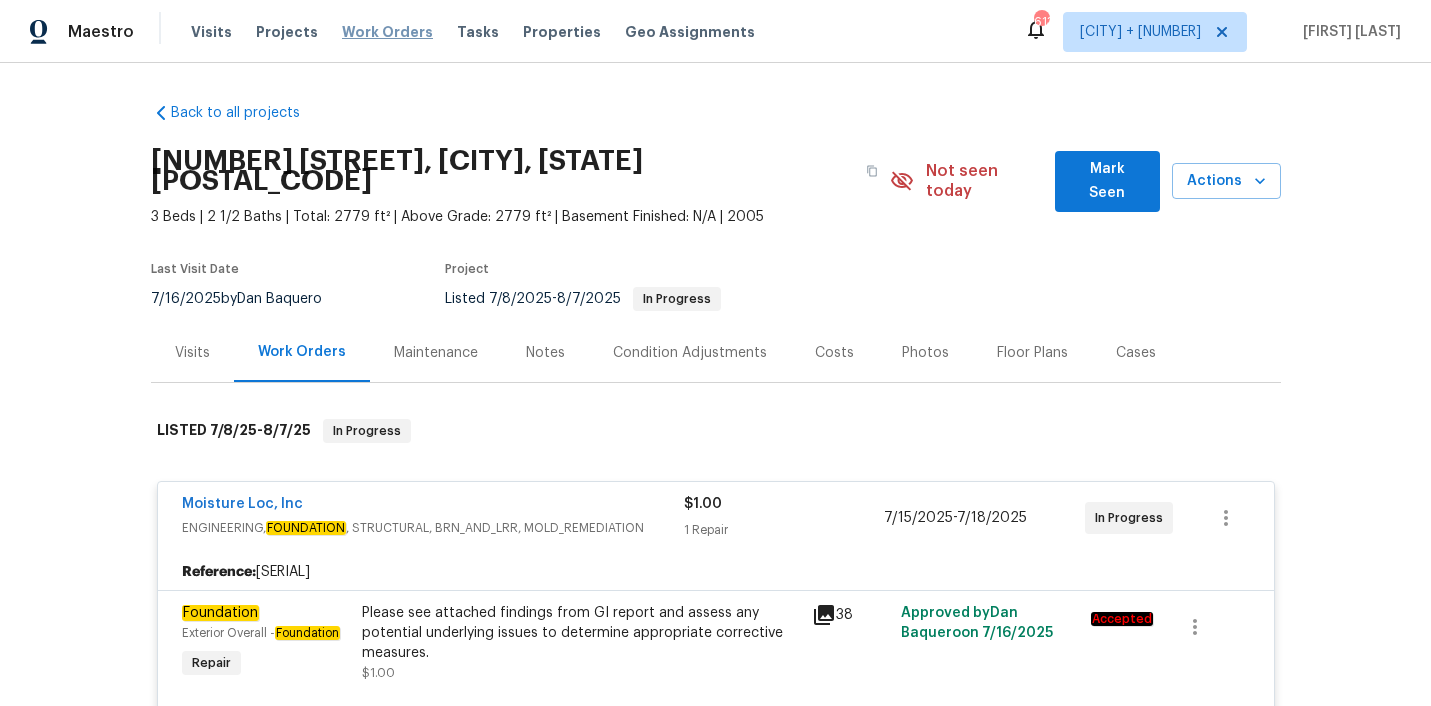 click on "Work Orders" at bounding box center [387, 32] 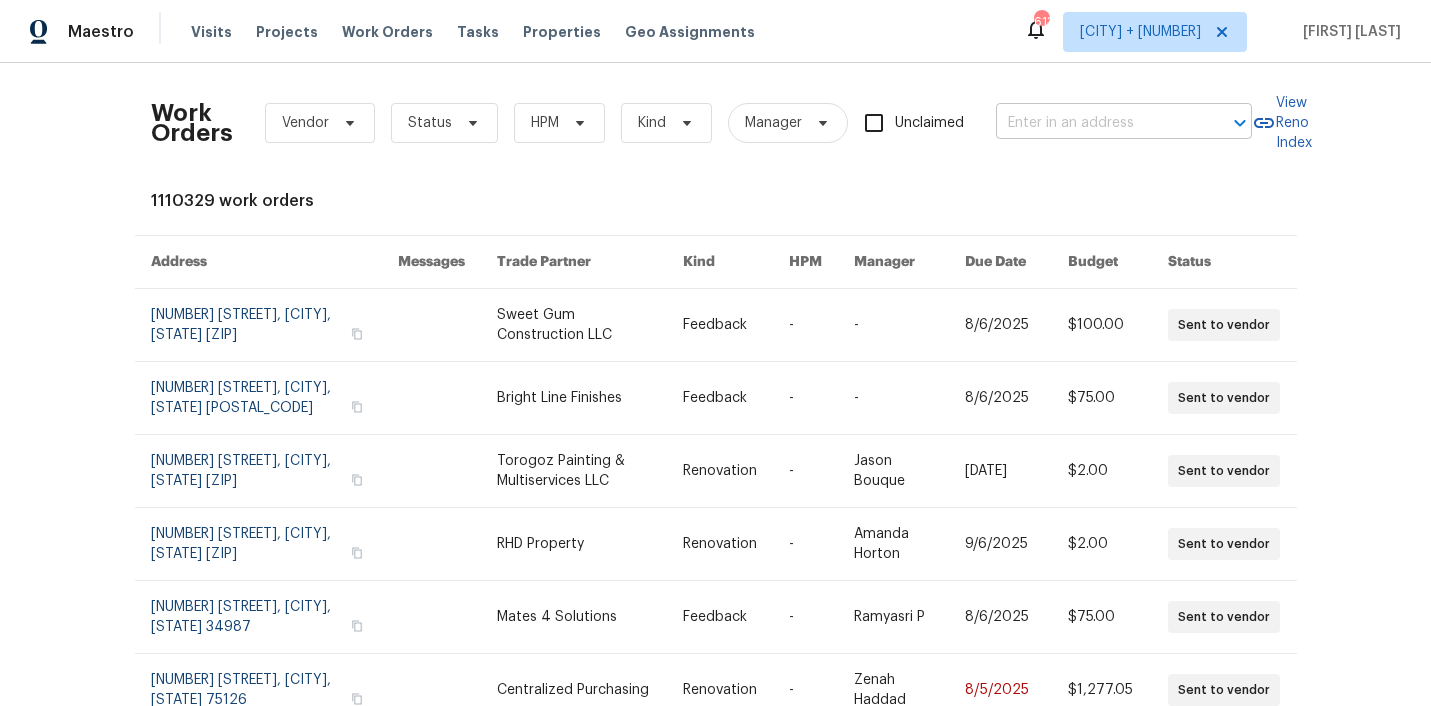 click at bounding box center (1096, 123) 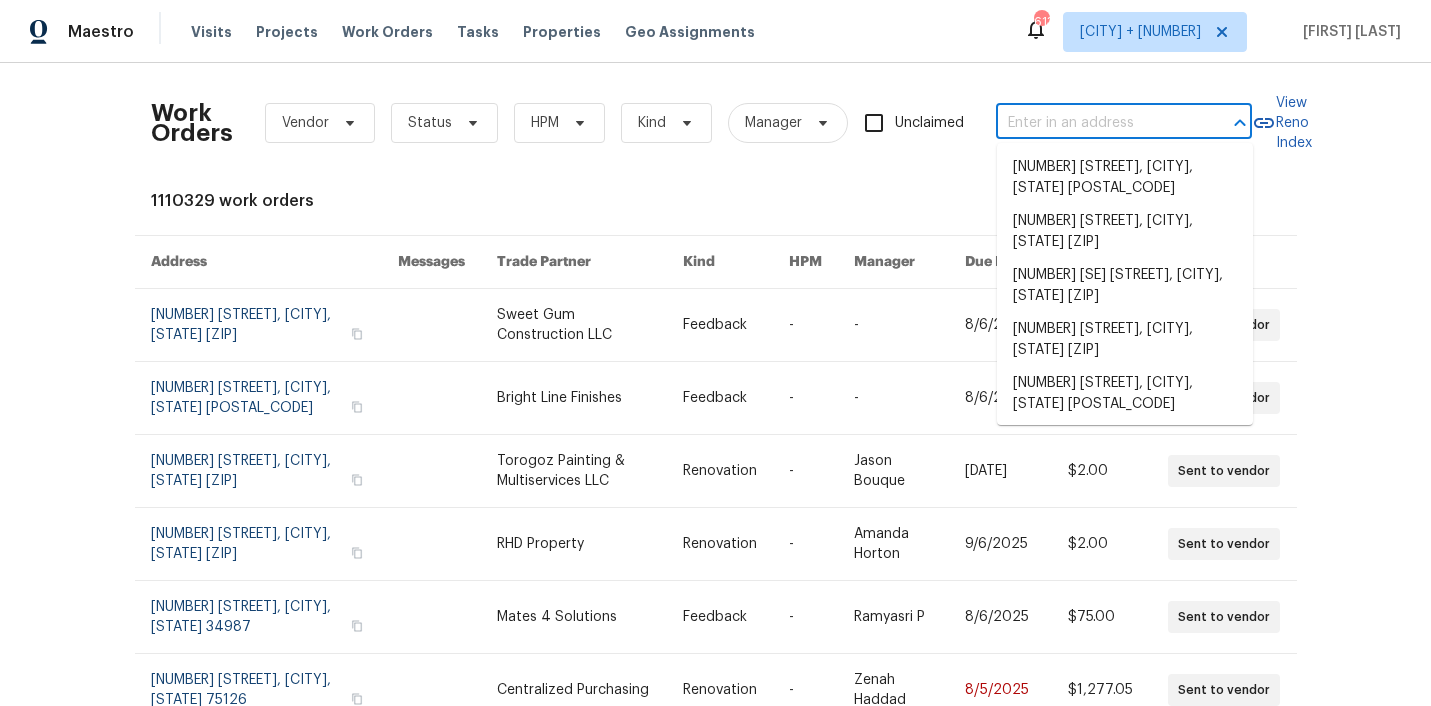 paste on "141 Edenvale Rd Rock Hill, SC 29730" 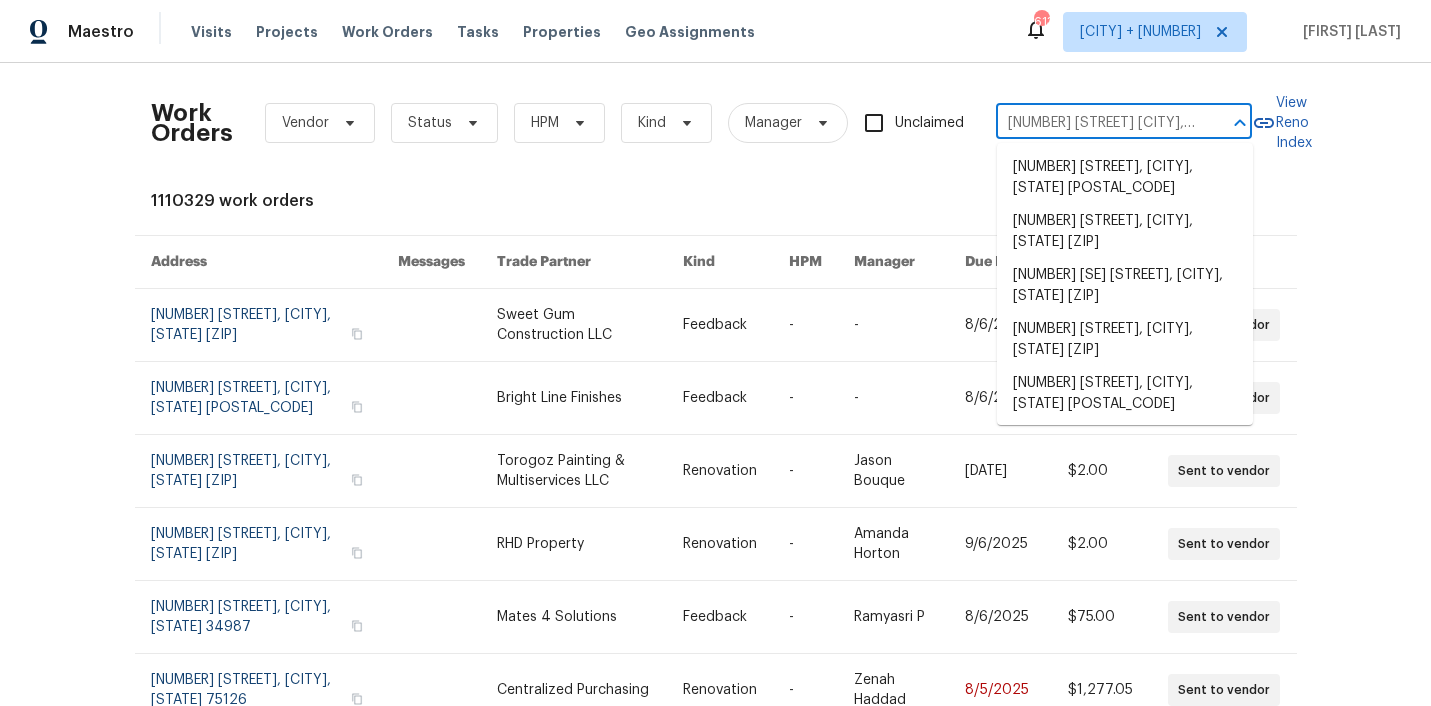 scroll, scrollTop: 0, scrollLeft: 47, axis: horizontal 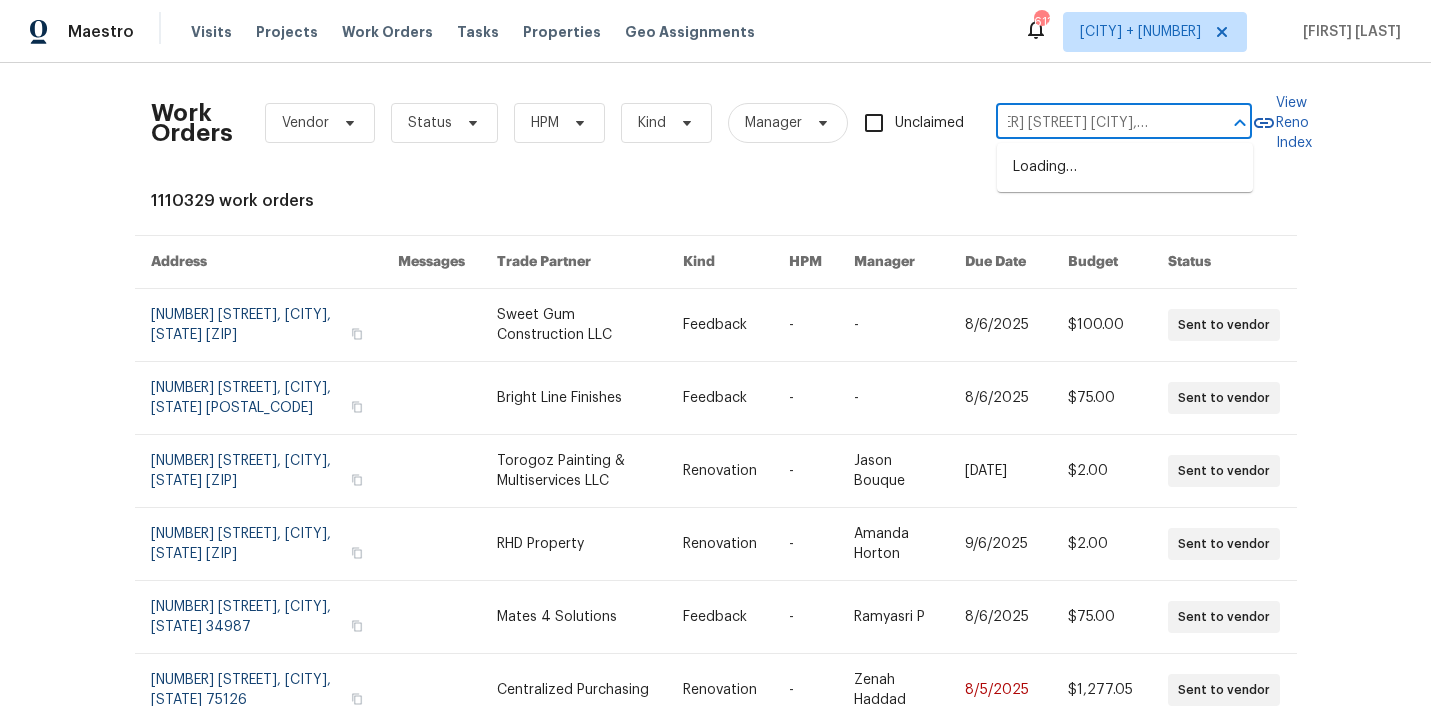 type on "141 Edenvale Rd Rock Hill, SC 29730" 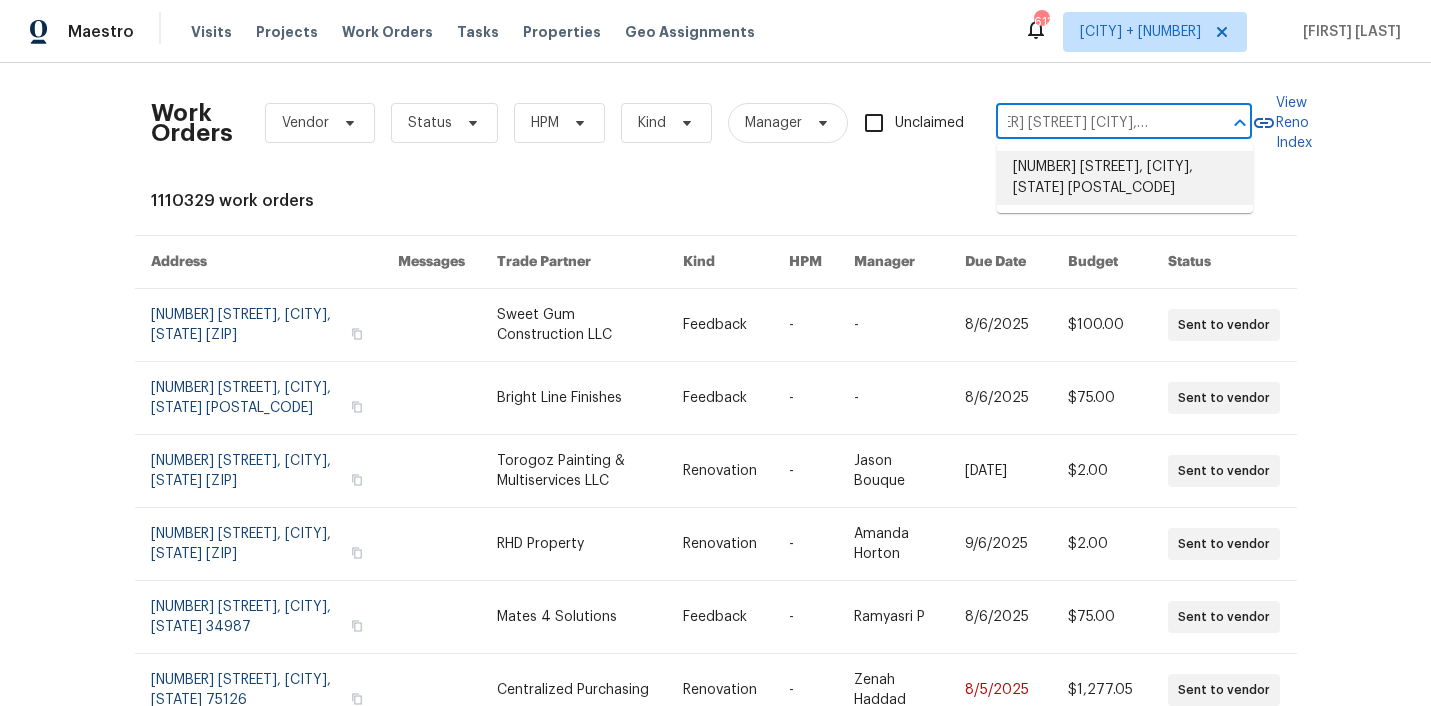 click on "141 Edenvale Rd, Rock Hill, SC 29730" at bounding box center [1125, 178] 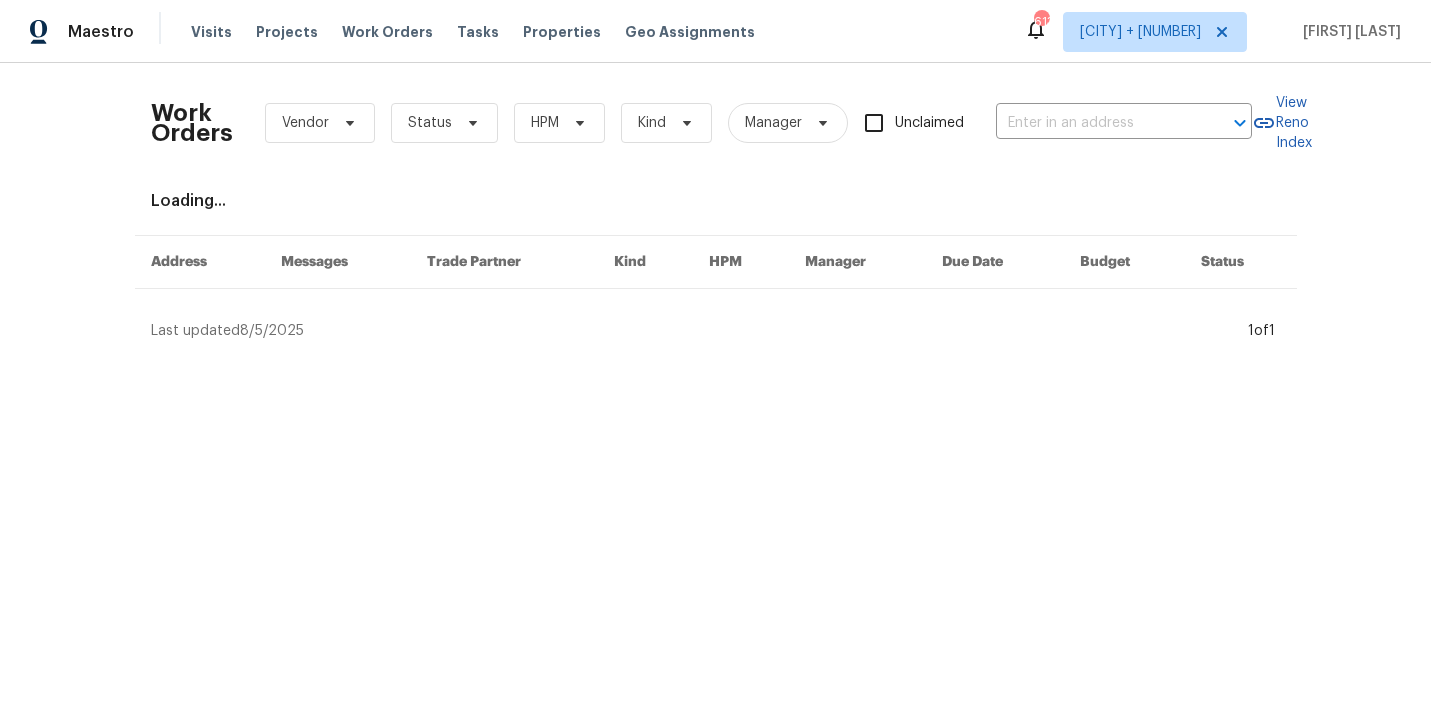 type on "141 Edenvale Rd, Rock Hill, SC 29730" 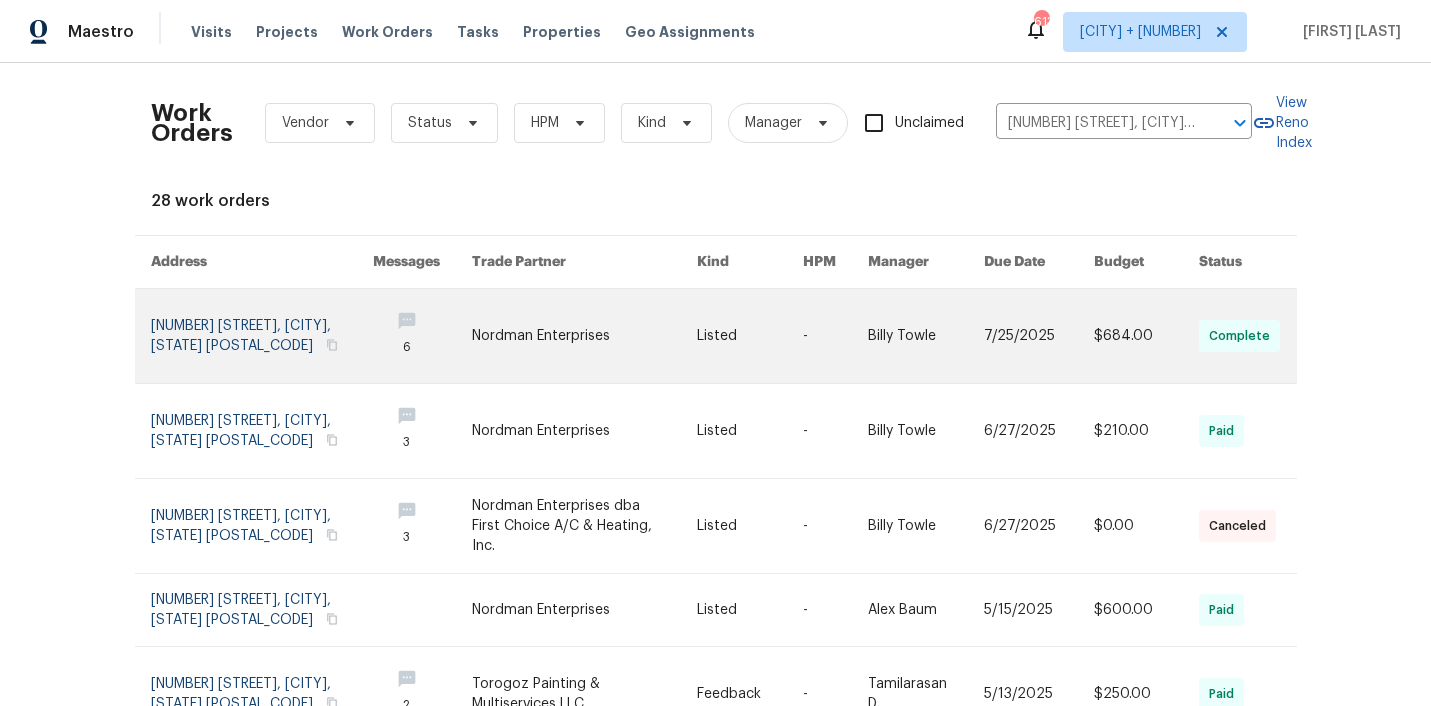 click at bounding box center [584, 336] 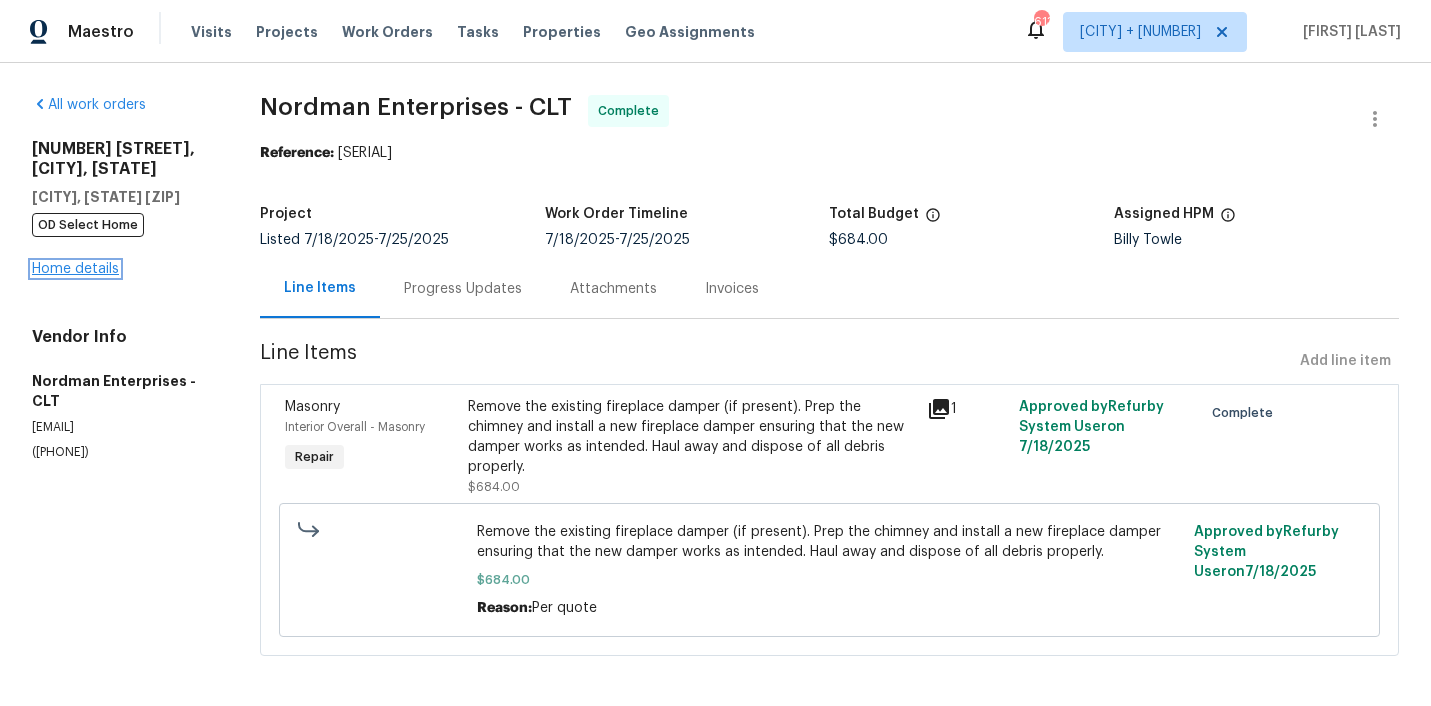 click on "Home details" at bounding box center [75, 269] 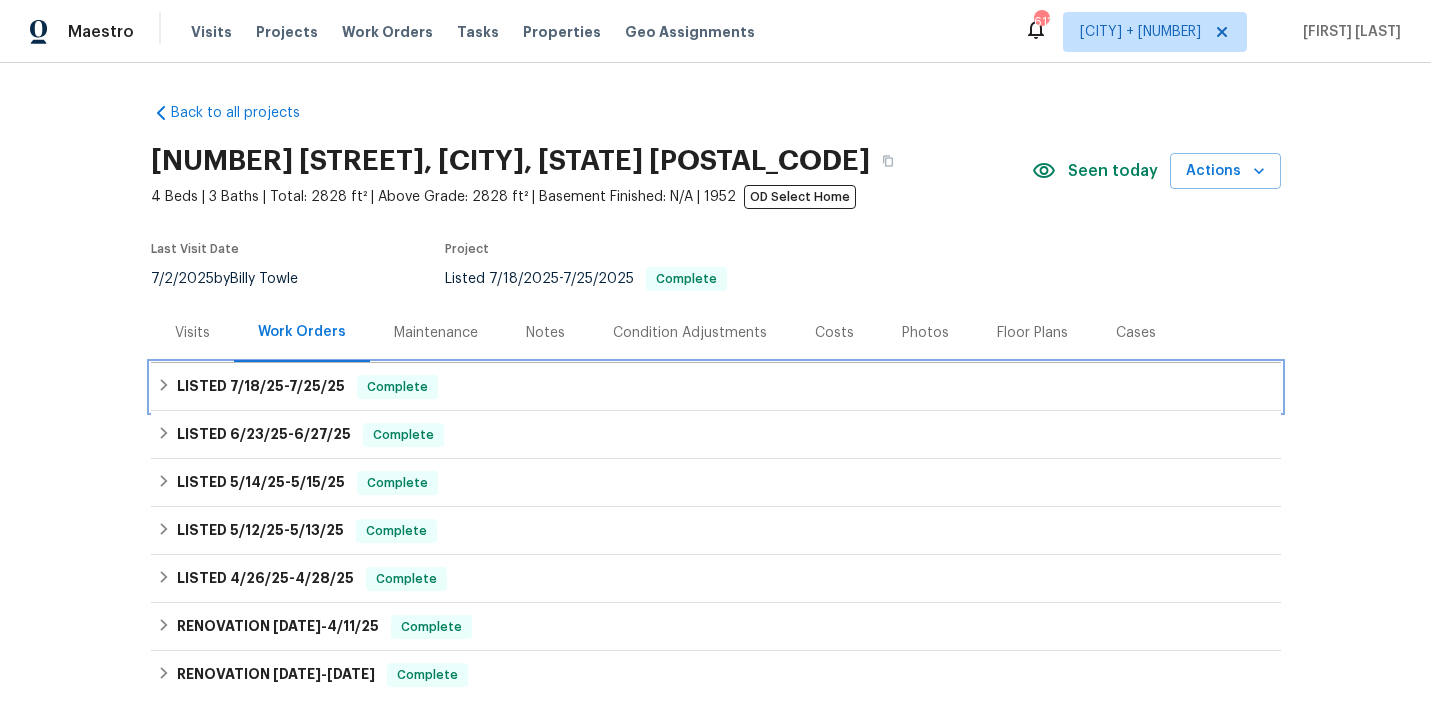 click on "LISTED   7/18/25  -  7/25/25 Complete" at bounding box center (716, 387) 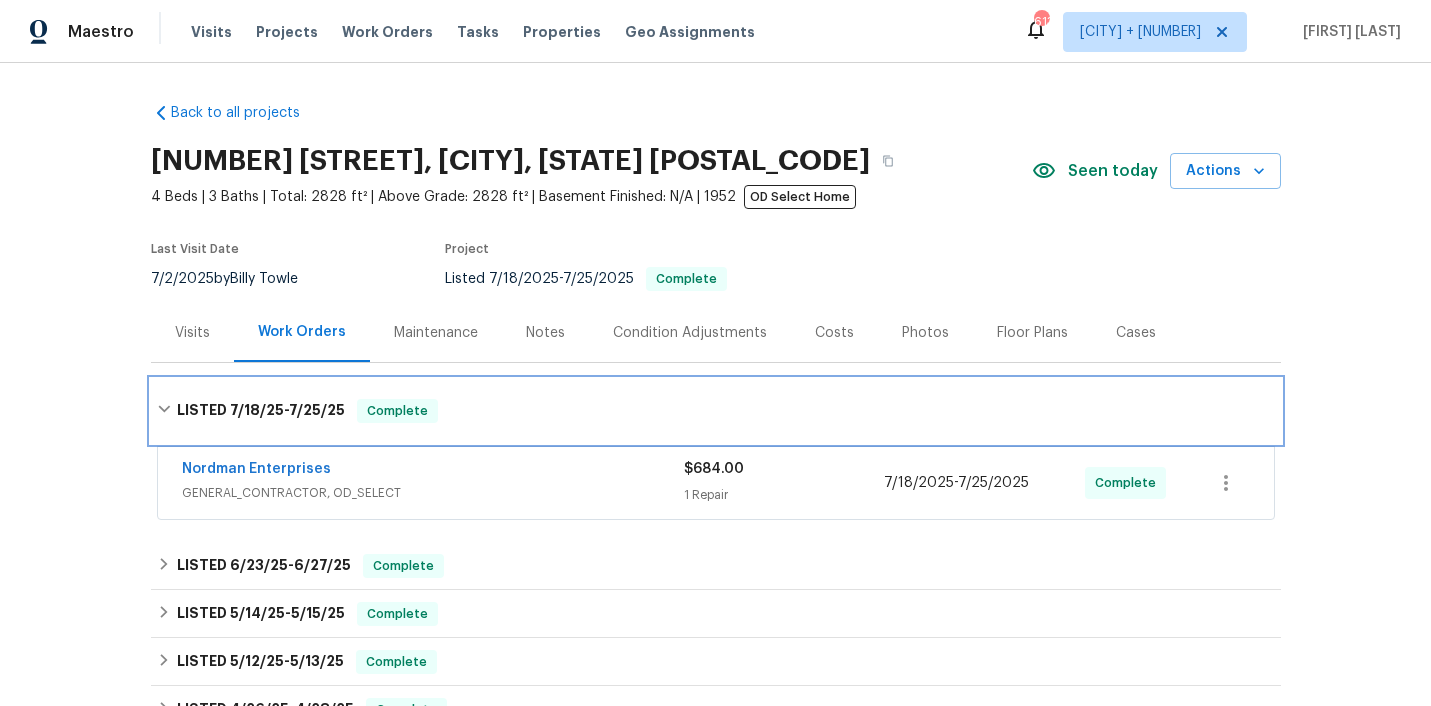 scroll, scrollTop: 167, scrollLeft: 0, axis: vertical 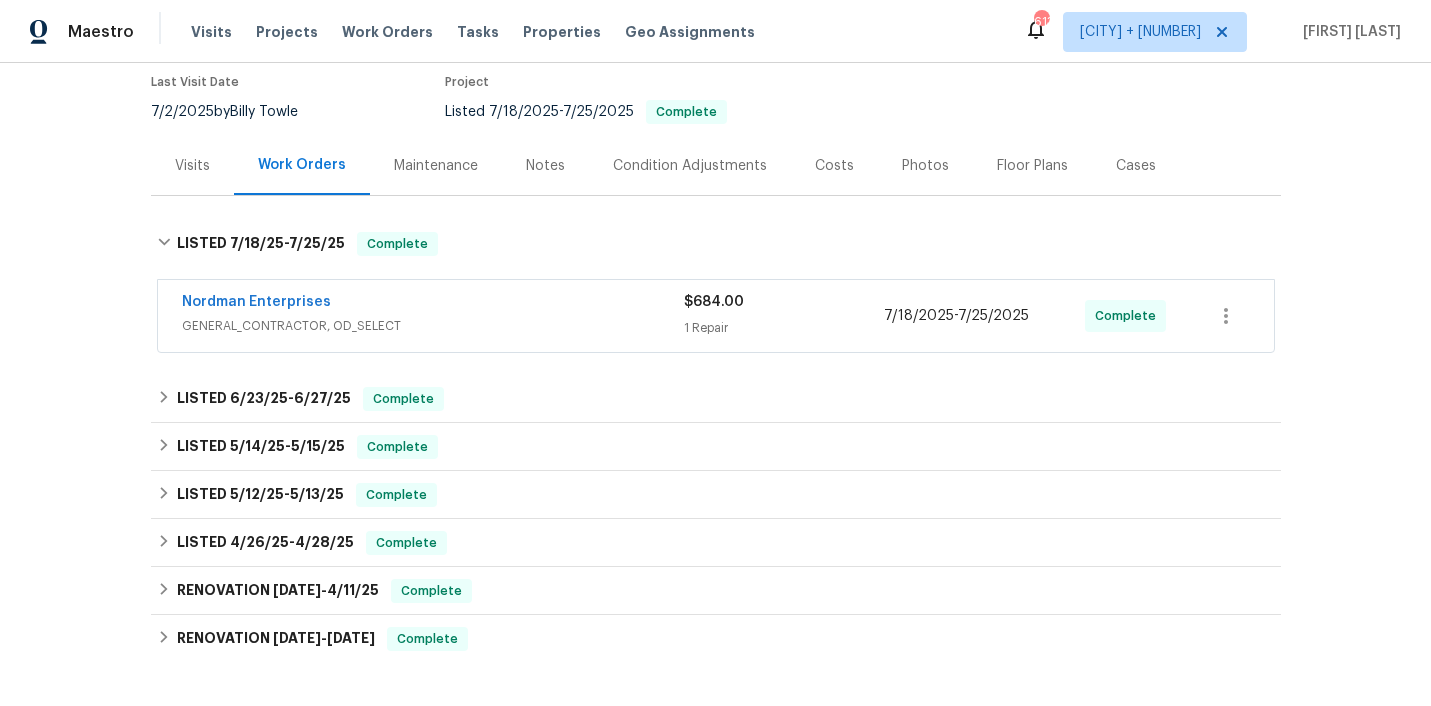click on "GENERAL_CONTRACTOR, OD_SELECT" at bounding box center (433, 326) 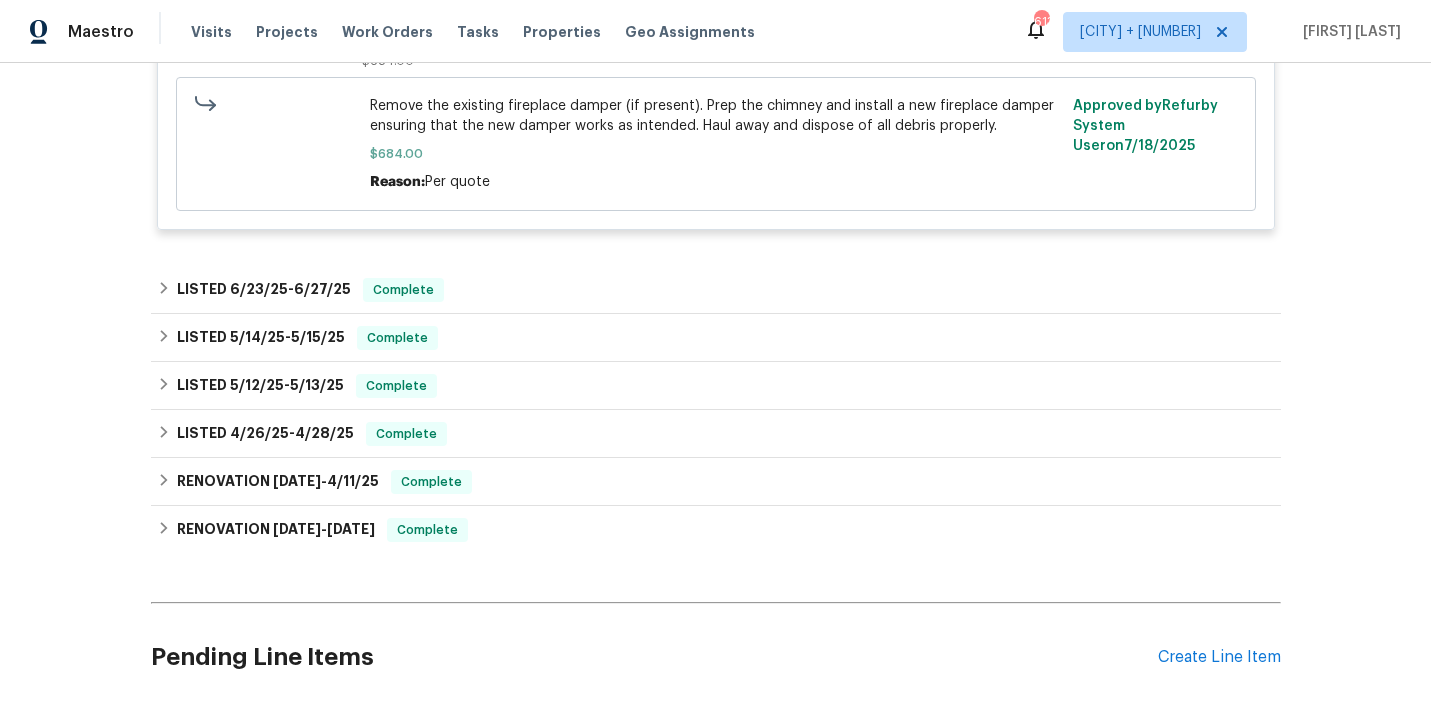 scroll, scrollTop: 619, scrollLeft: 0, axis: vertical 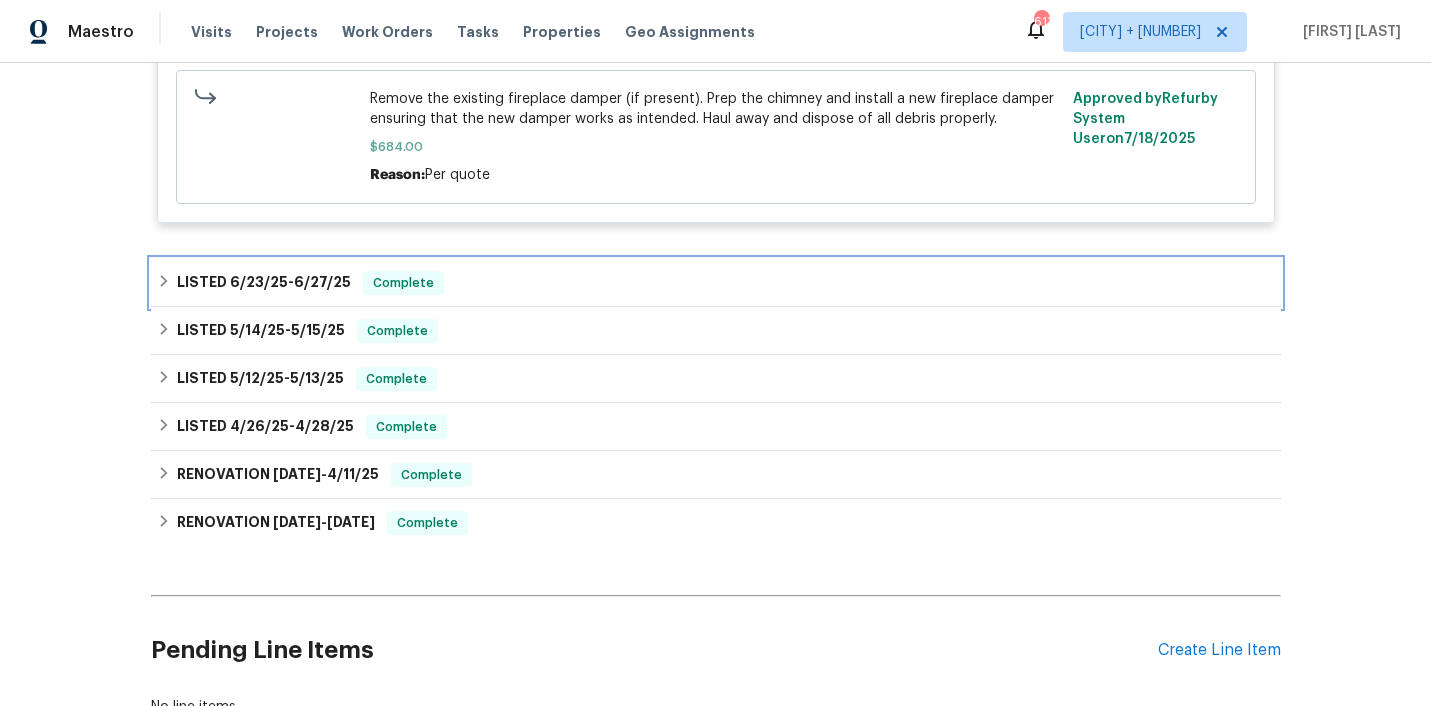 click on "LISTED   6/23/25  -  6/27/25 Complete" at bounding box center [716, 283] 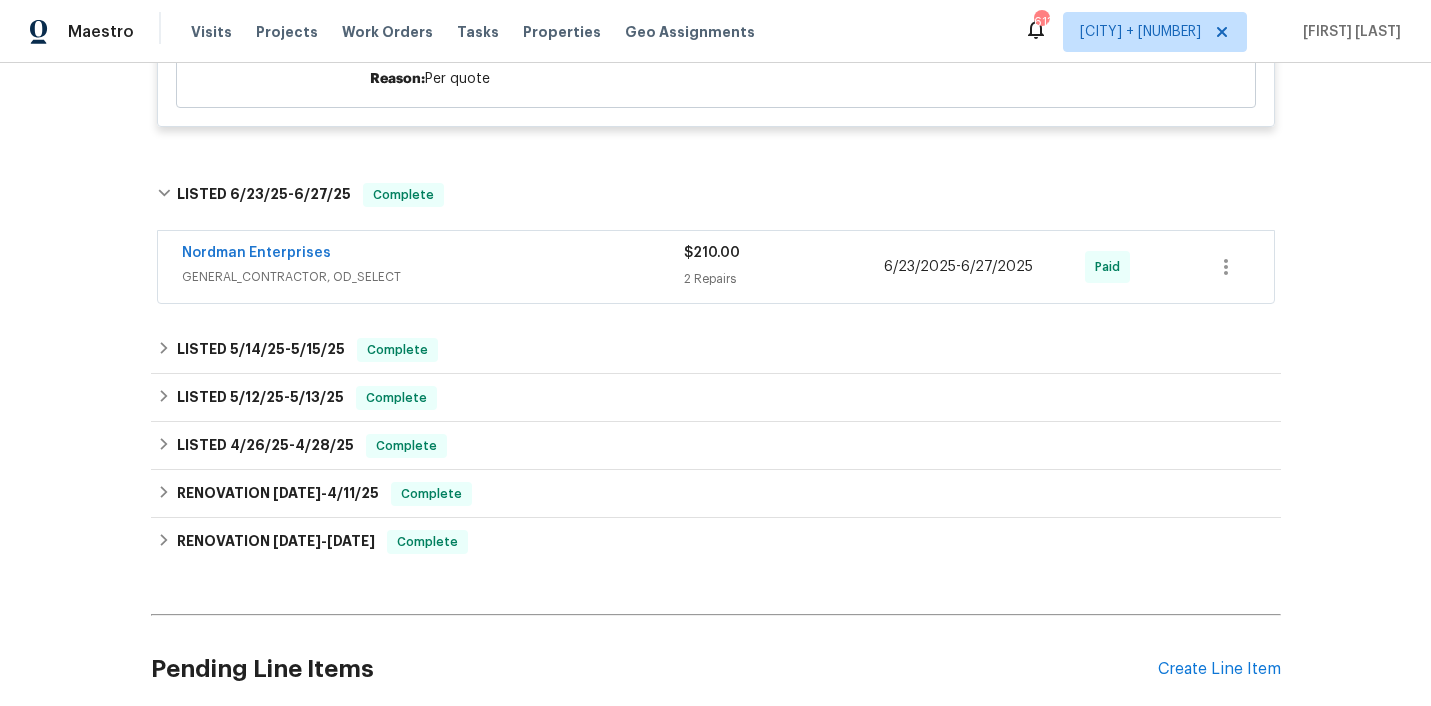 click on "GENERAL_CONTRACTOR, OD_SELECT" at bounding box center (433, 277) 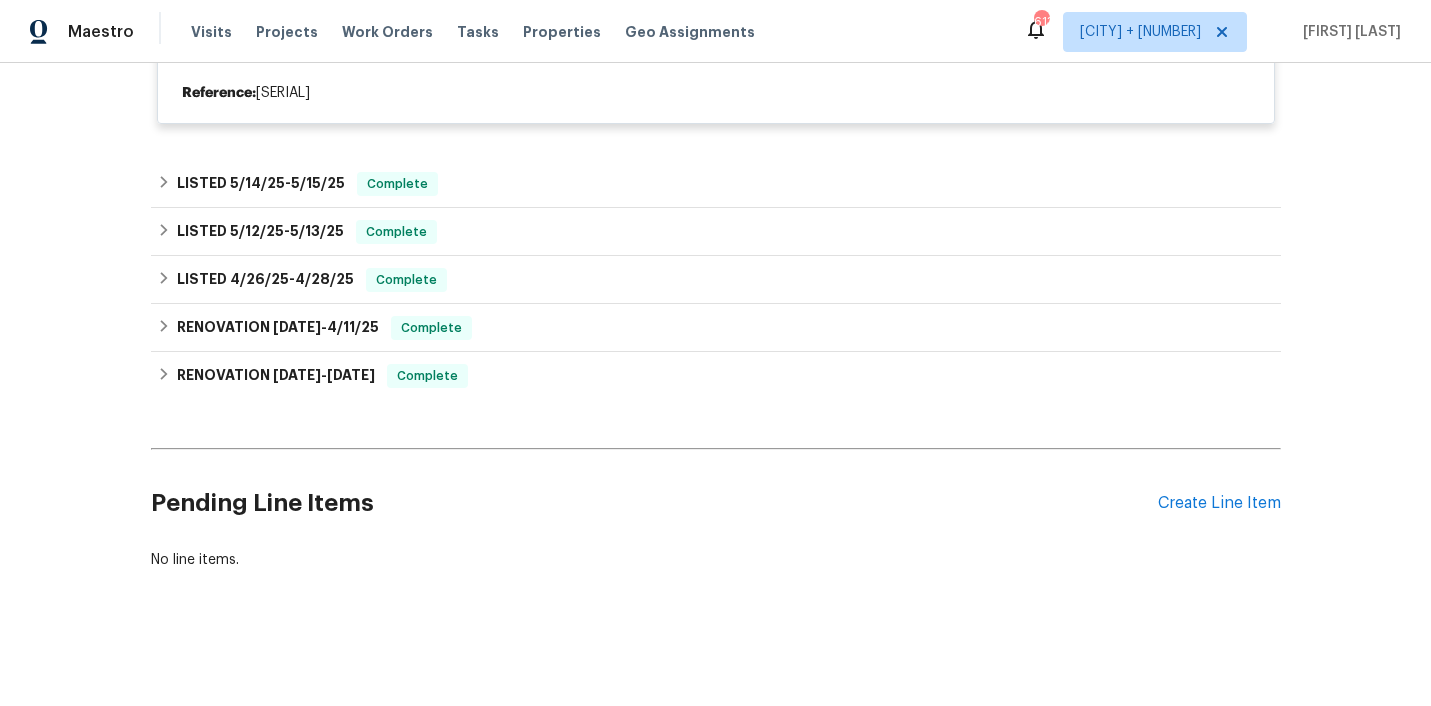 scroll, scrollTop: 956, scrollLeft: 0, axis: vertical 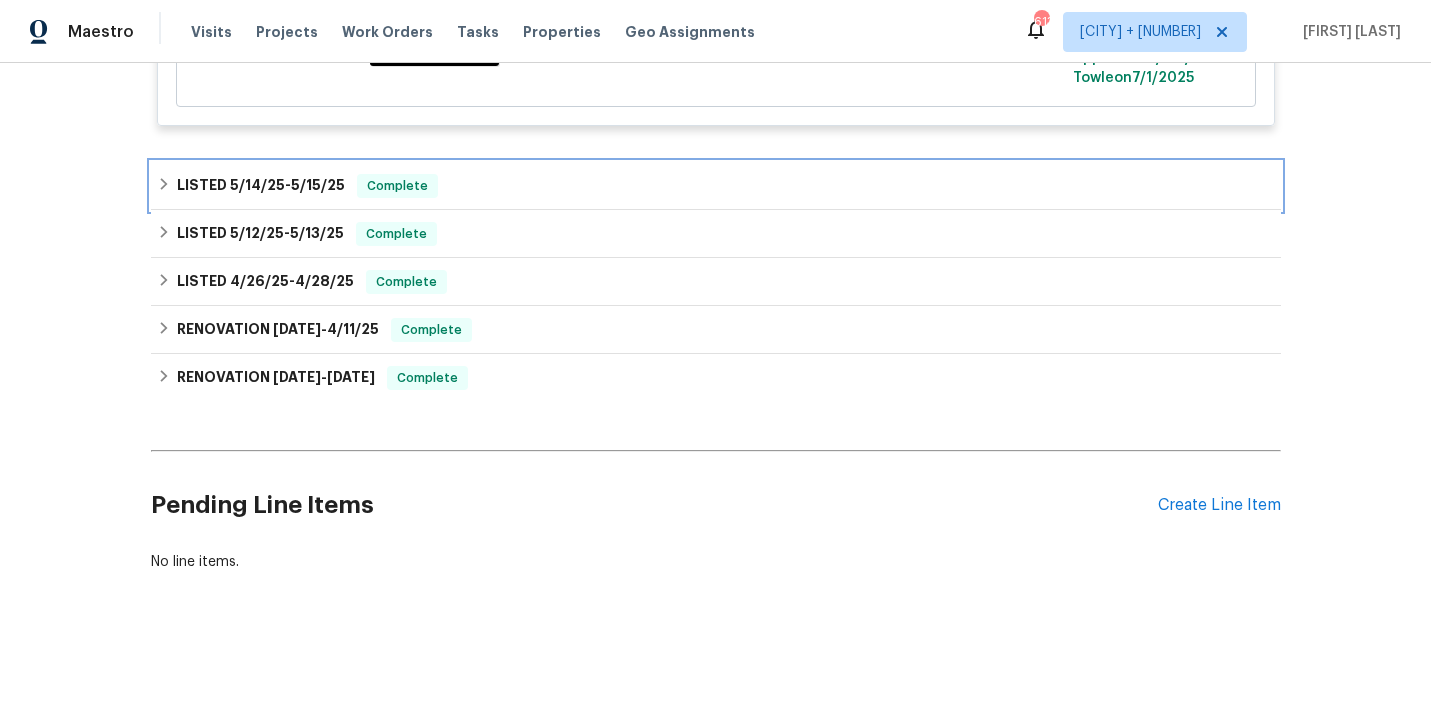 click on "LISTED   5/14/25  -  5/15/25 Complete" at bounding box center [716, 186] 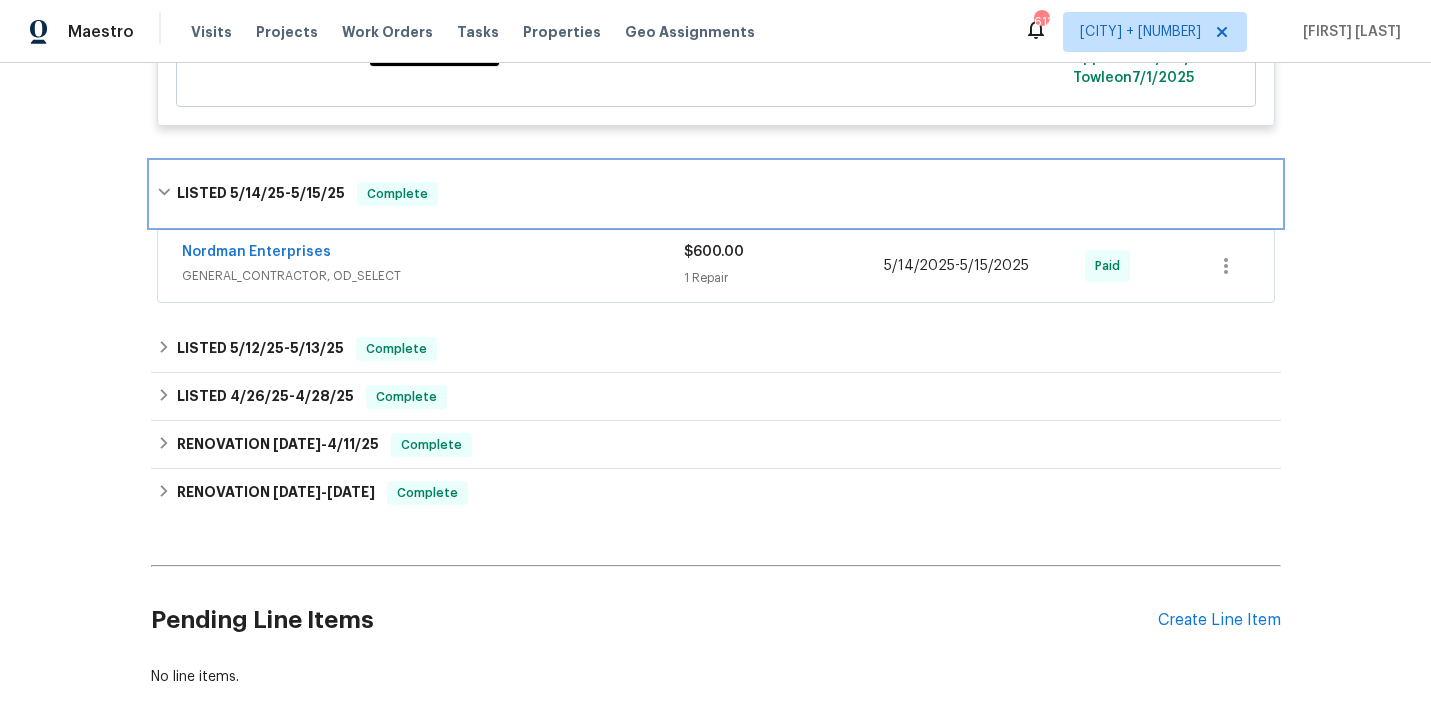 scroll, scrollTop: 1489, scrollLeft: 0, axis: vertical 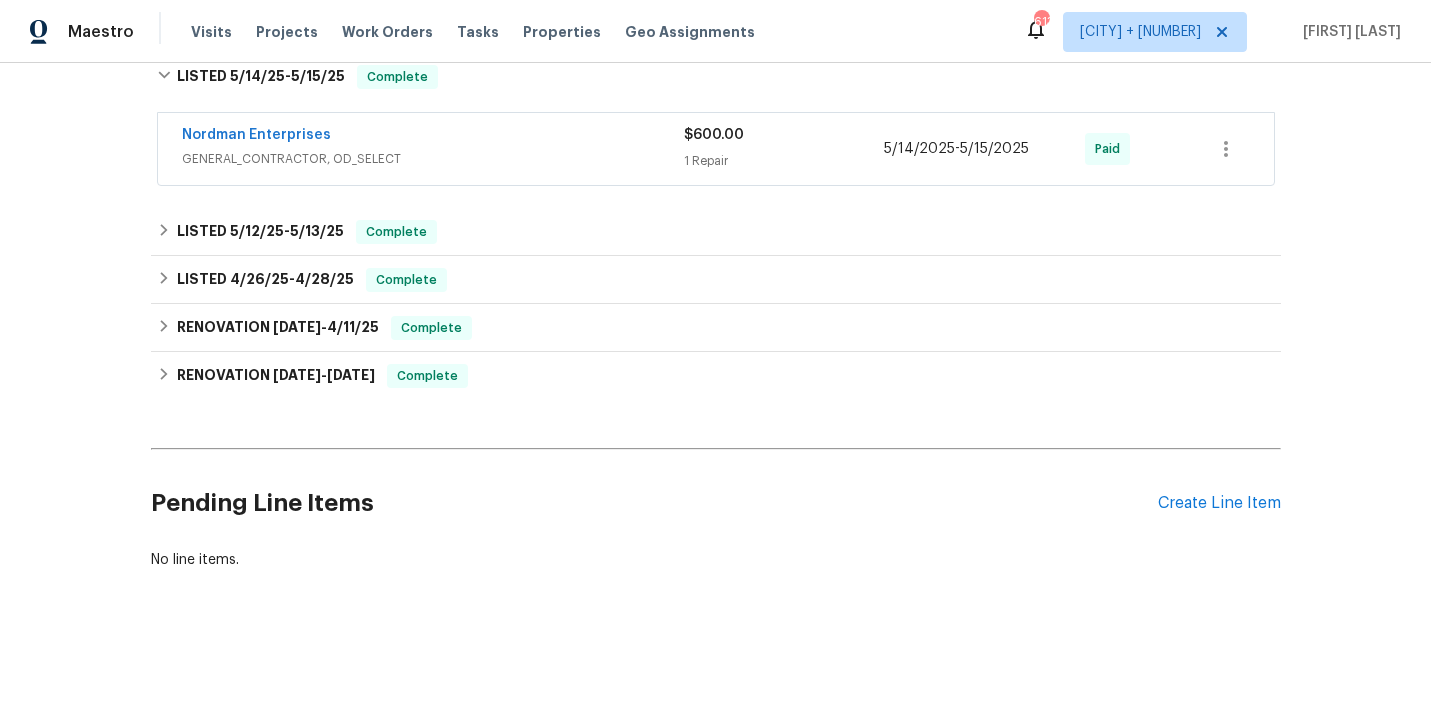 click on "Nordman Enterprises" at bounding box center (433, 137) 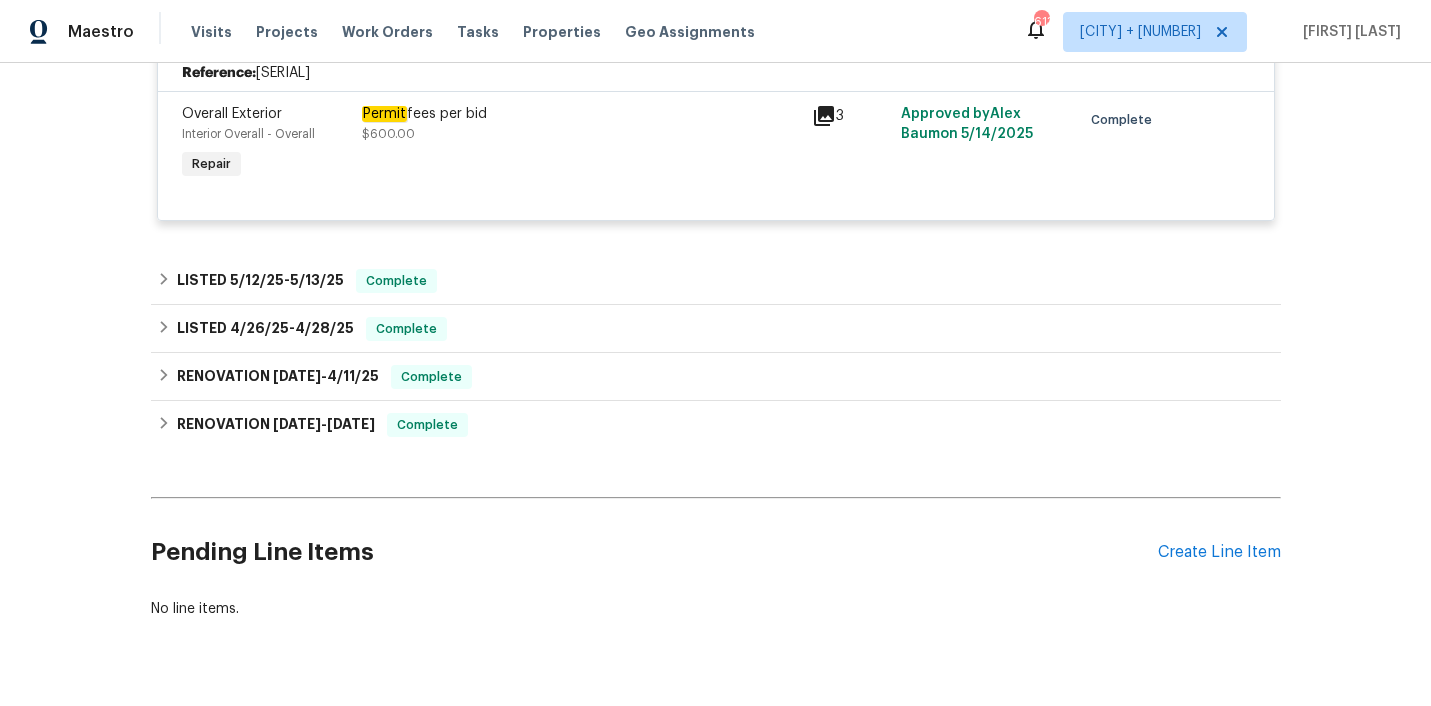 scroll, scrollTop: 1684, scrollLeft: 0, axis: vertical 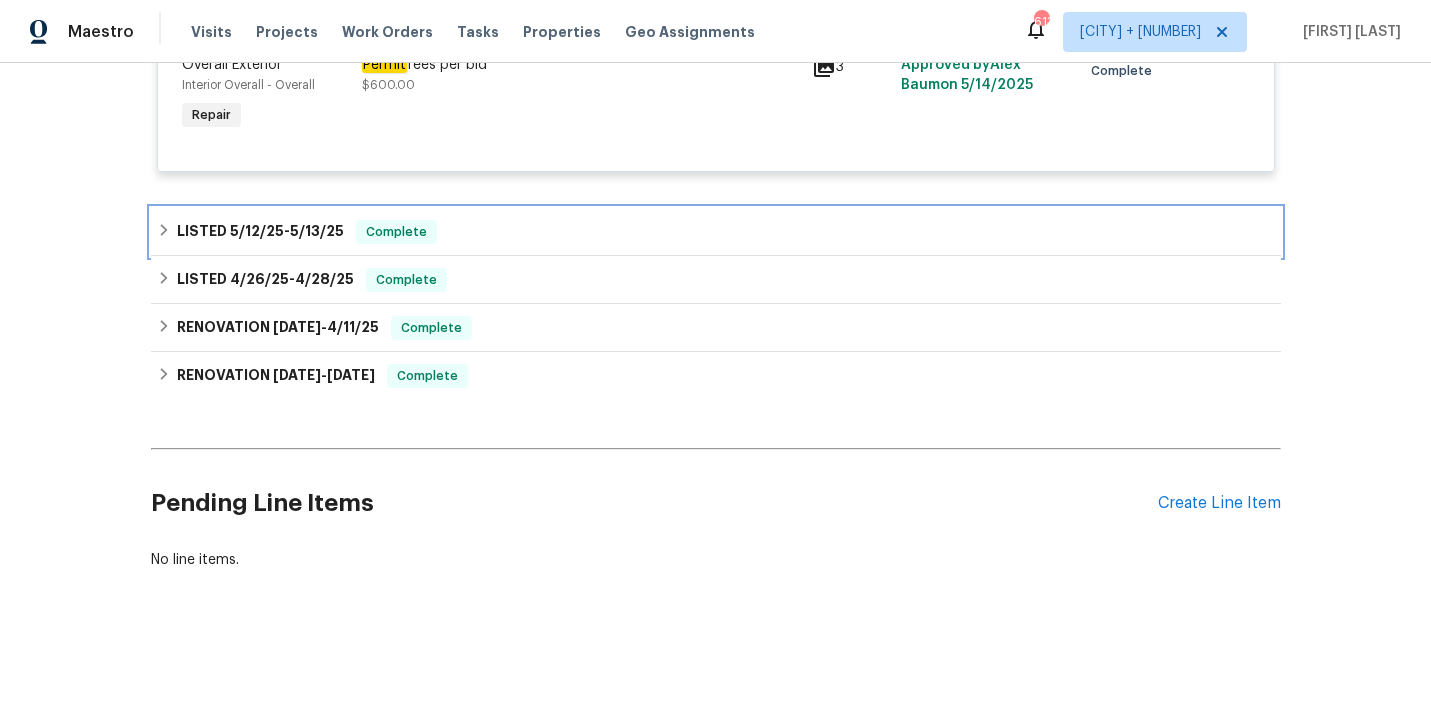 click on "LISTED   5/12/25  -  5/13/25 Complete" at bounding box center [716, 232] 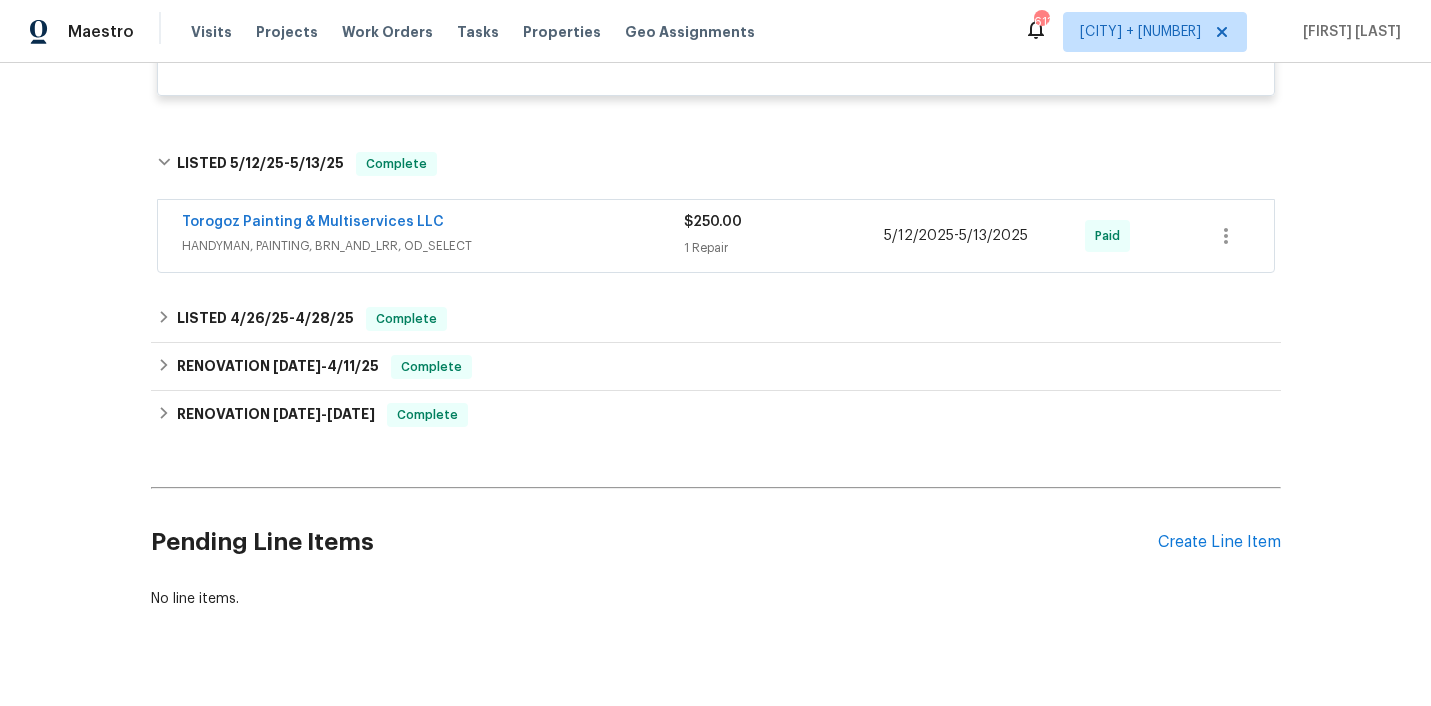 click on "Torogoz Painting & Multiservices LLC" at bounding box center [433, 224] 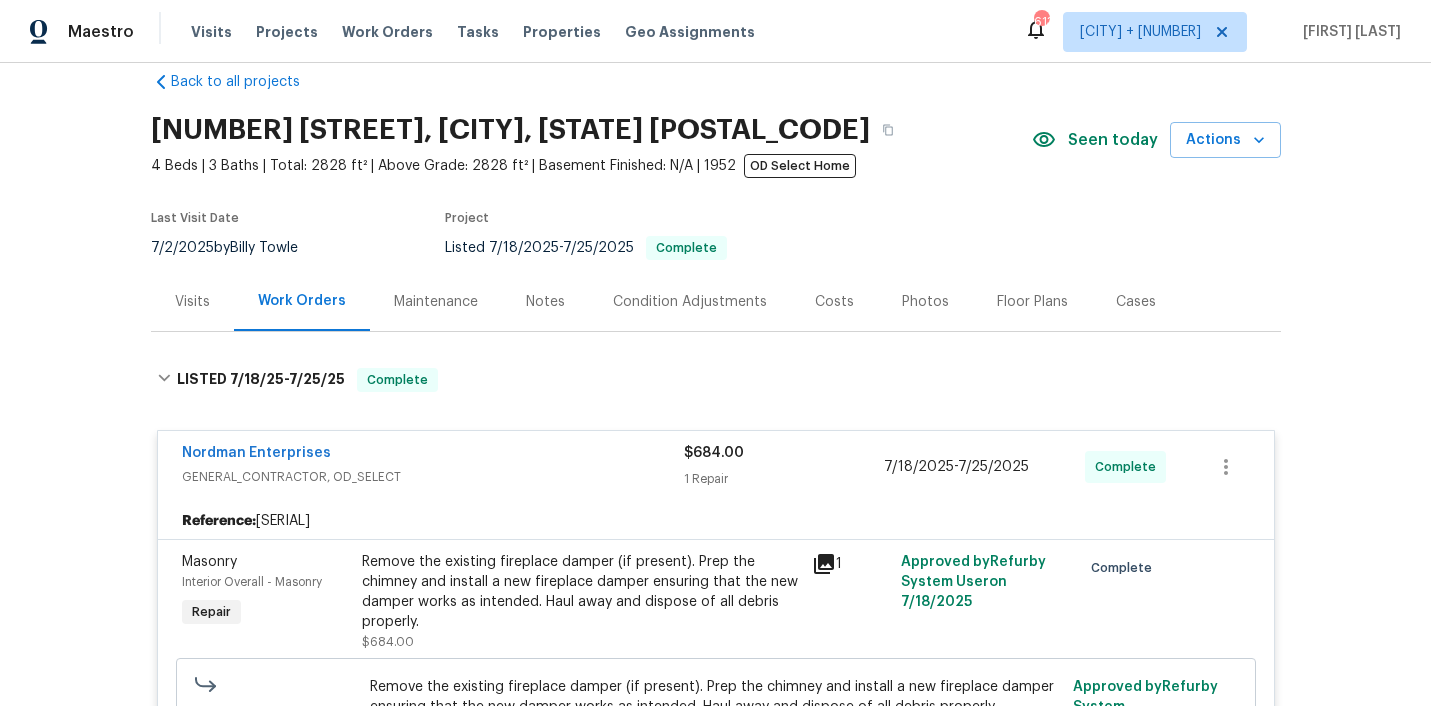 scroll, scrollTop: 0, scrollLeft: 0, axis: both 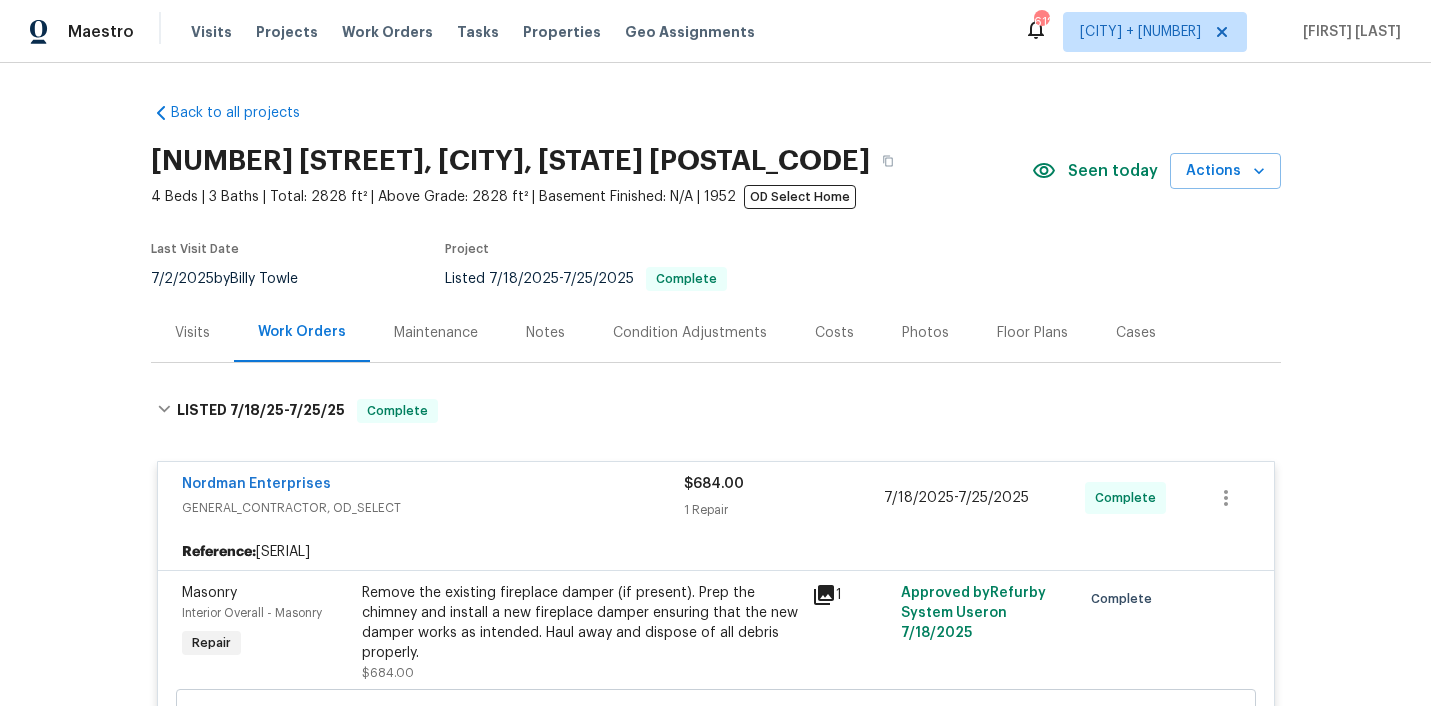 drag, startPoint x: 356, startPoint y: 30, endPoint x: 933, endPoint y: 41, distance: 577.10486 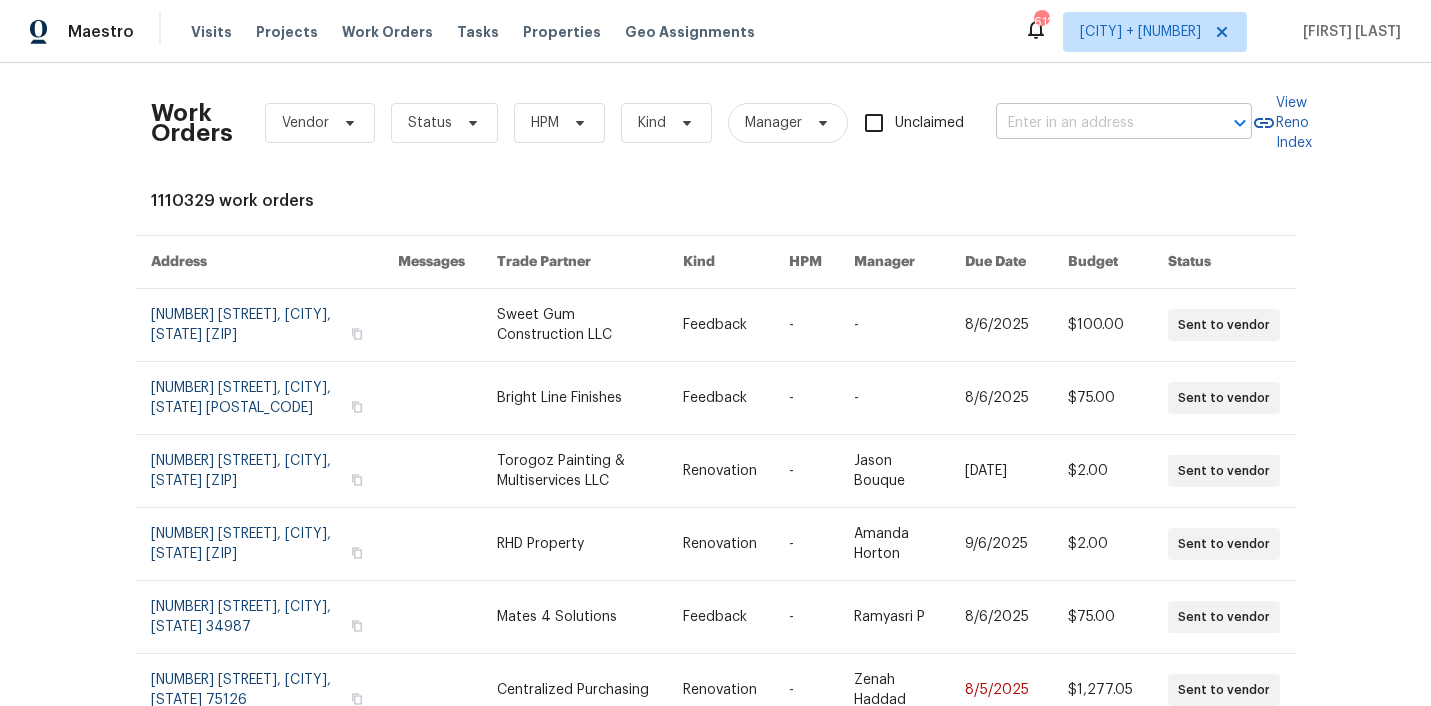 click at bounding box center (1096, 123) 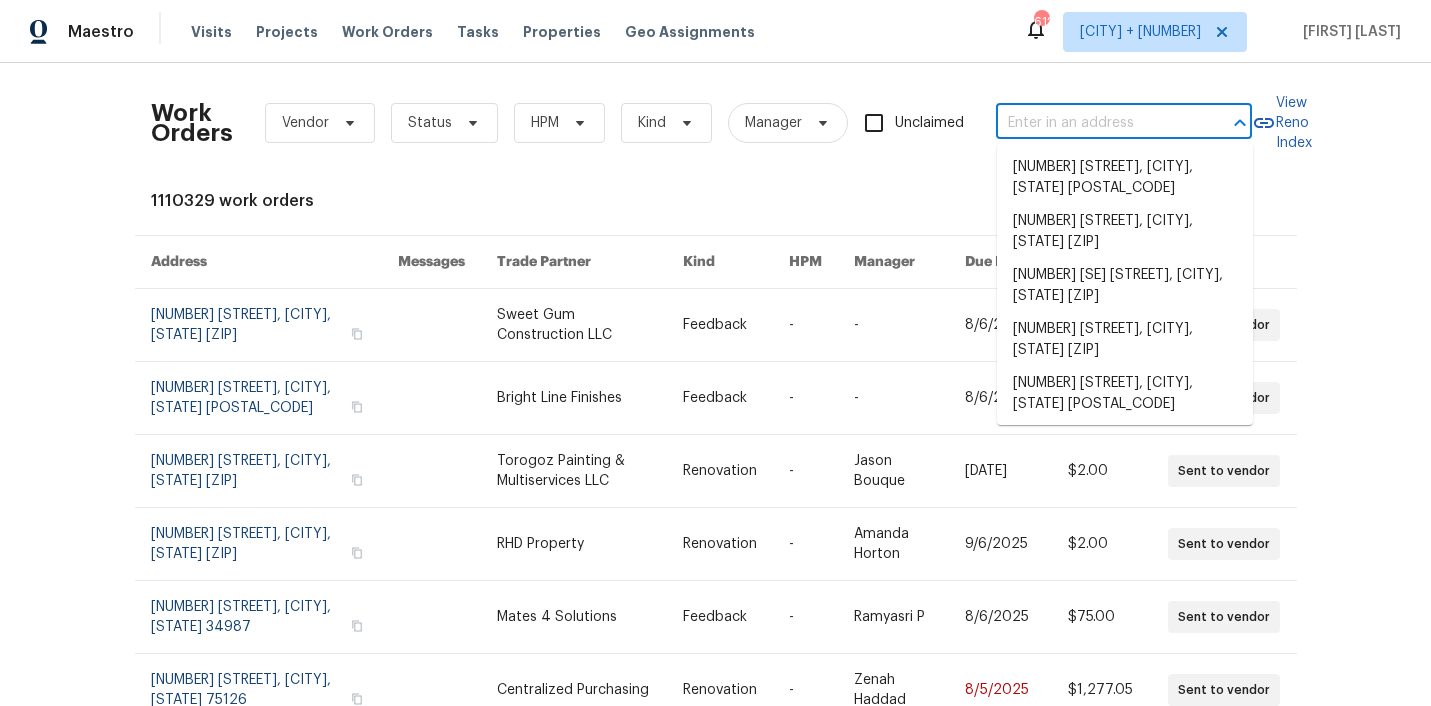 paste on "2420 Chestnut Dr, Little Elm, TX 75068" 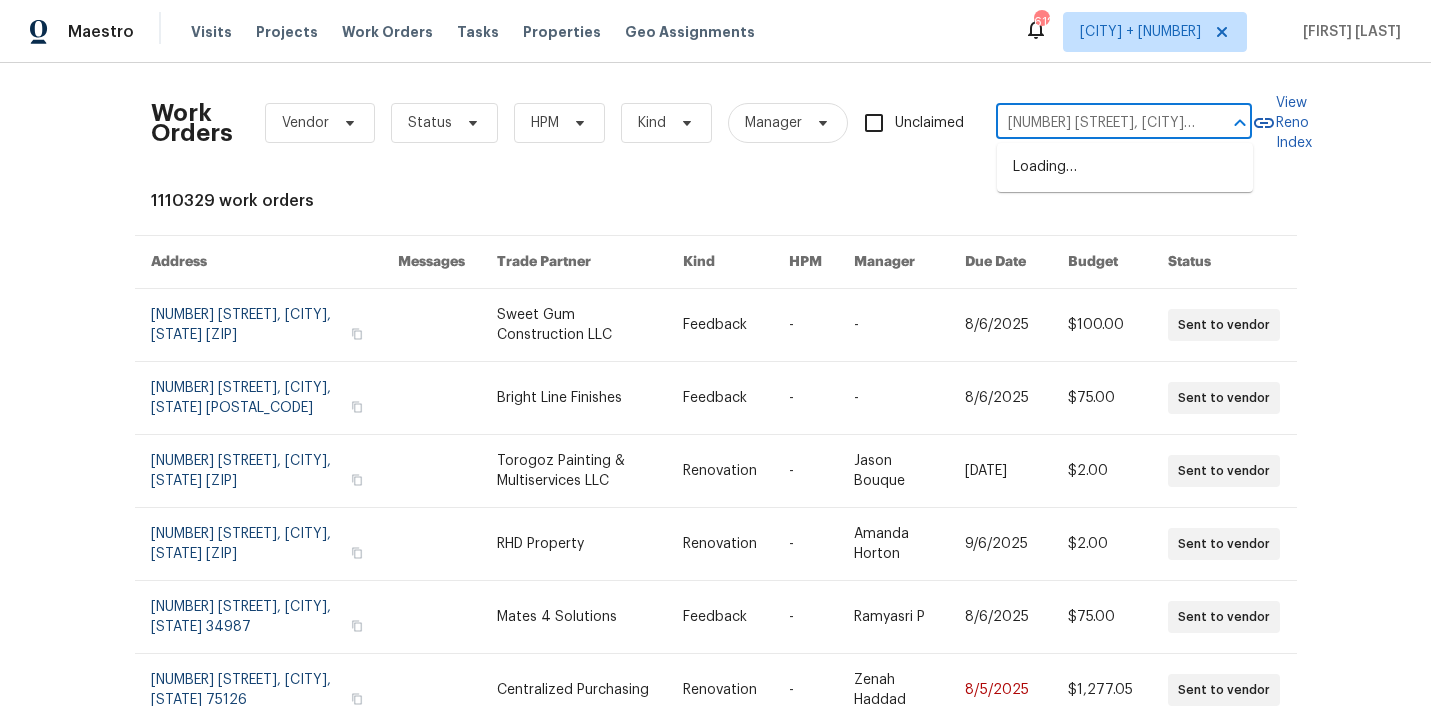 scroll, scrollTop: 0, scrollLeft: 65, axis: horizontal 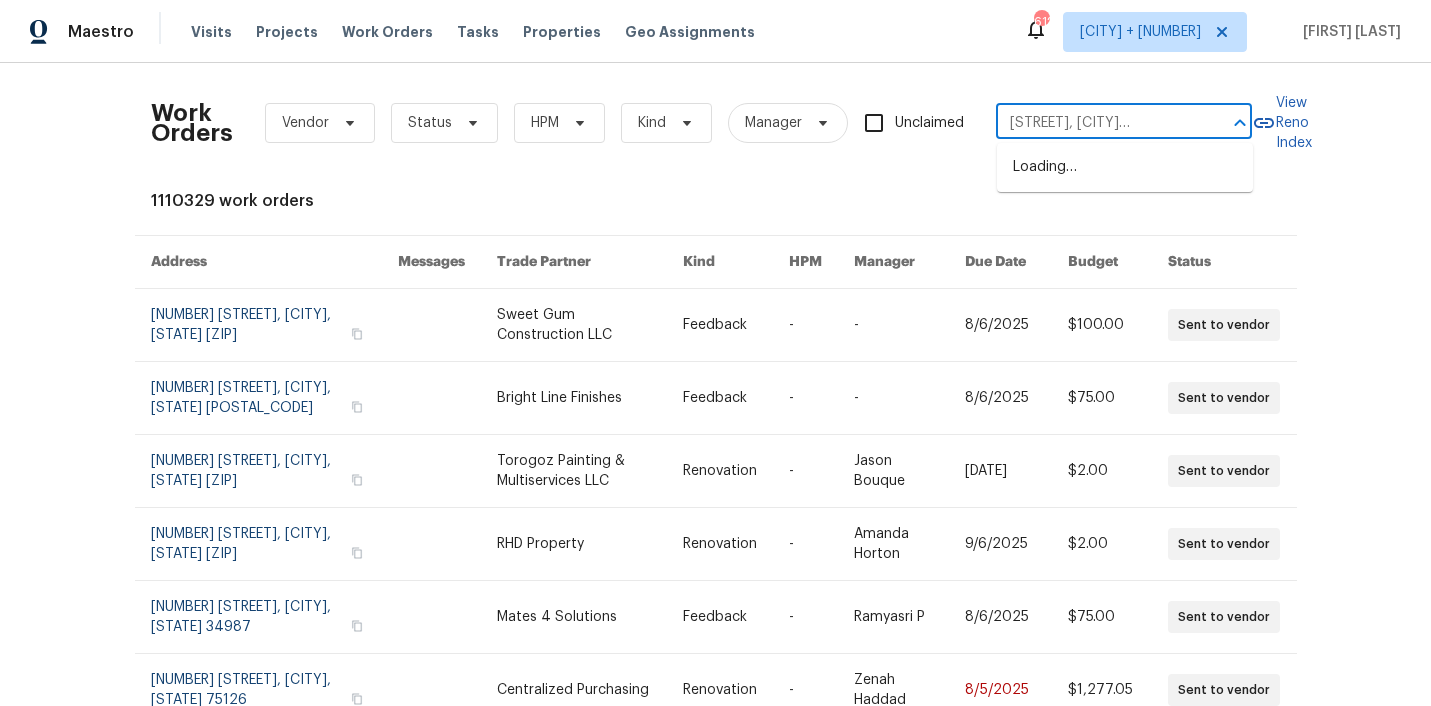 type on "2420 Chestnut Dr, Little Elm, TX 75068" 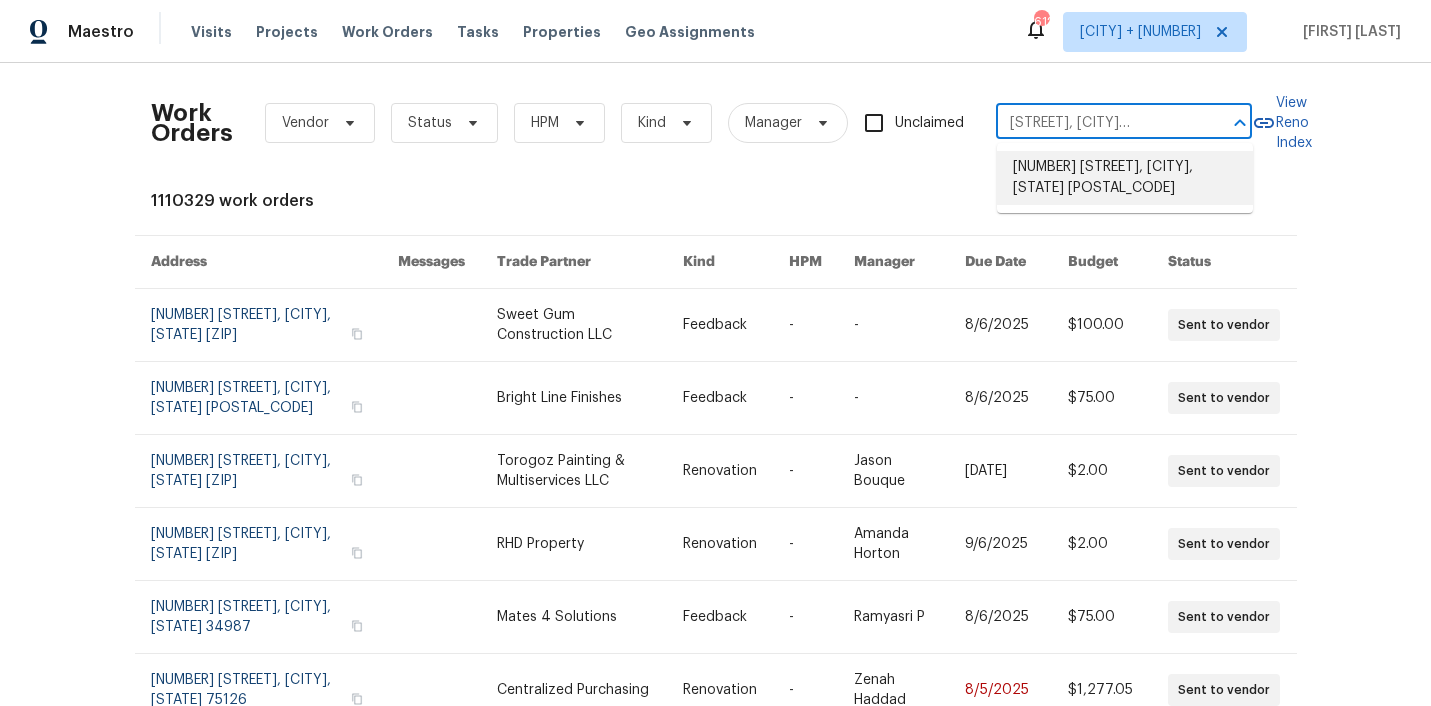 click on "2420 Chestnut Dr, Little Elm, TX 75068" at bounding box center (1125, 178) 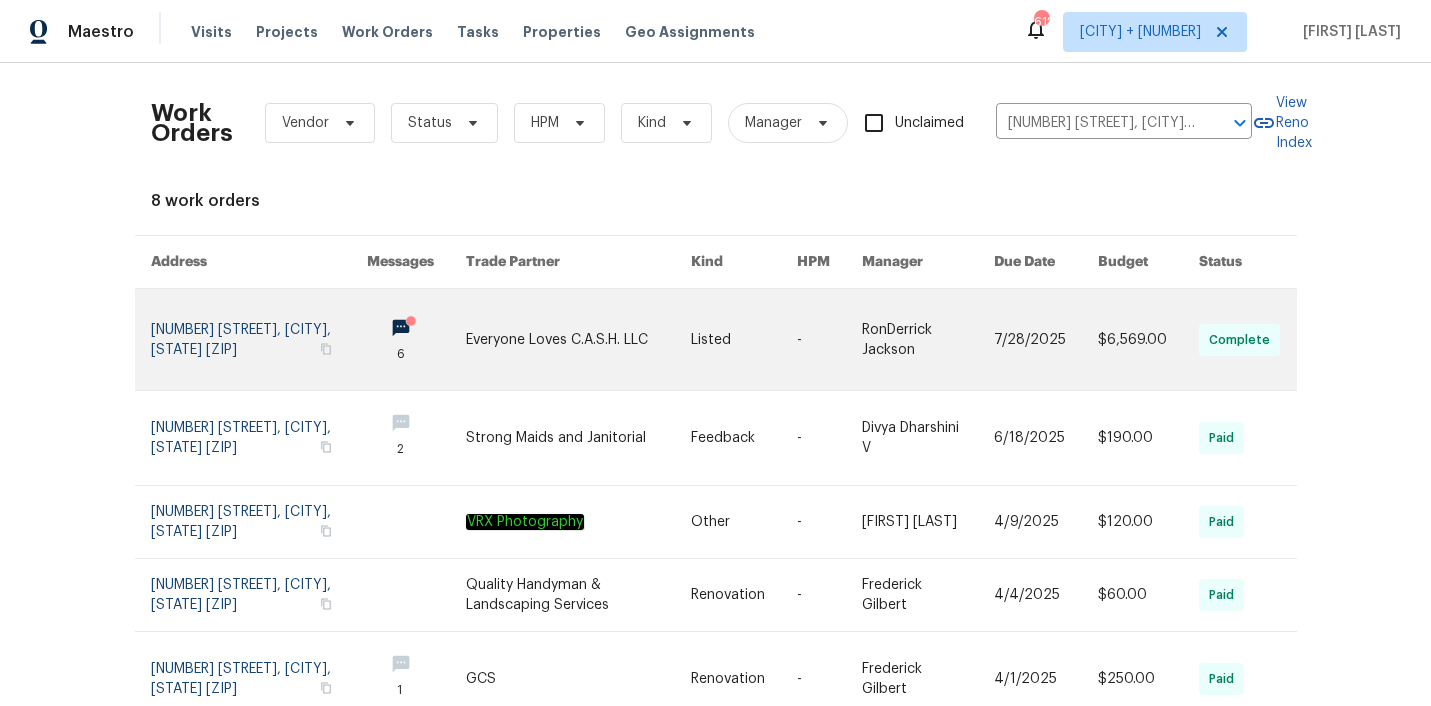 click at bounding box center [578, 339] 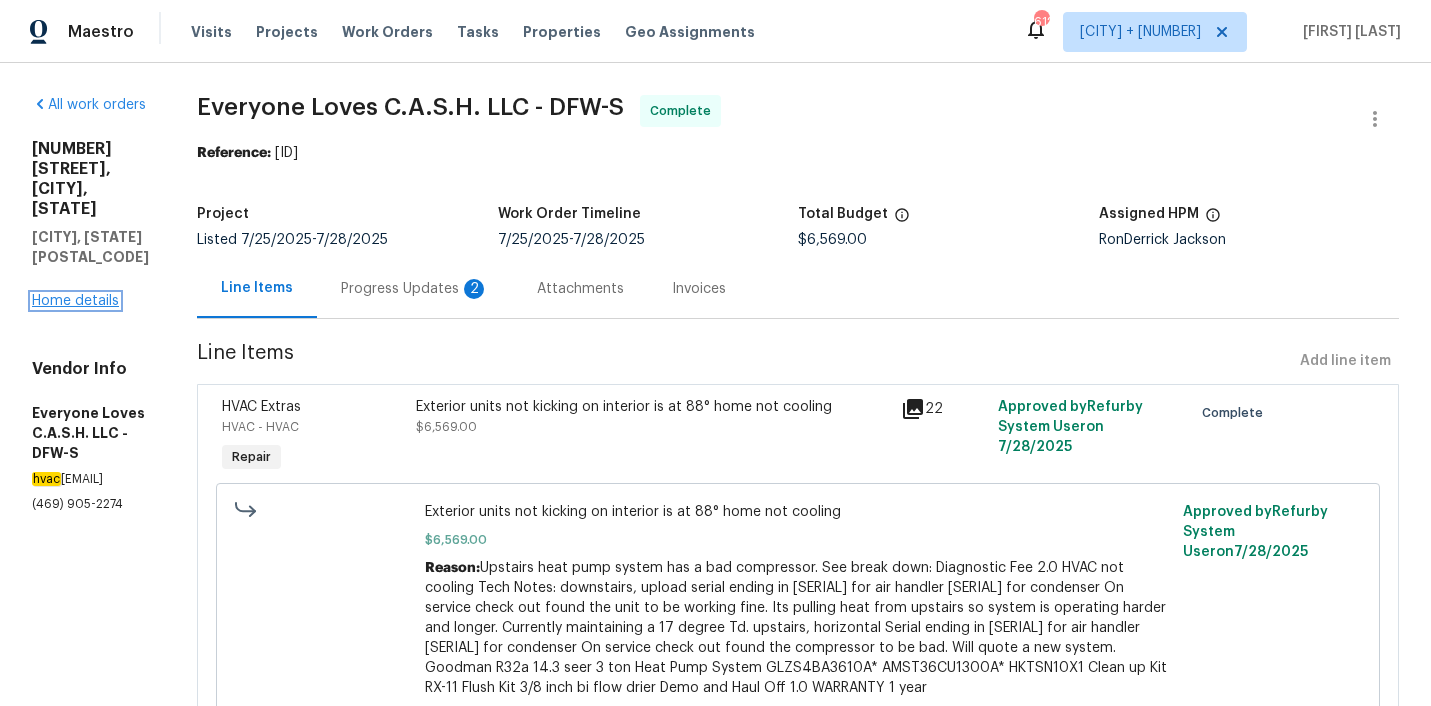click on "Home details" at bounding box center (75, 301) 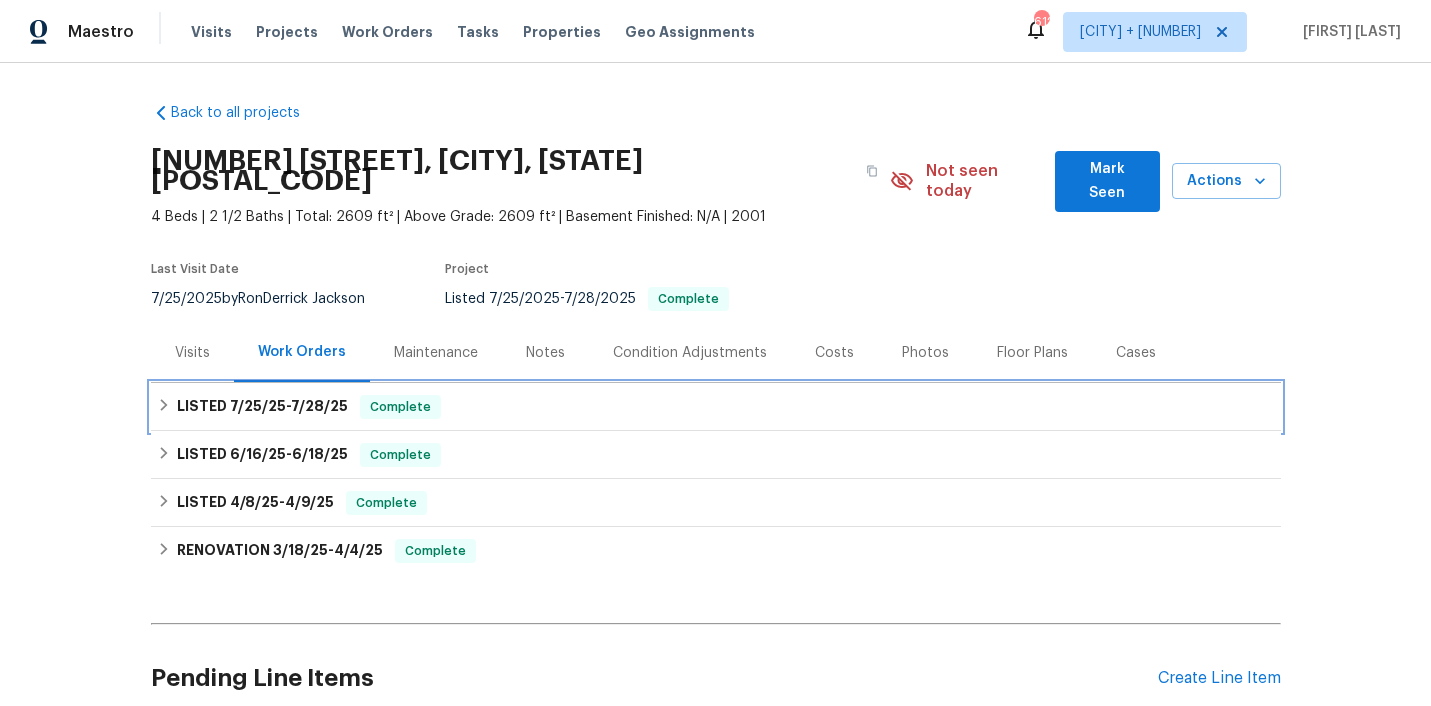 click on "LISTED   7/25/25  -  7/28/25 Complete" at bounding box center (716, 407) 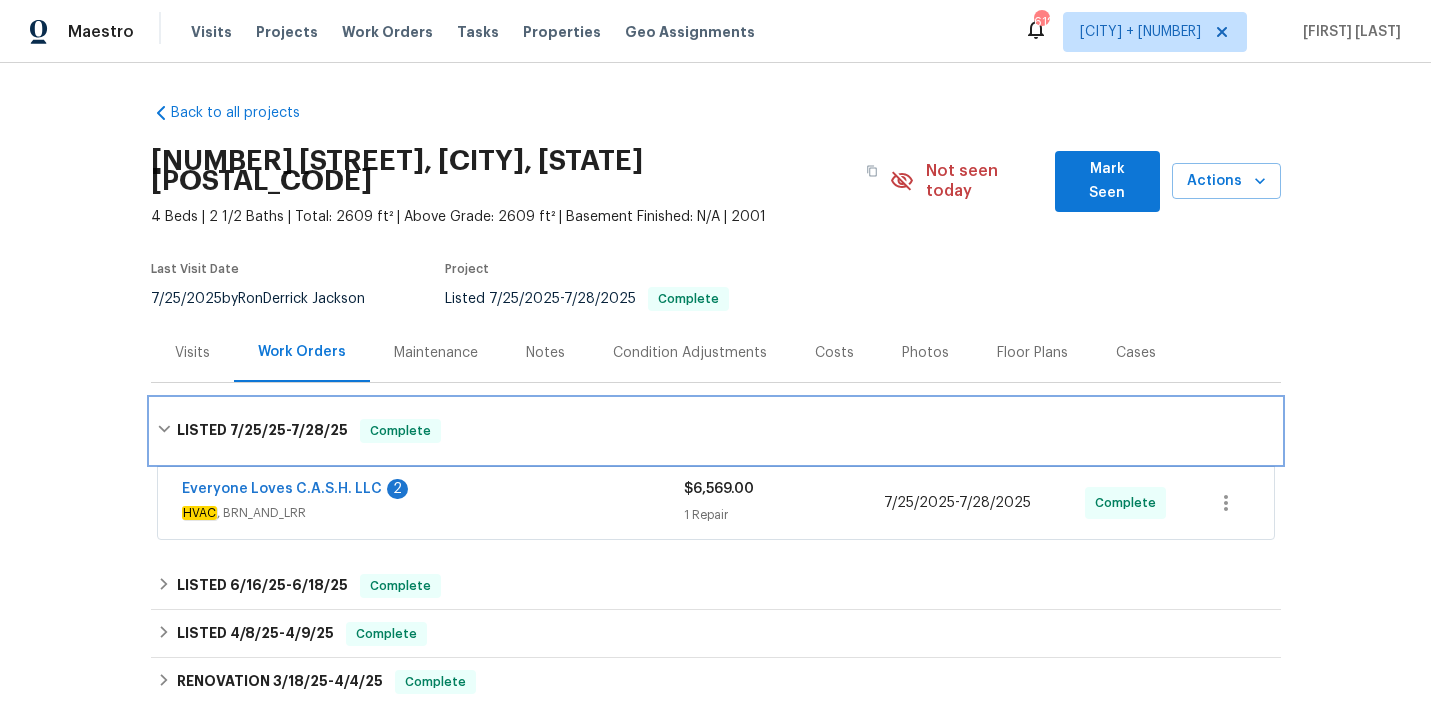 scroll, scrollTop: 145, scrollLeft: 0, axis: vertical 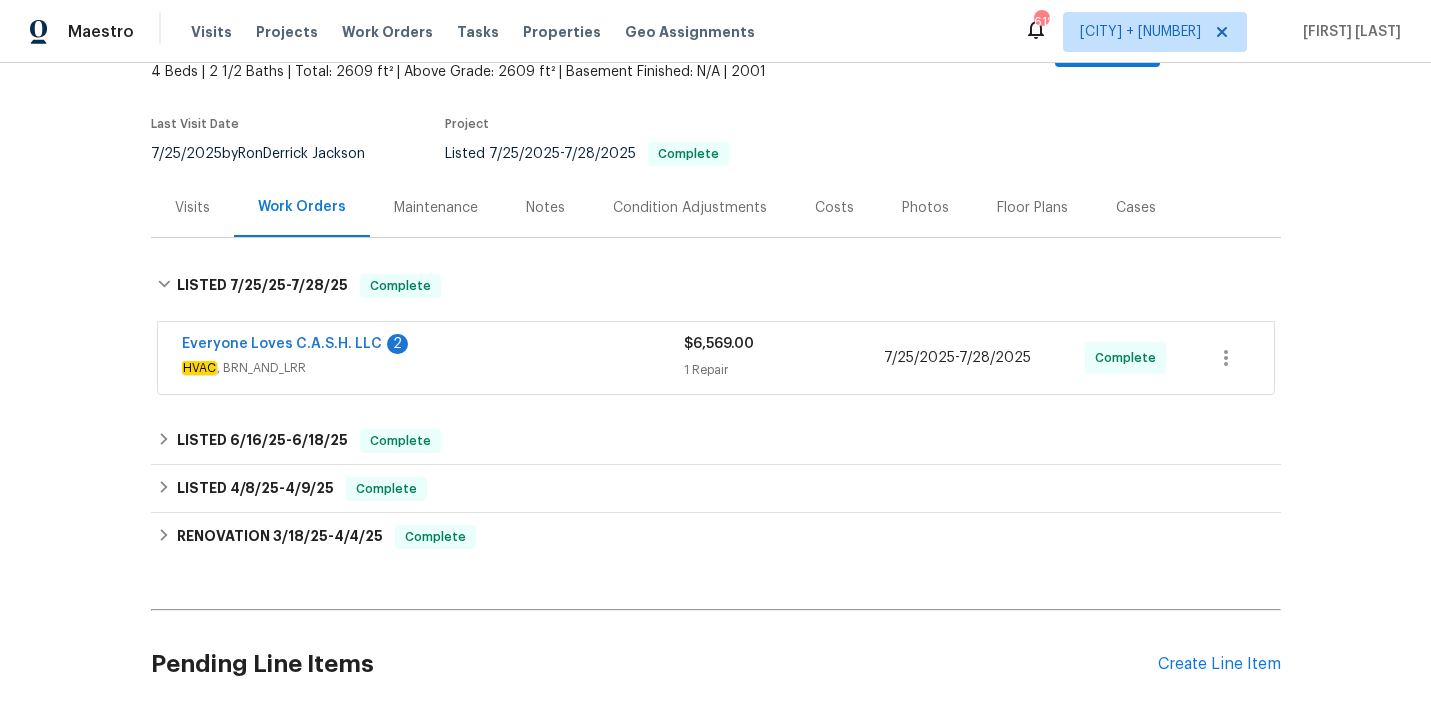 click on "HVAC , BRN_AND_LRR" at bounding box center [433, 368] 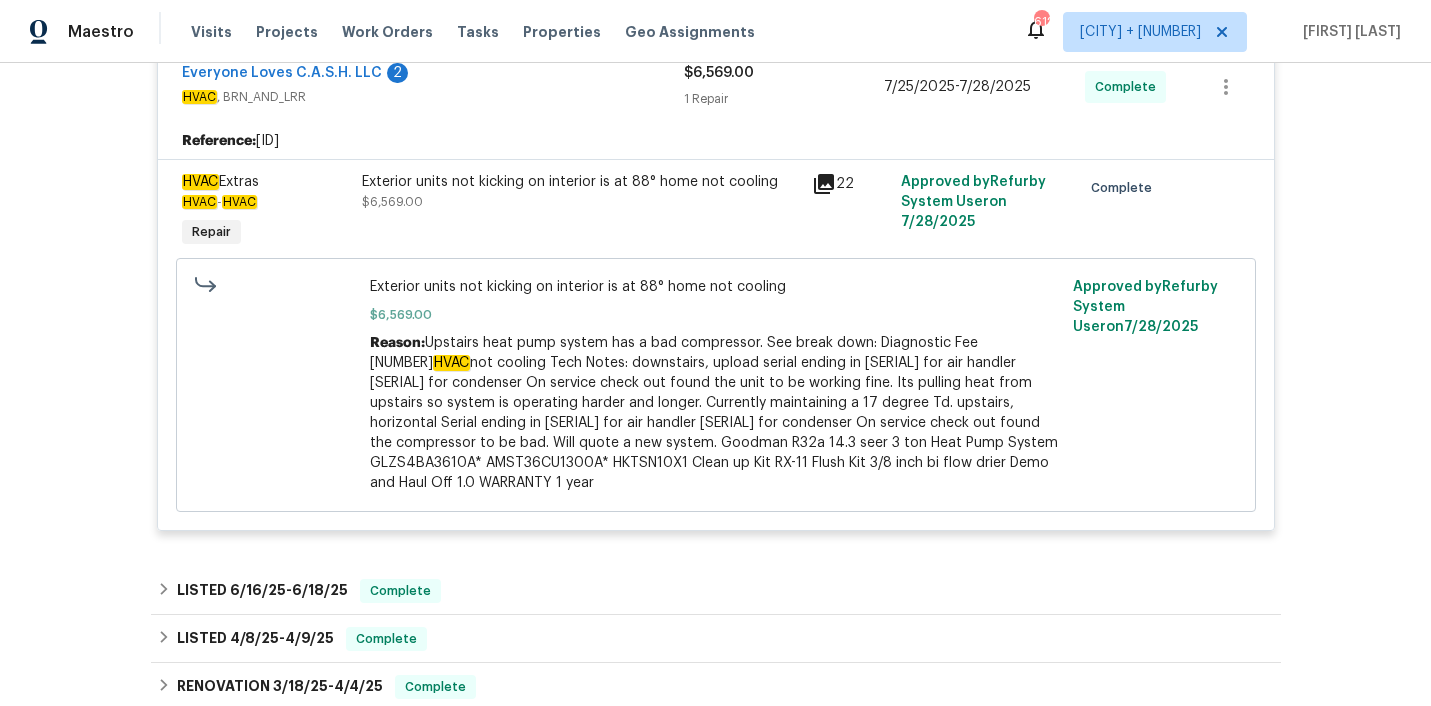 scroll, scrollTop: 470, scrollLeft: 0, axis: vertical 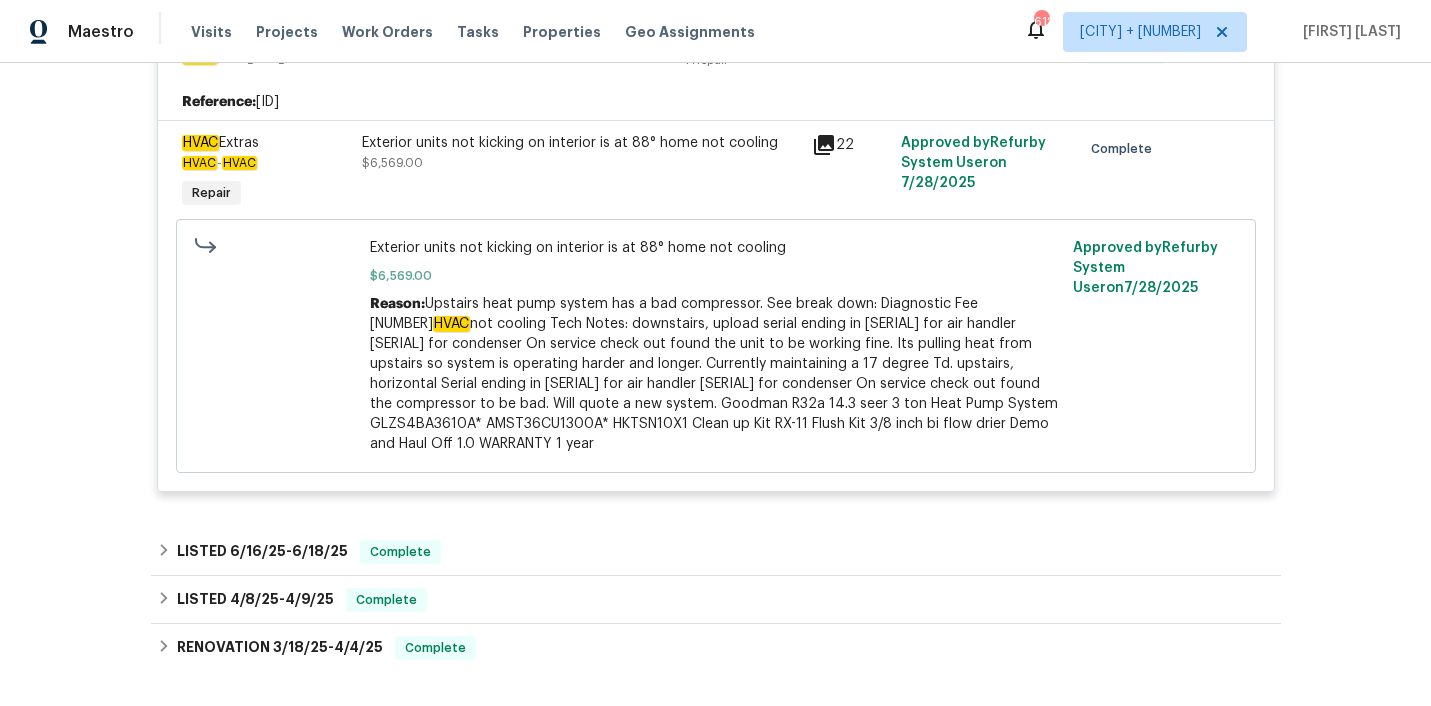 click on "Back to all projects 2420 Chestnut Dr, Little Elm, TX 75068 4 Beds | 2 1/2 Baths | Total: 2609 ft² | Above Grade: 2609 ft² | Basement Finished: N/A | 2001 Not seen today Mark Seen Actions Last Visit Date 7/25/2025  by  RonDerrick Jackson   Project Listed   7/25/2025  -  7/28/2025 Complete Visits Work Orders Maintenance Notes Condition Adjustments Costs Photos Floor Plans Cases LISTED   7/25/25  -  7/28/25 Complete Everyone Loves C.A.S.H. LLC 2 HVAC , BRN_AND_LRR $6,569.00 1 Repair 7/25/2025  -  7/28/2025 Complete Reference:  136662VGNBTYZ-8e65dabc4 HVAC  Extras HVAC  -  HVAC Repair Exterior units not kicking on interior is at 88° home not cooling $6,569.00   22 Approved by  Refurby System User  on   7/28/2025 Complete Exterior units not kicking on interior is at 88° home not cooling $6,569.00 Reason:  Upstairs heat pump system has a bad compressor.  See break down: Diagnostic Fee 2.0  HVAC Approved by  Refurby System User  on  7/28/2025 LISTED   6/16/25  -  6/18/25 Complete Strong Maids and Janitorial  -" at bounding box center [716, 237] 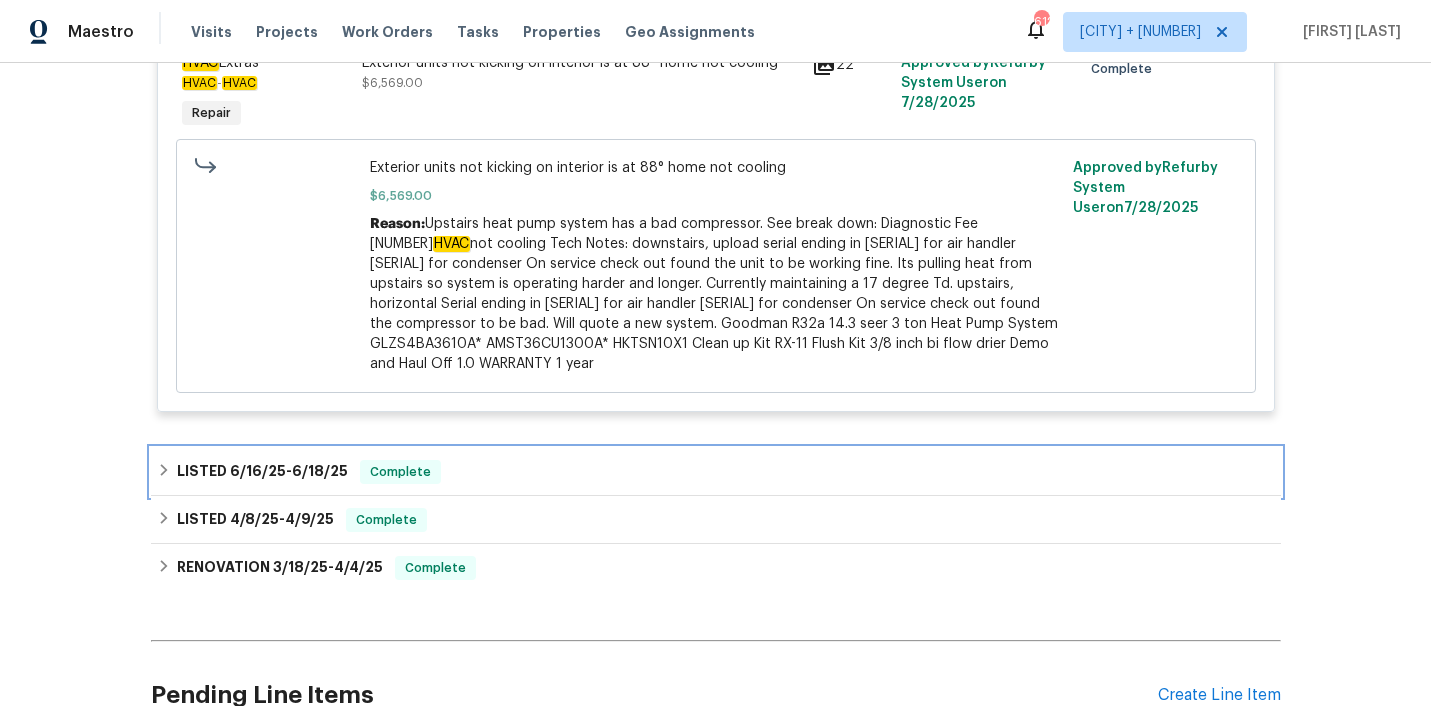 click on "LISTED   6/16/25  -  6/18/25 Complete" at bounding box center [716, 472] 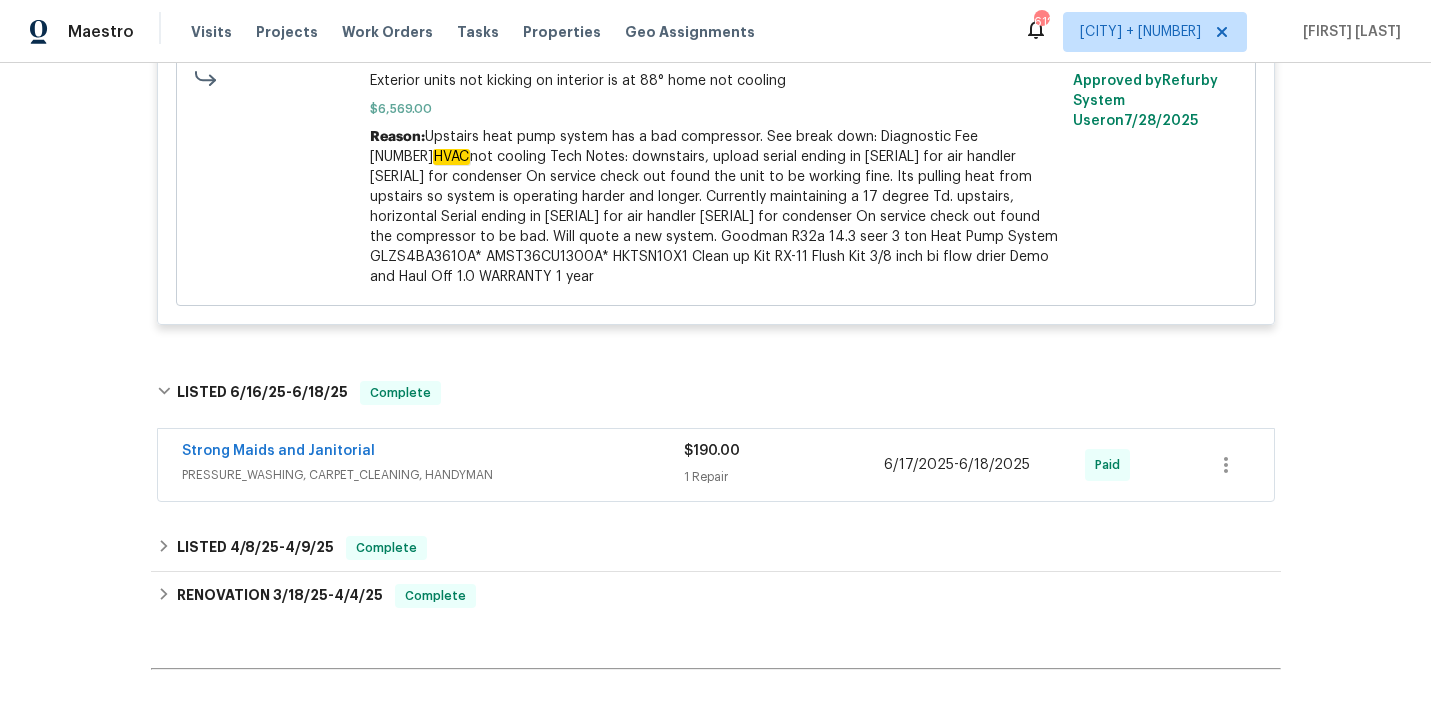 click on "Strong Maids and Janitorial" at bounding box center (433, 453) 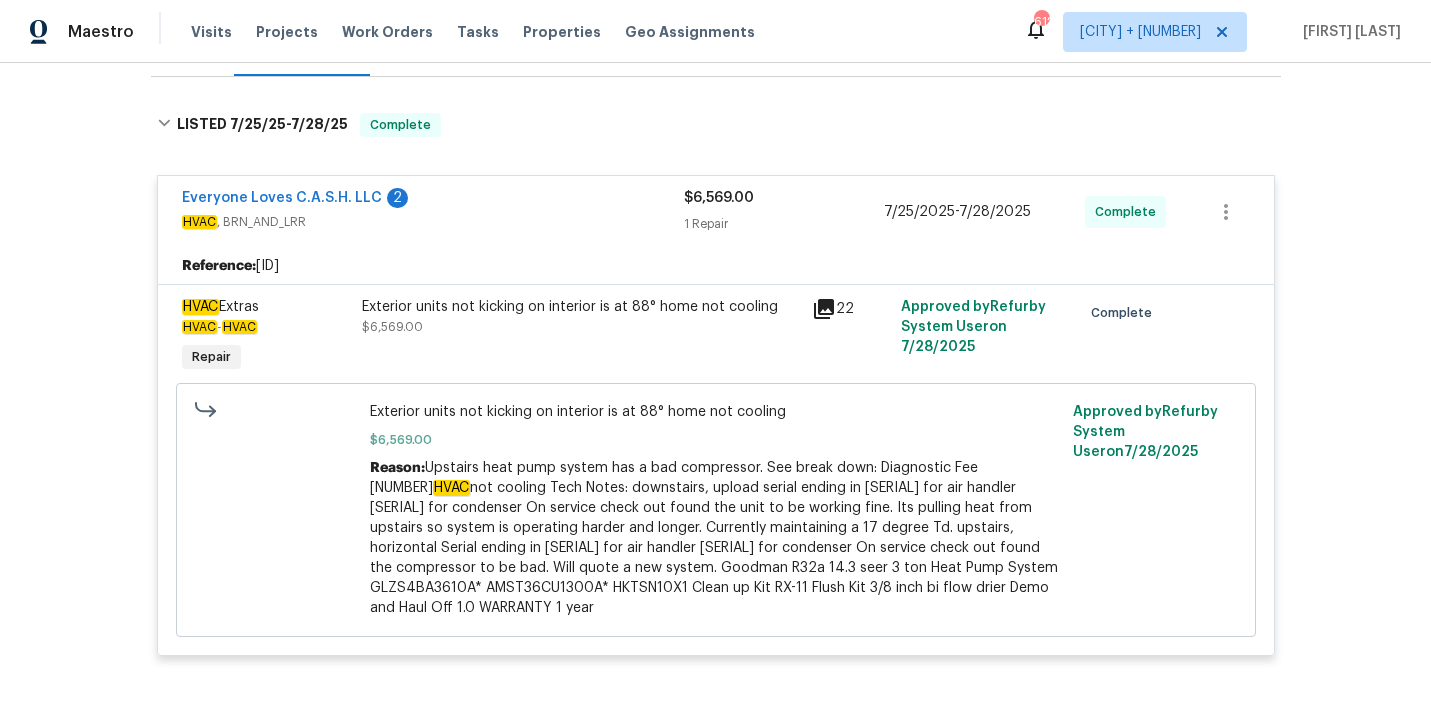 scroll, scrollTop: 223, scrollLeft: 0, axis: vertical 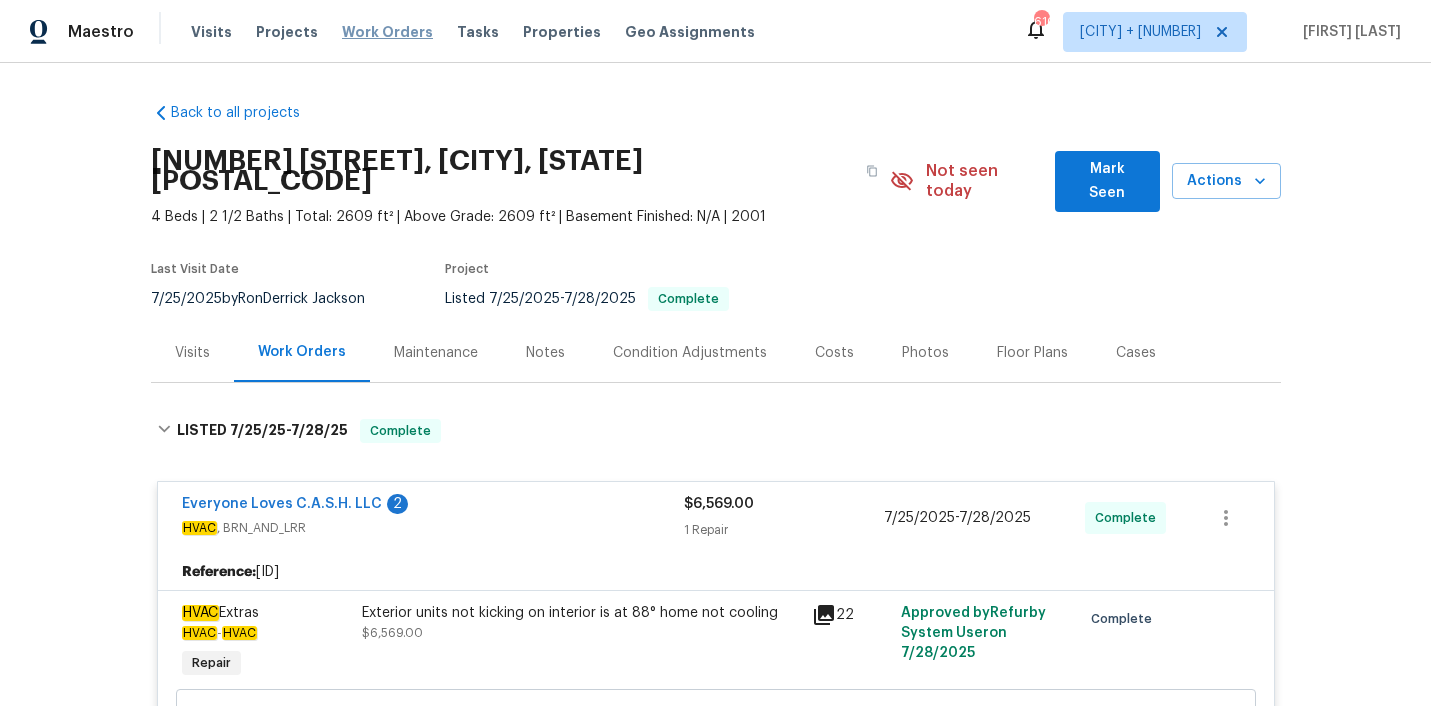 click on "Work Orders" at bounding box center [387, 32] 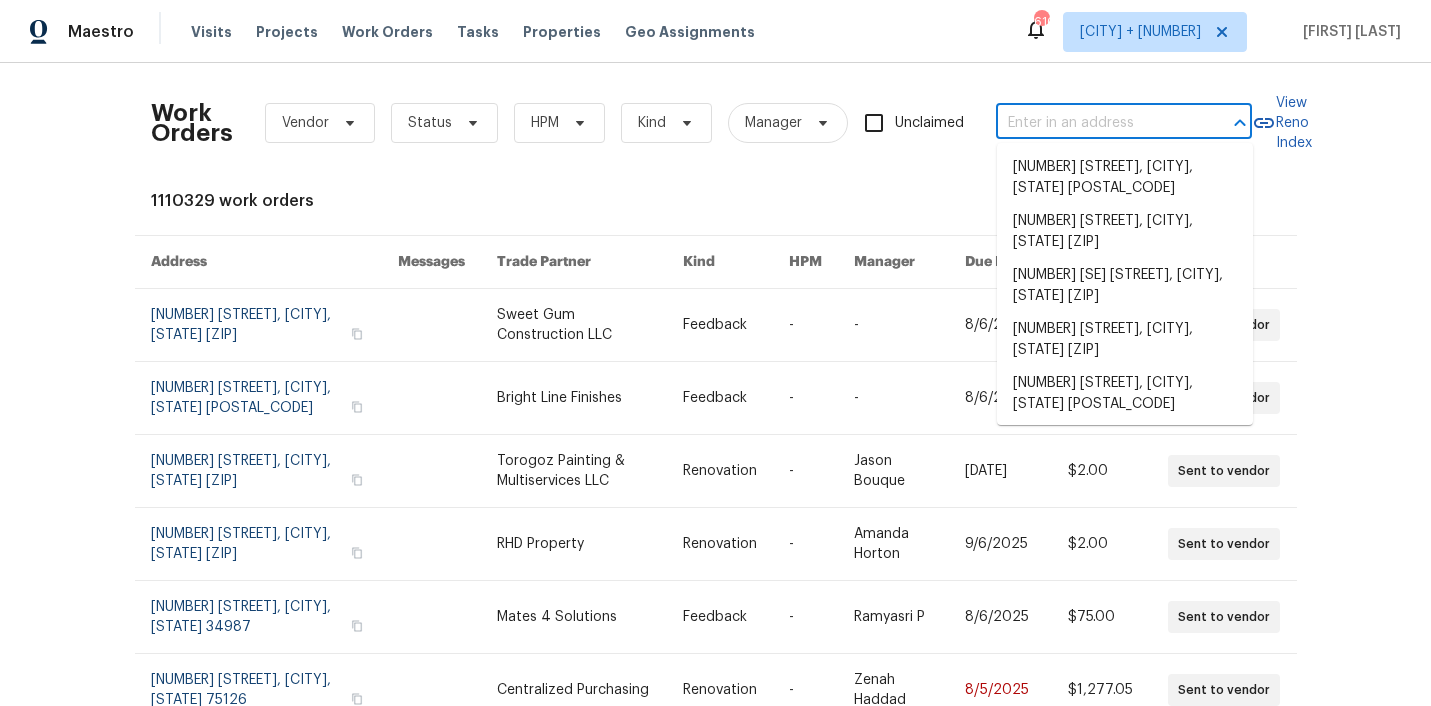 click at bounding box center [1096, 123] 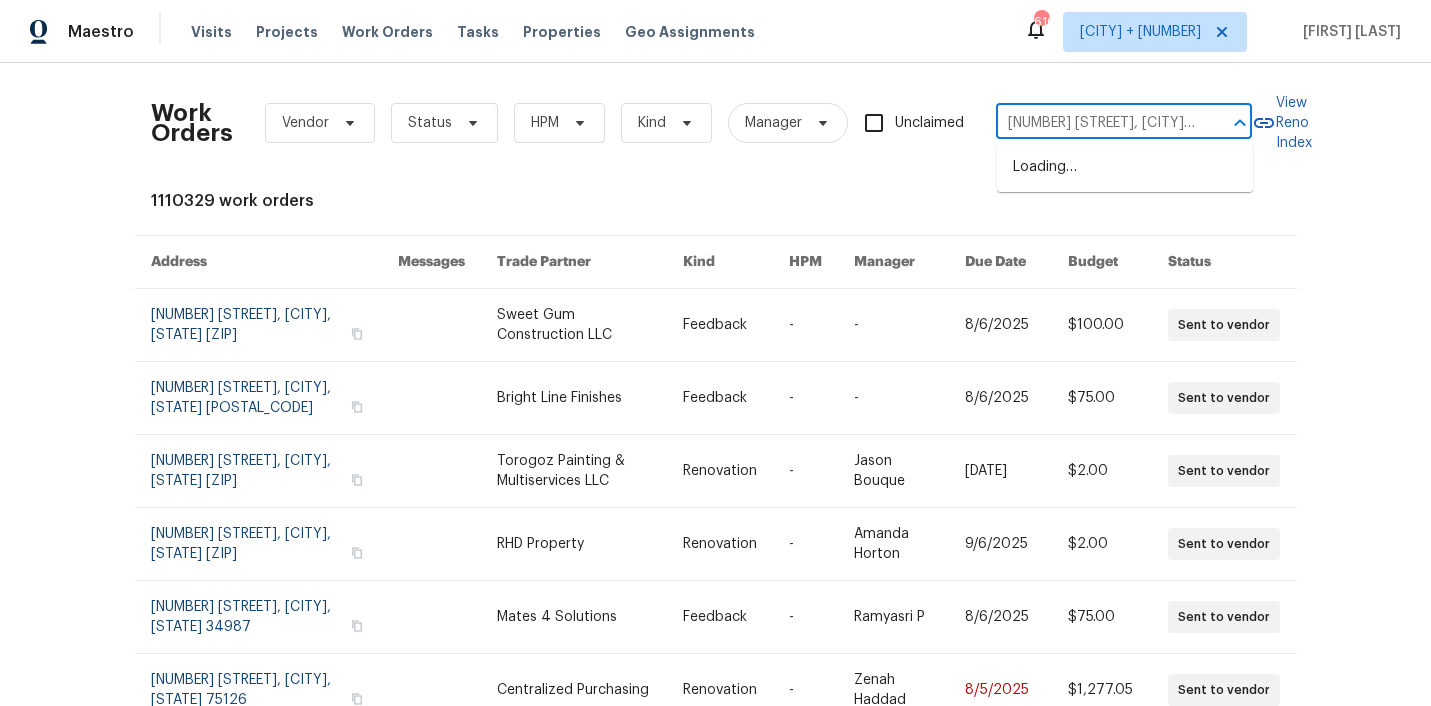 scroll, scrollTop: 0, scrollLeft: 27, axis: horizontal 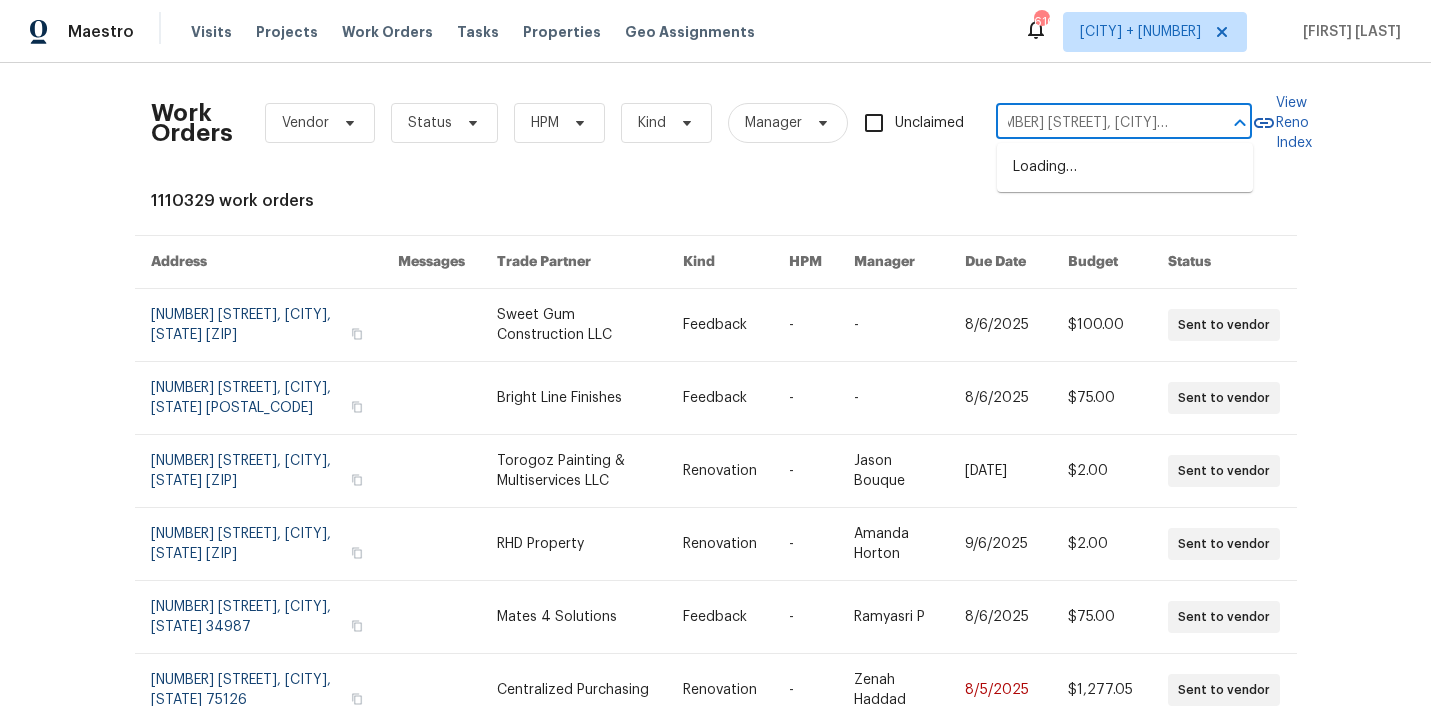 type on "858 Wristen Way, Galt, CA 95632" 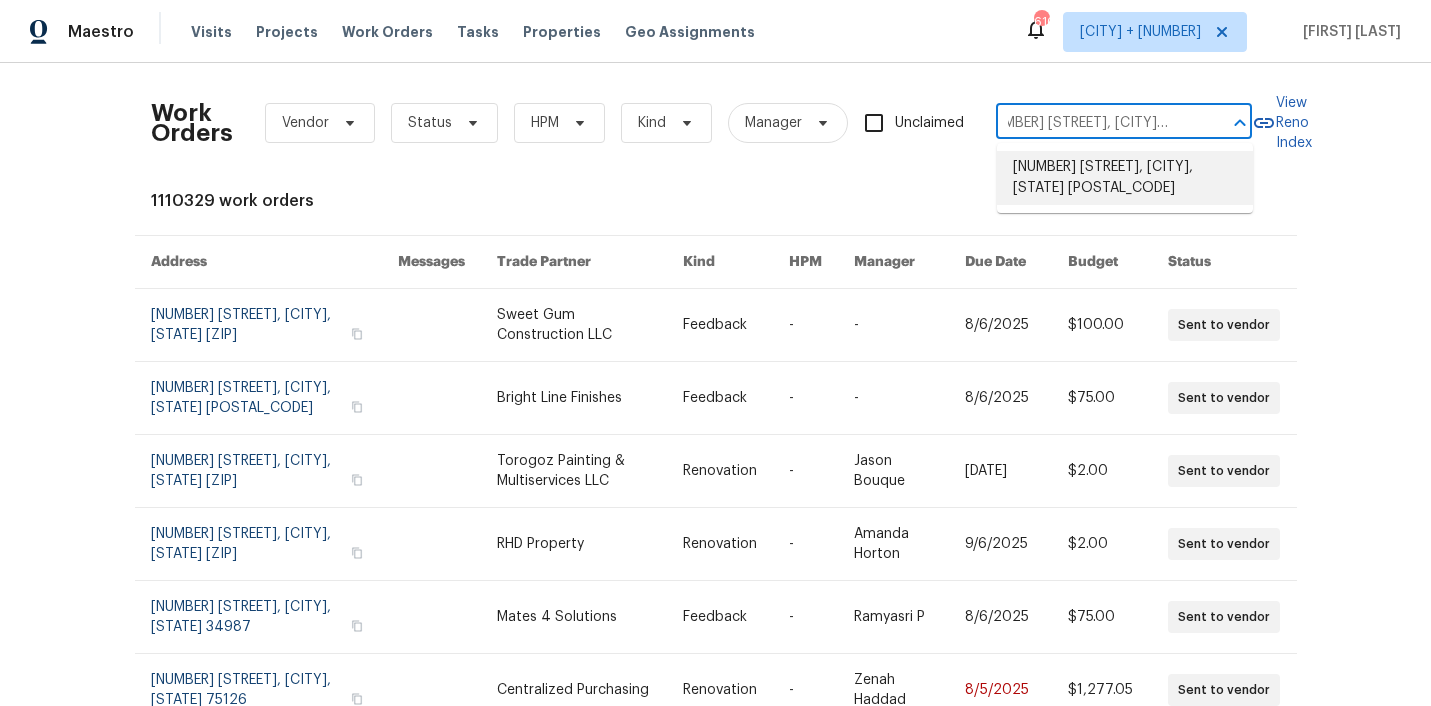click on "858 Wristen Way, Galt, CA 95632" at bounding box center [1125, 178] 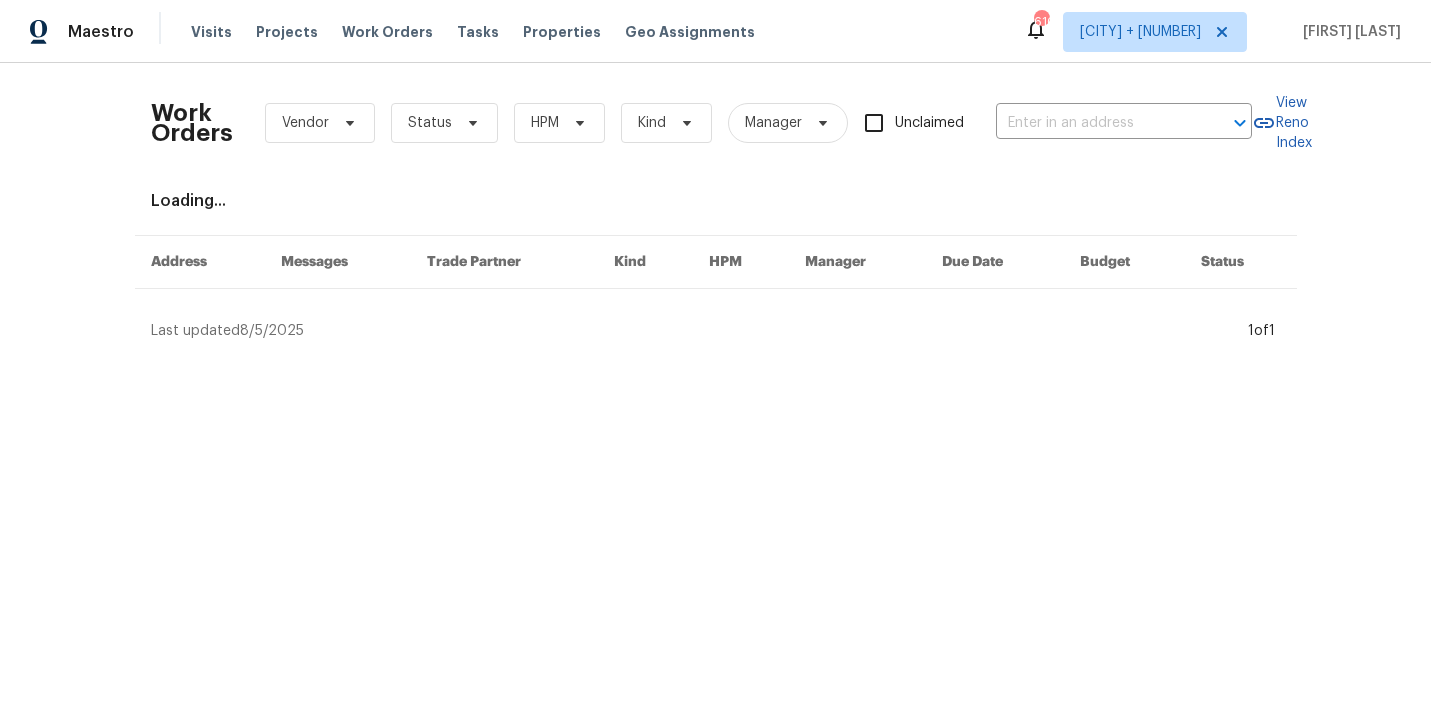 type on "858 Wristen Way, Galt, CA 95632" 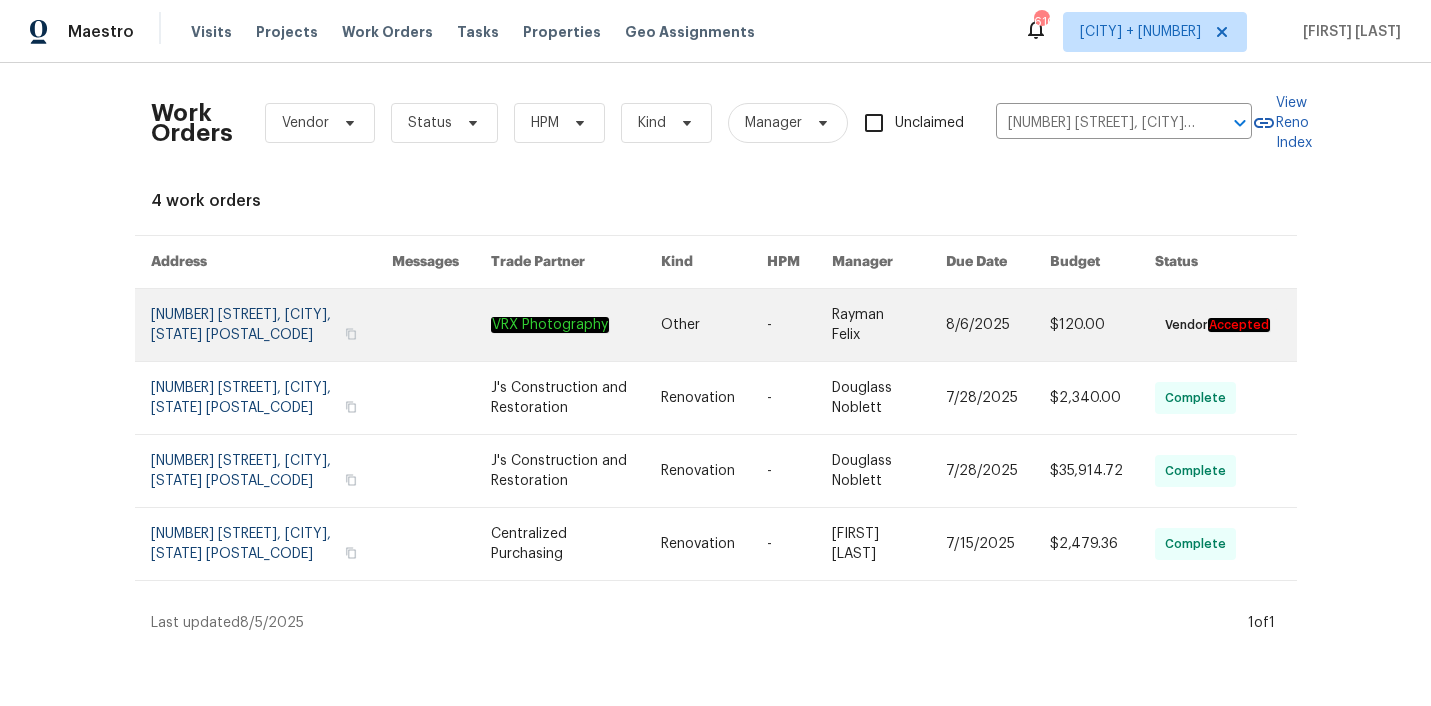 click at bounding box center (576, 325) 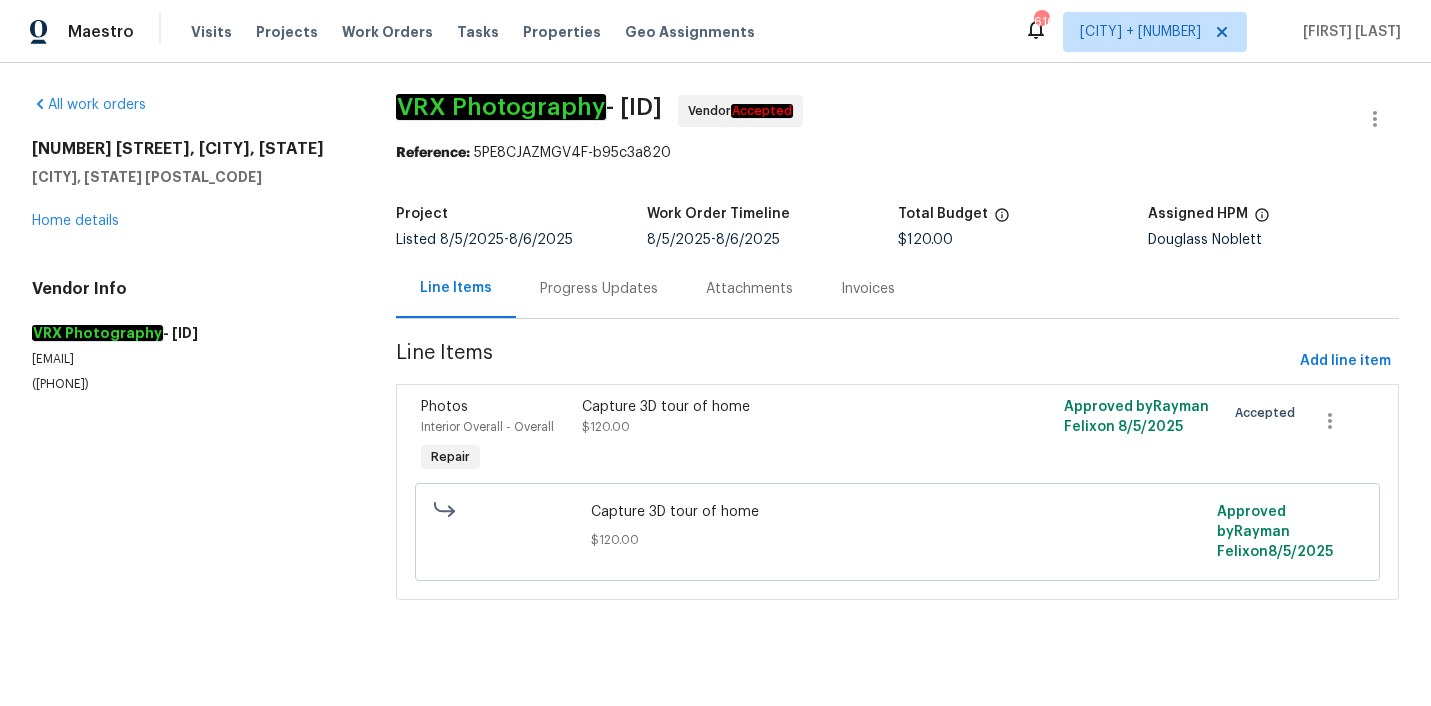 click on "858 Wristen Way Galt, CA 95632 Home details" at bounding box center [190, 185] 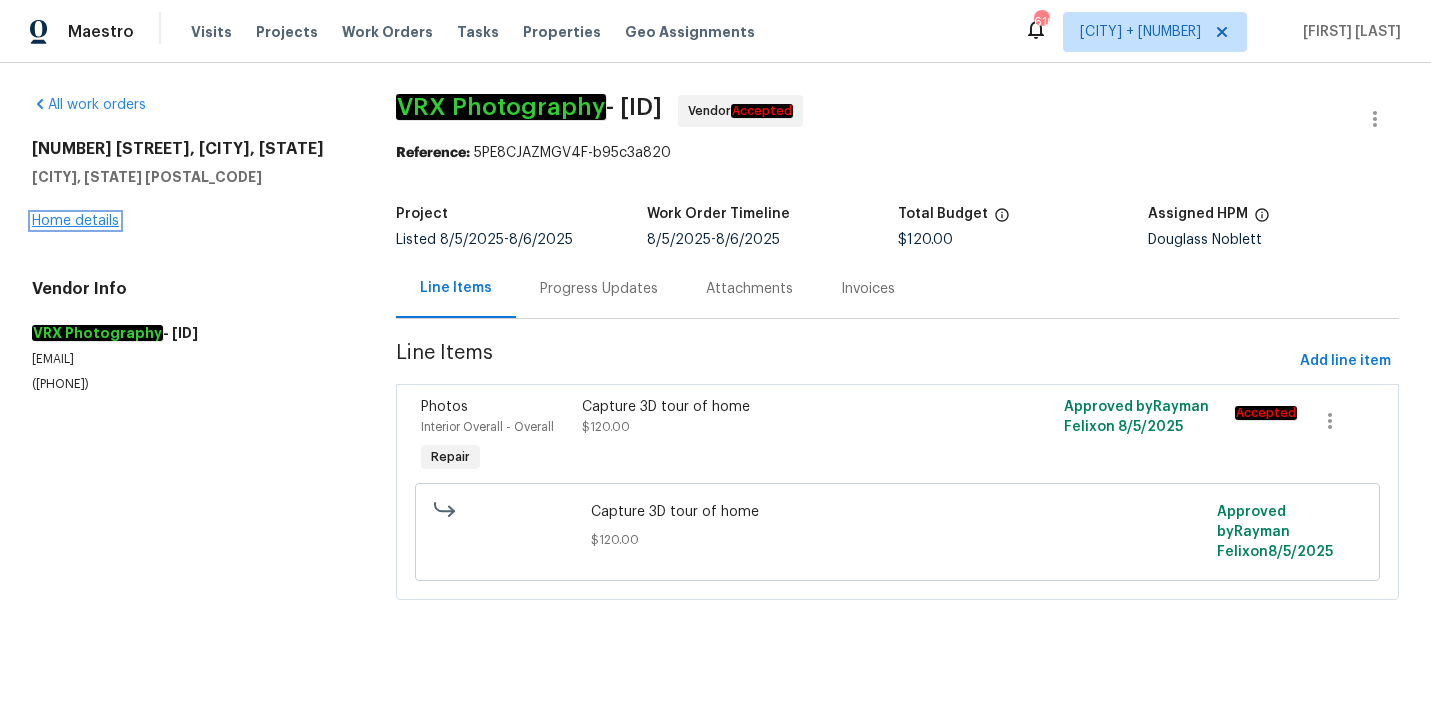 click on "Home details" at bounding box center (75, 221) 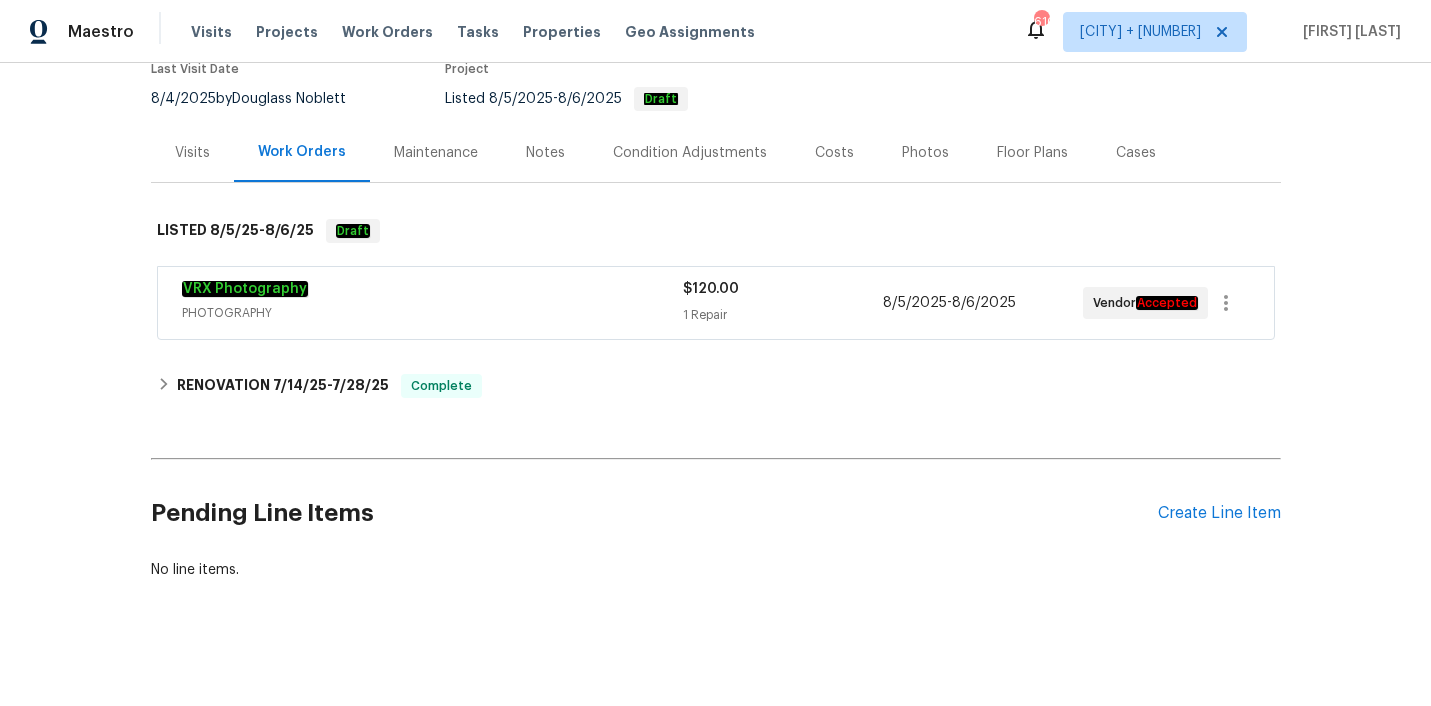 click on "PHOTOGRAPHY" at bounding box center [432, 313] 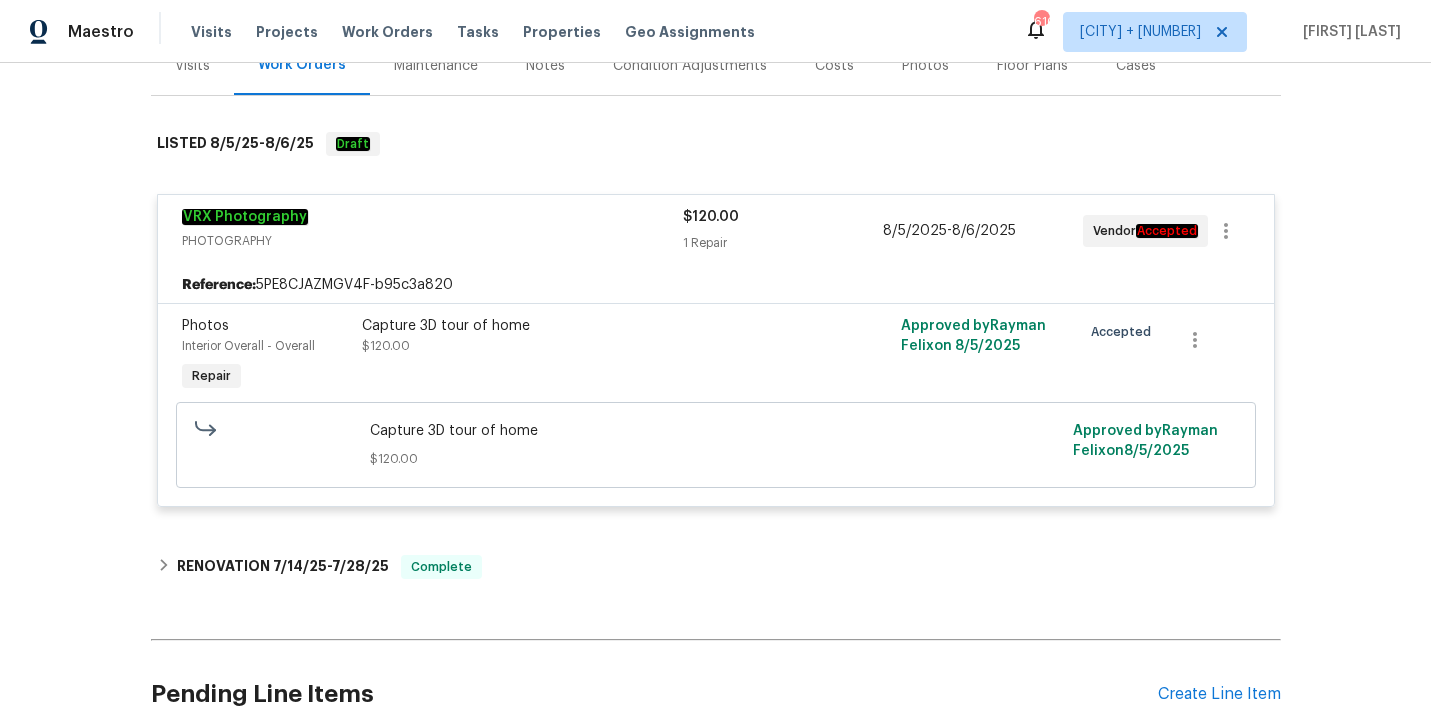 scroll, scrollTop: 266, scrollLeft: 0, axis: vertical 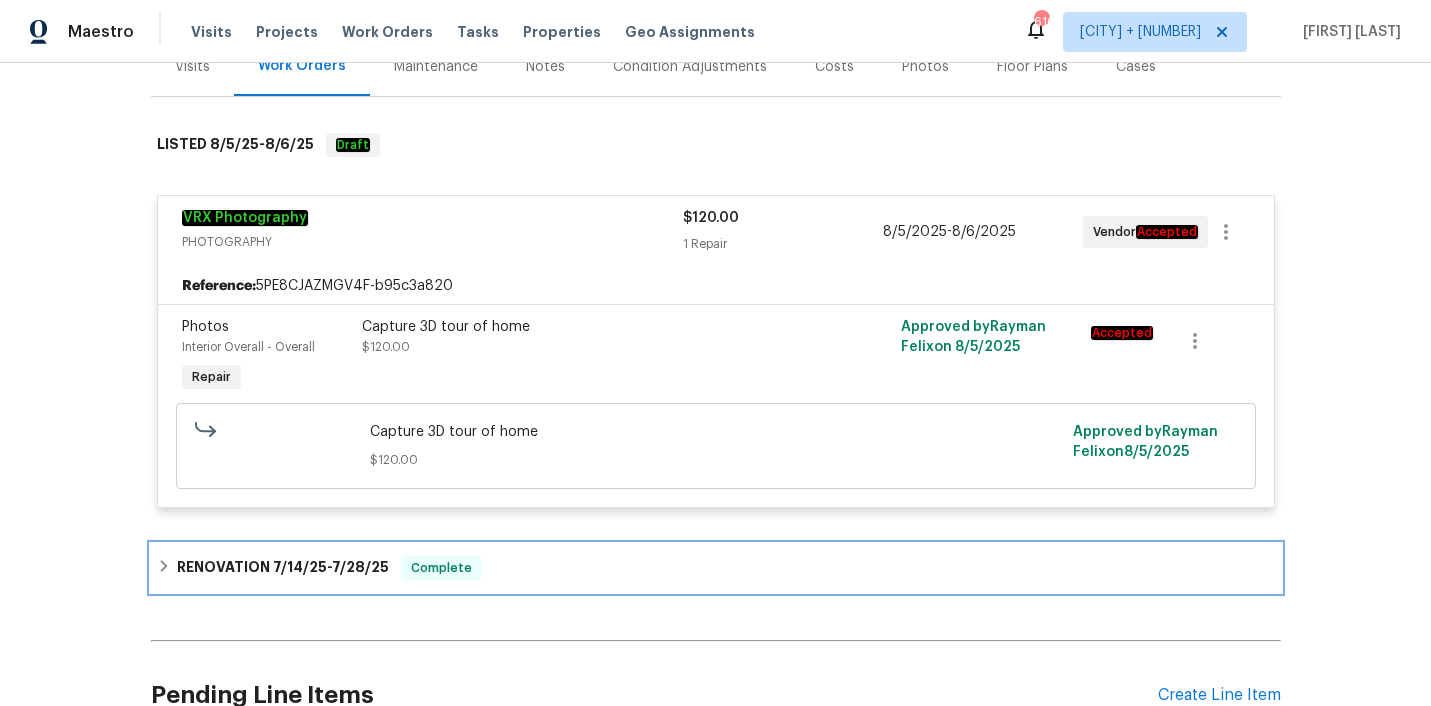 click on "RENOVATION   7/14/25  -  7/28/25 Complete" at bounding box center (716, 568) 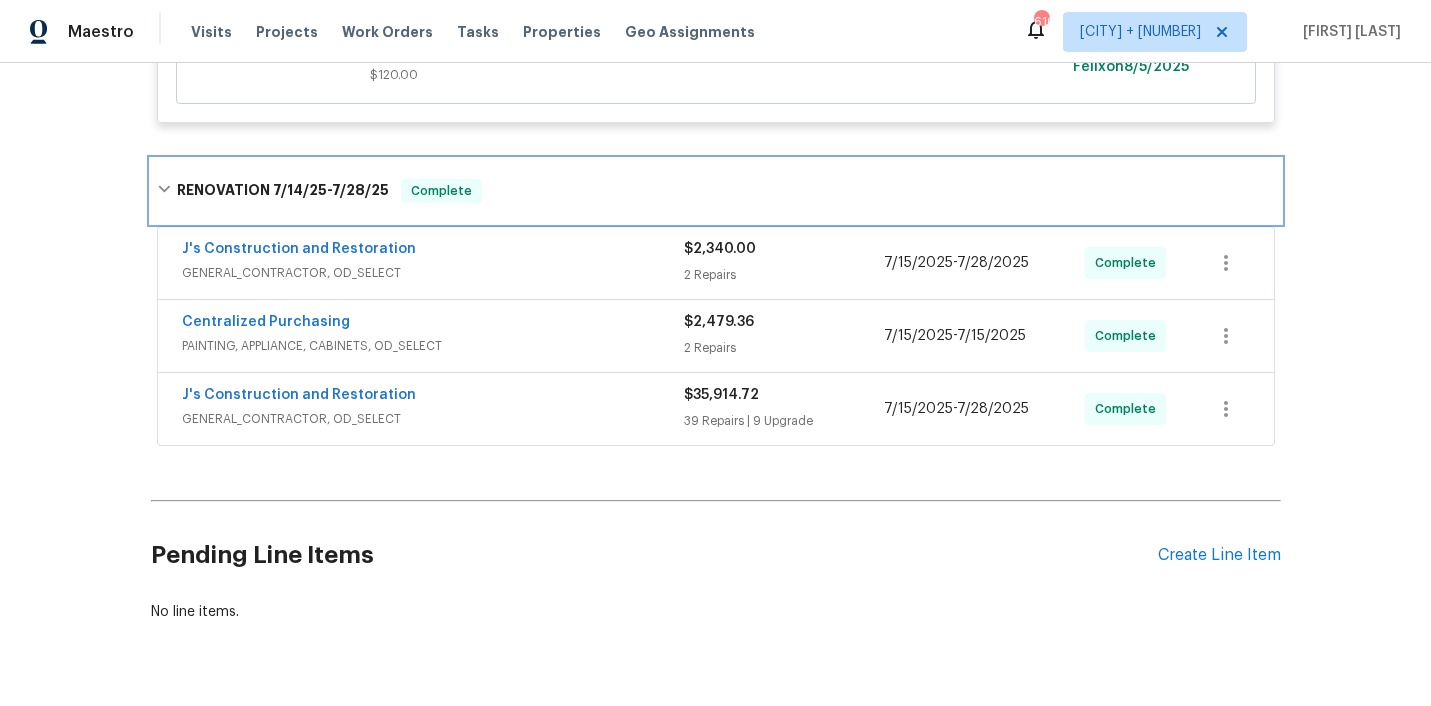 scroll, scrollTop: 703, scrollLeft: 0, axis: vertical 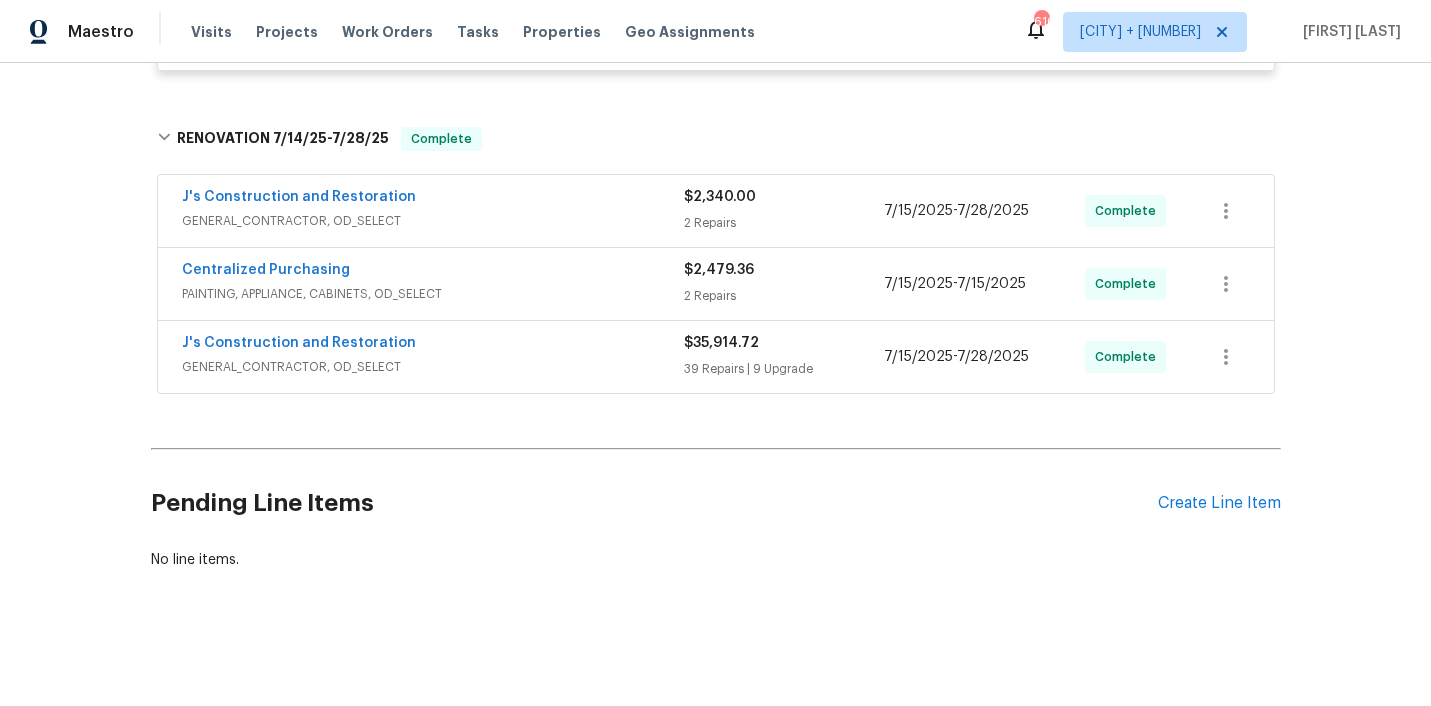 click on "GENERAL_CONTRACTOR, OD_SELECT" at bounding box center (433, 367) 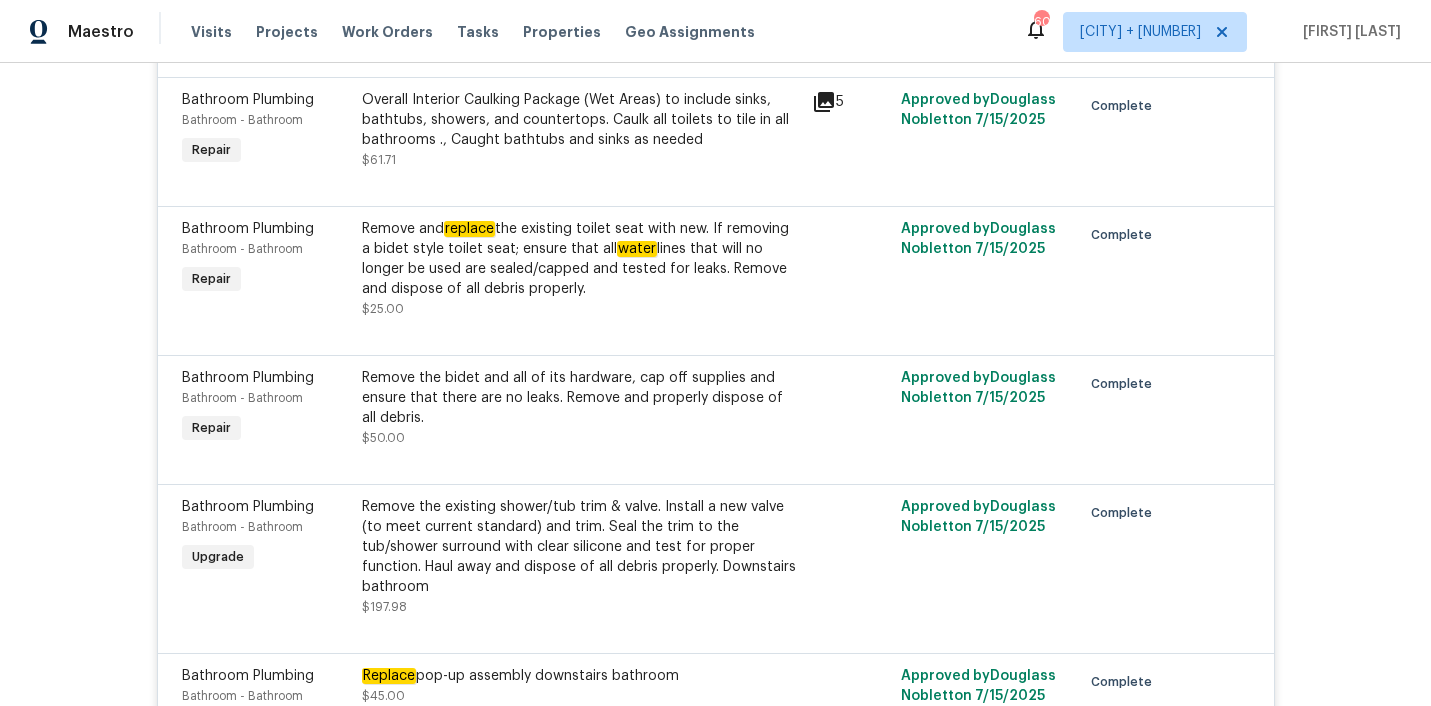 scroll, scrollTop: 0, scrollLeft: 0, axis: both 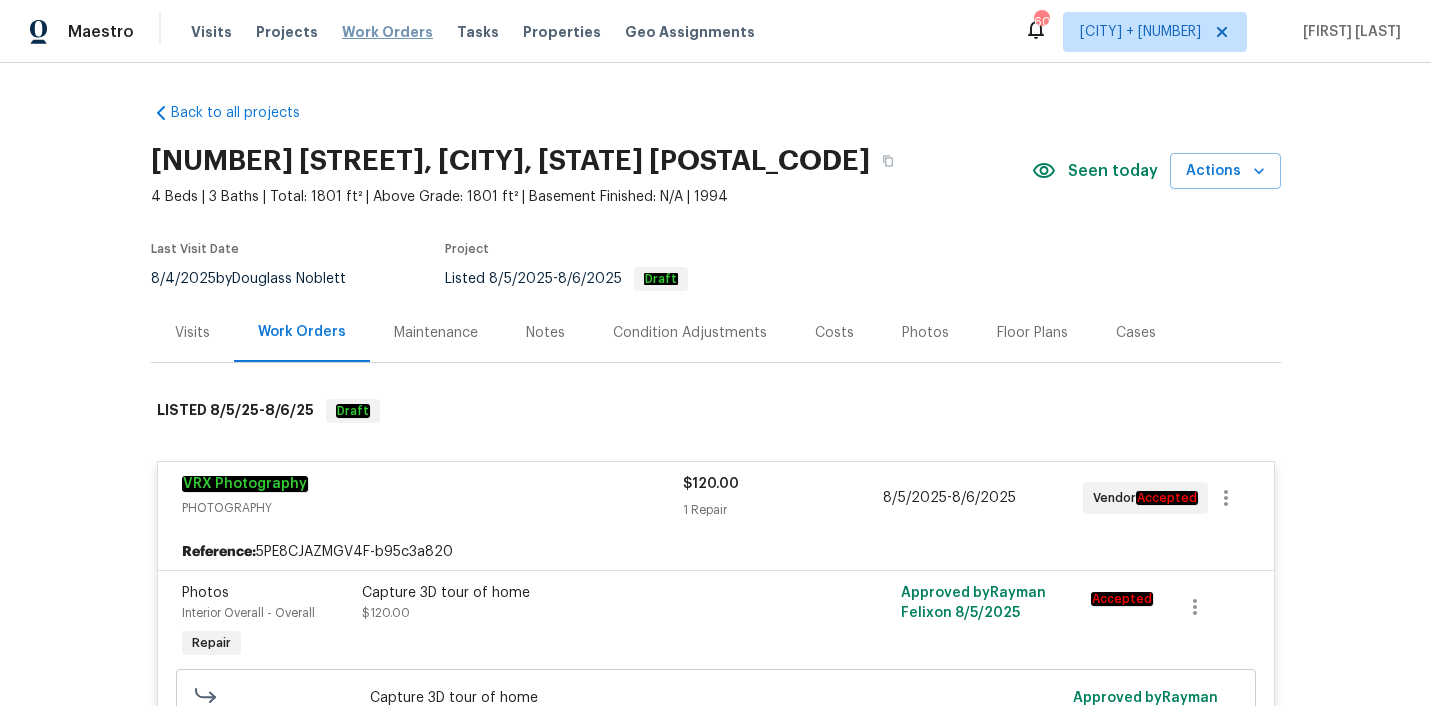 click on "Work Orders" at bounding box center [387, 32] 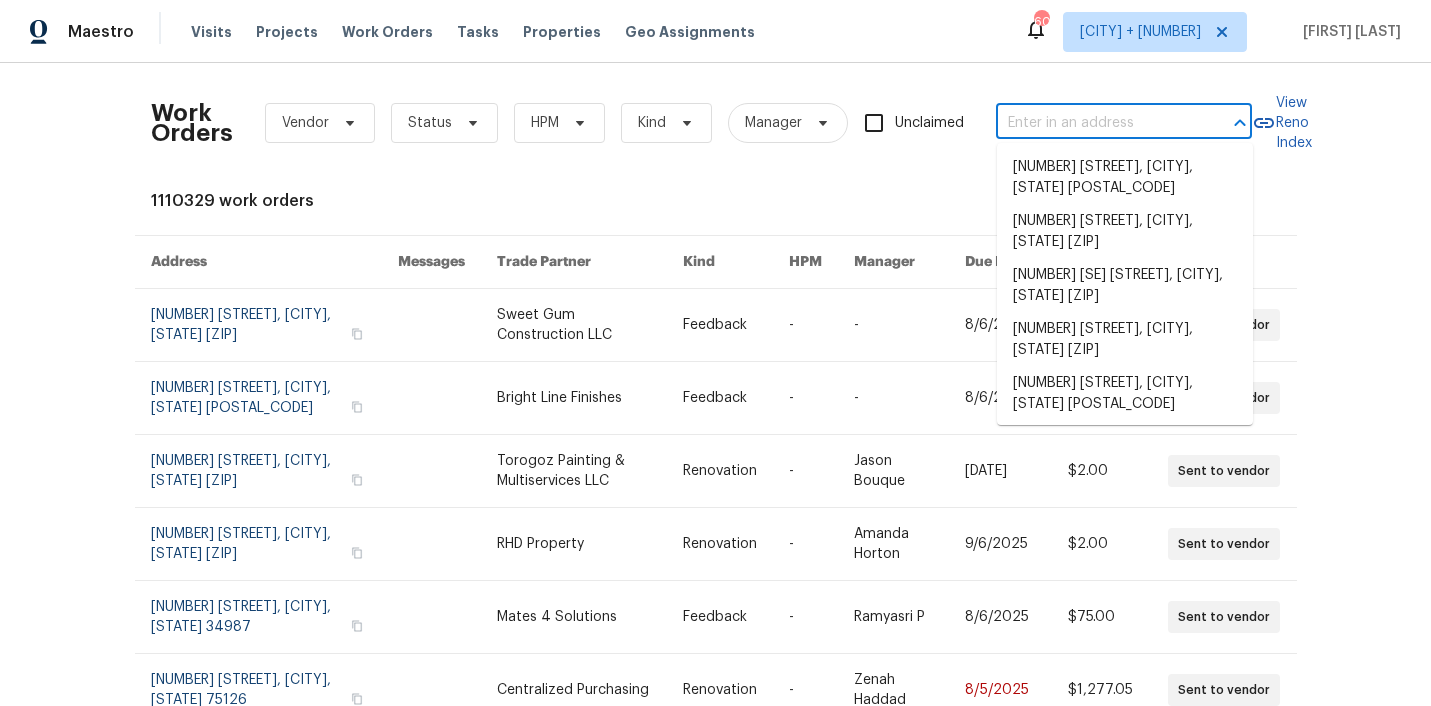 click at bounding box center (1096, 123) 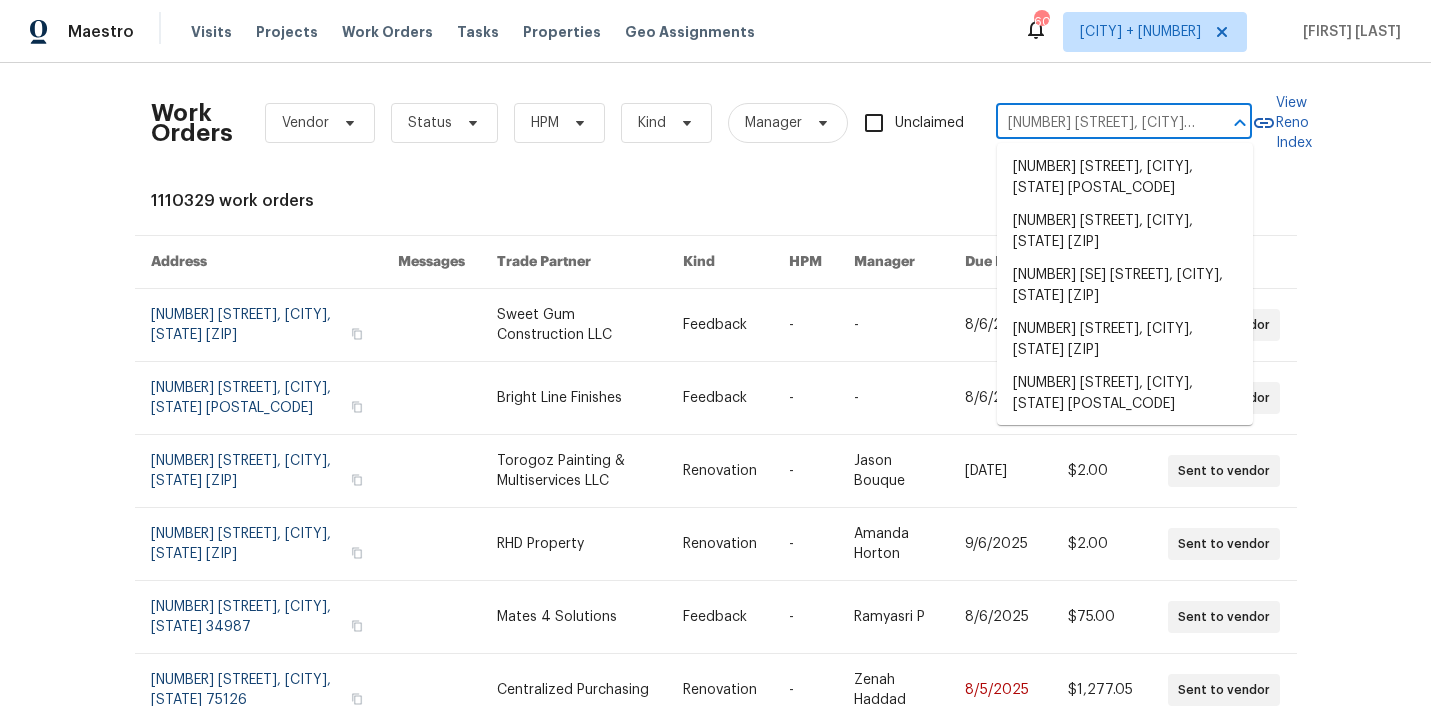 scroll, scrollTop: 0, scrollLeft: 56, axis: horizontal 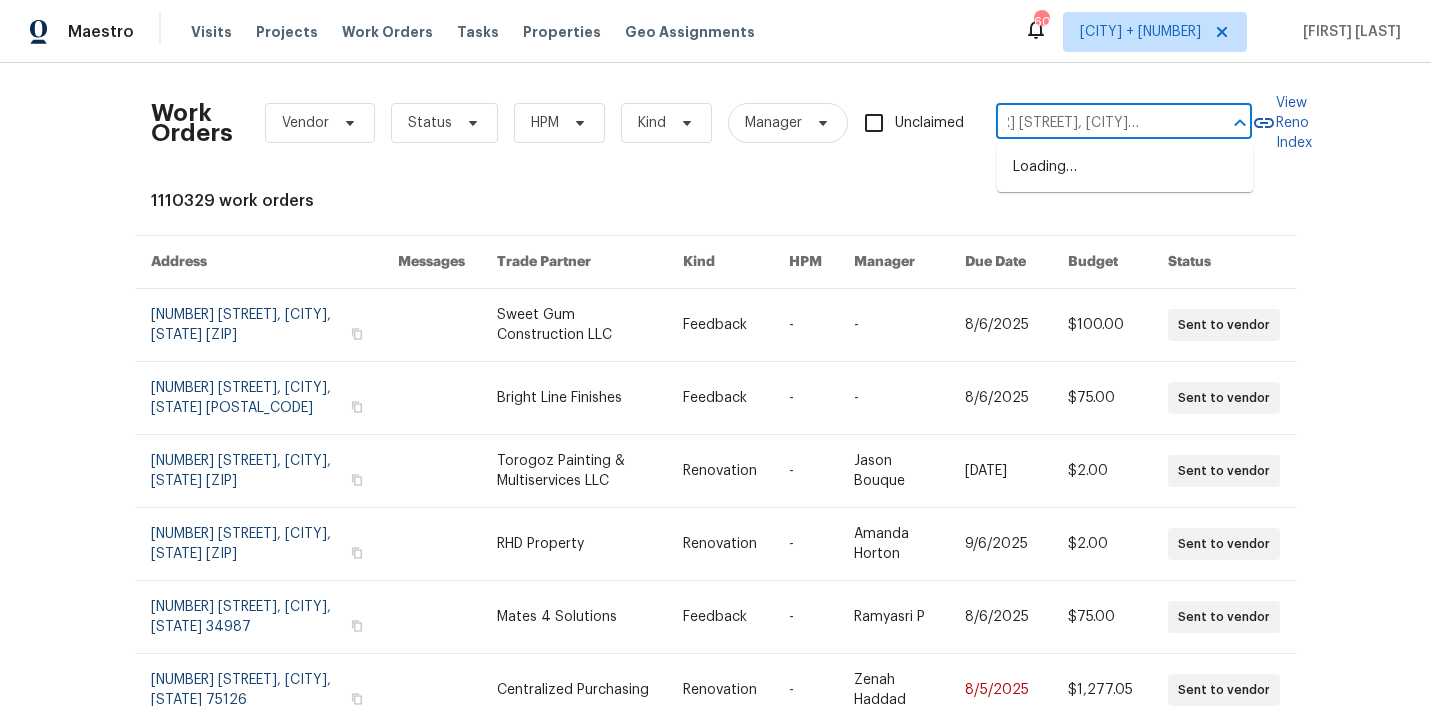 type on "944 Brooklet Dr, Davenport, FL 33837" 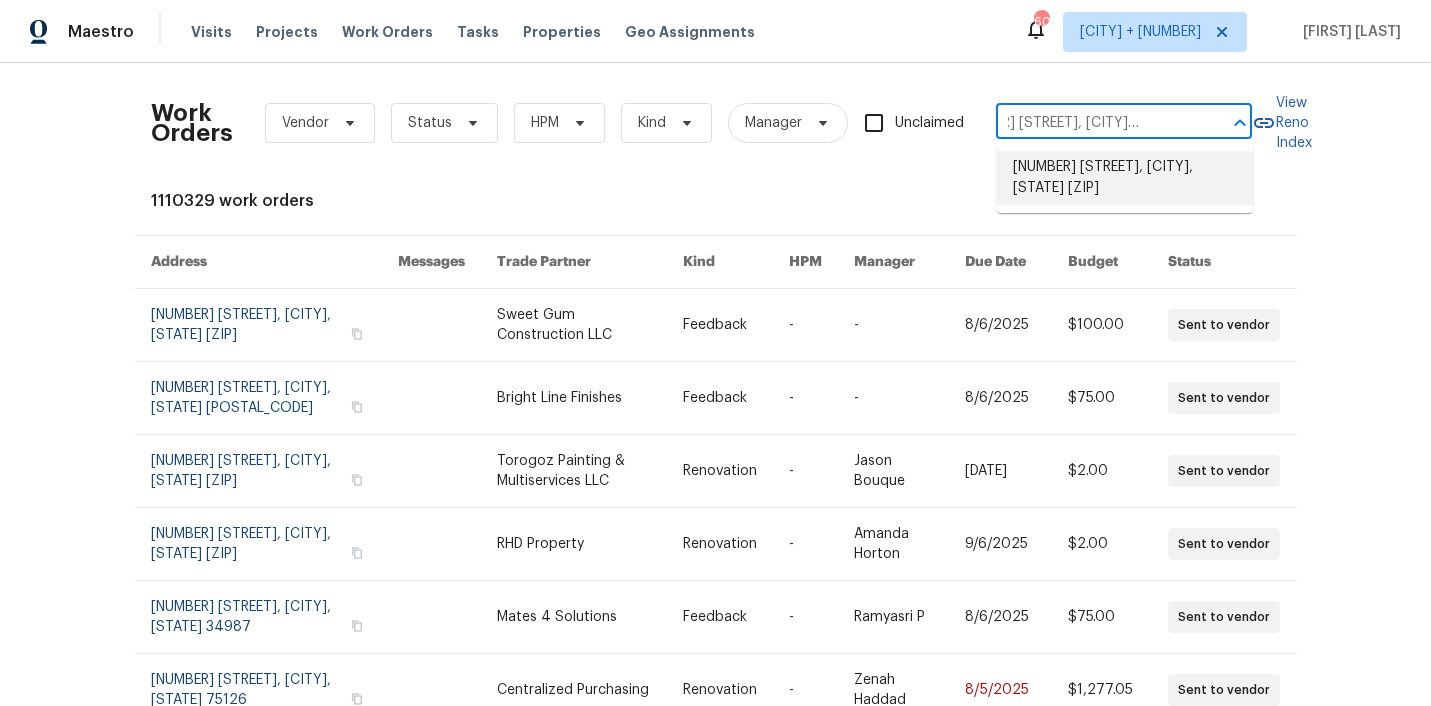 click on "944 Brooklet Dr, Davenport, FL 33837" at bounding box center [1125, 178] 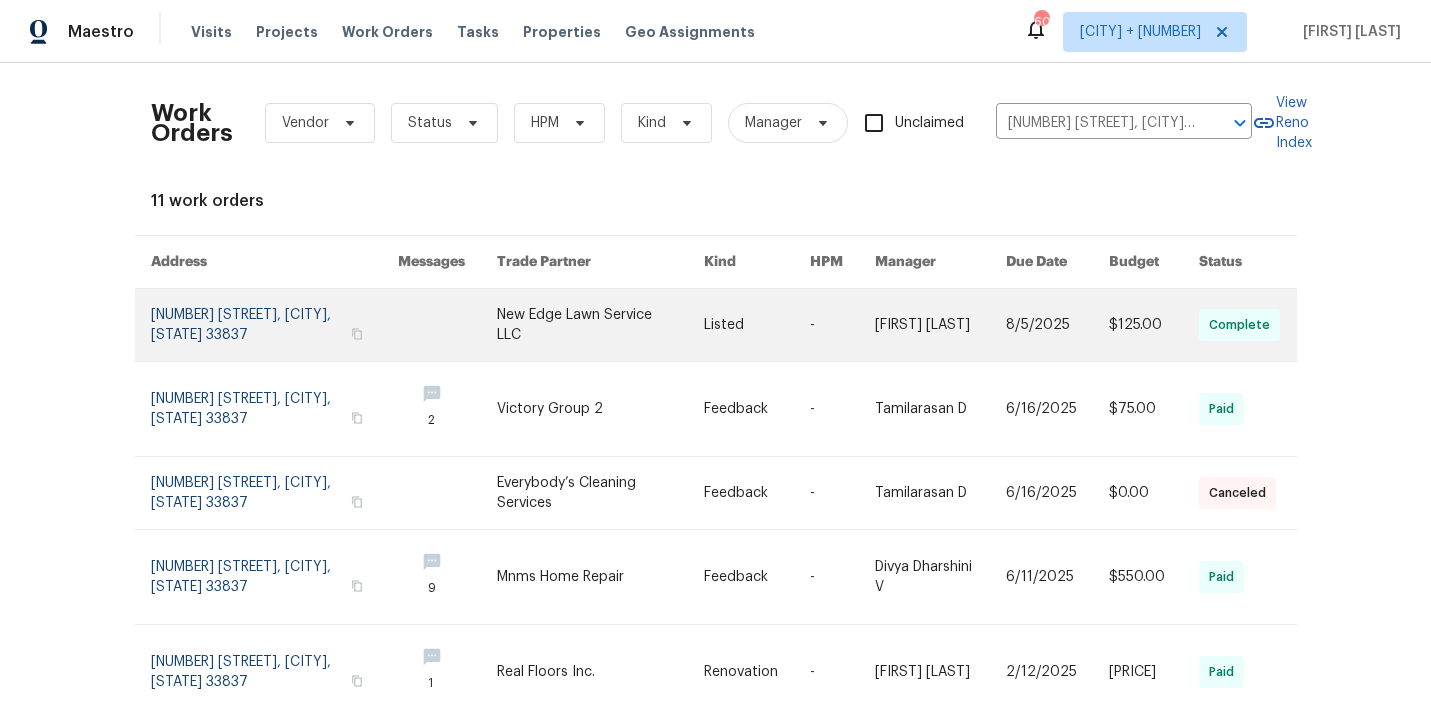 click at bounding box center [601, 325] 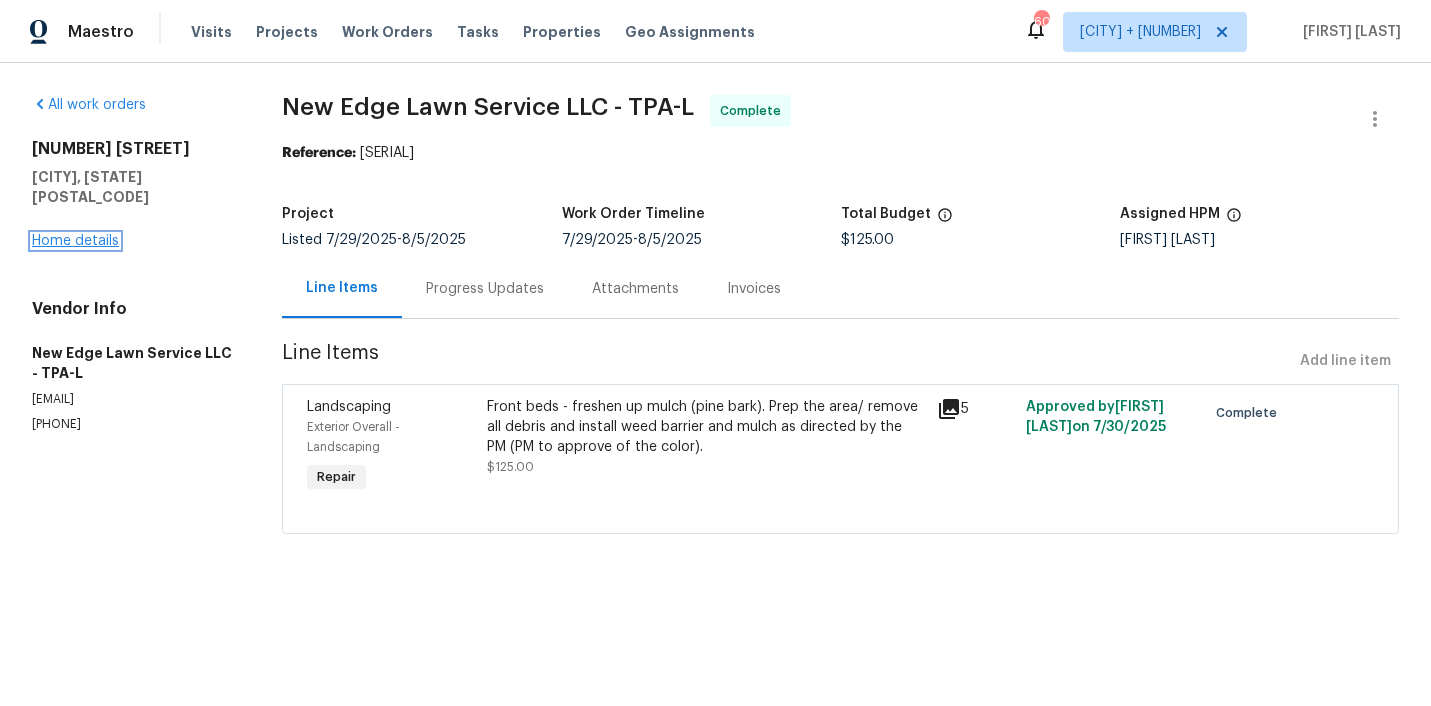 click on "Home details" at bounding box center (75, 241) 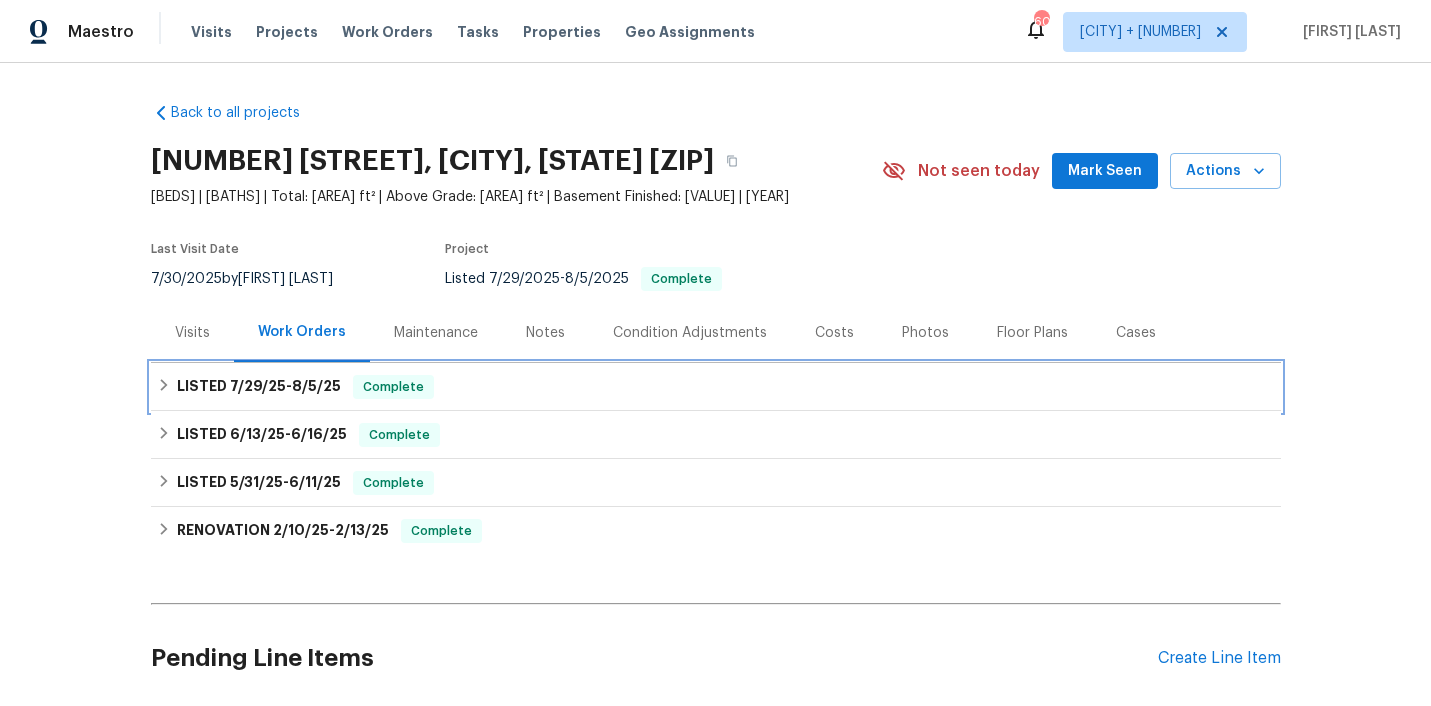 click on "LISTED   7/29/25  -  8/5/25 Complete" at bounding box center [716, 387] 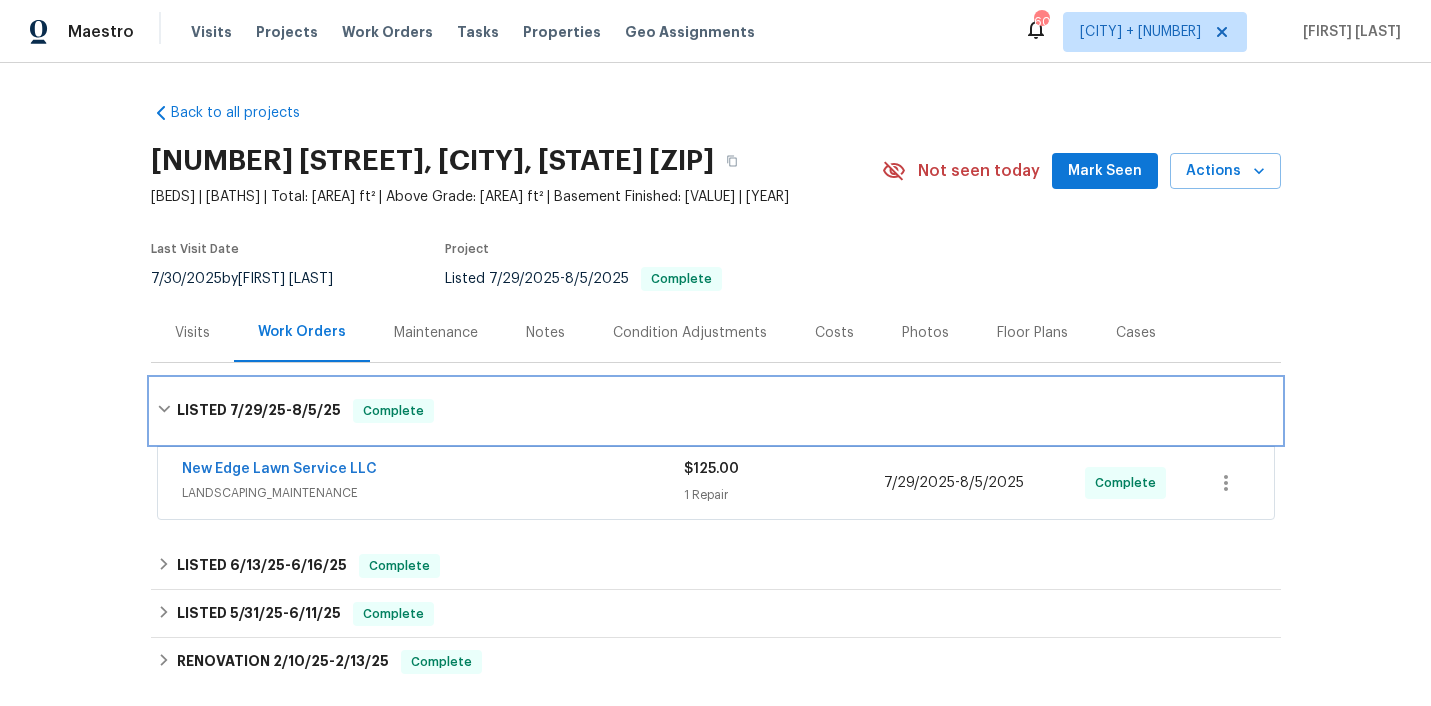 scroll, scrollTop: 196, scrollLeft: 0, axis: vertical 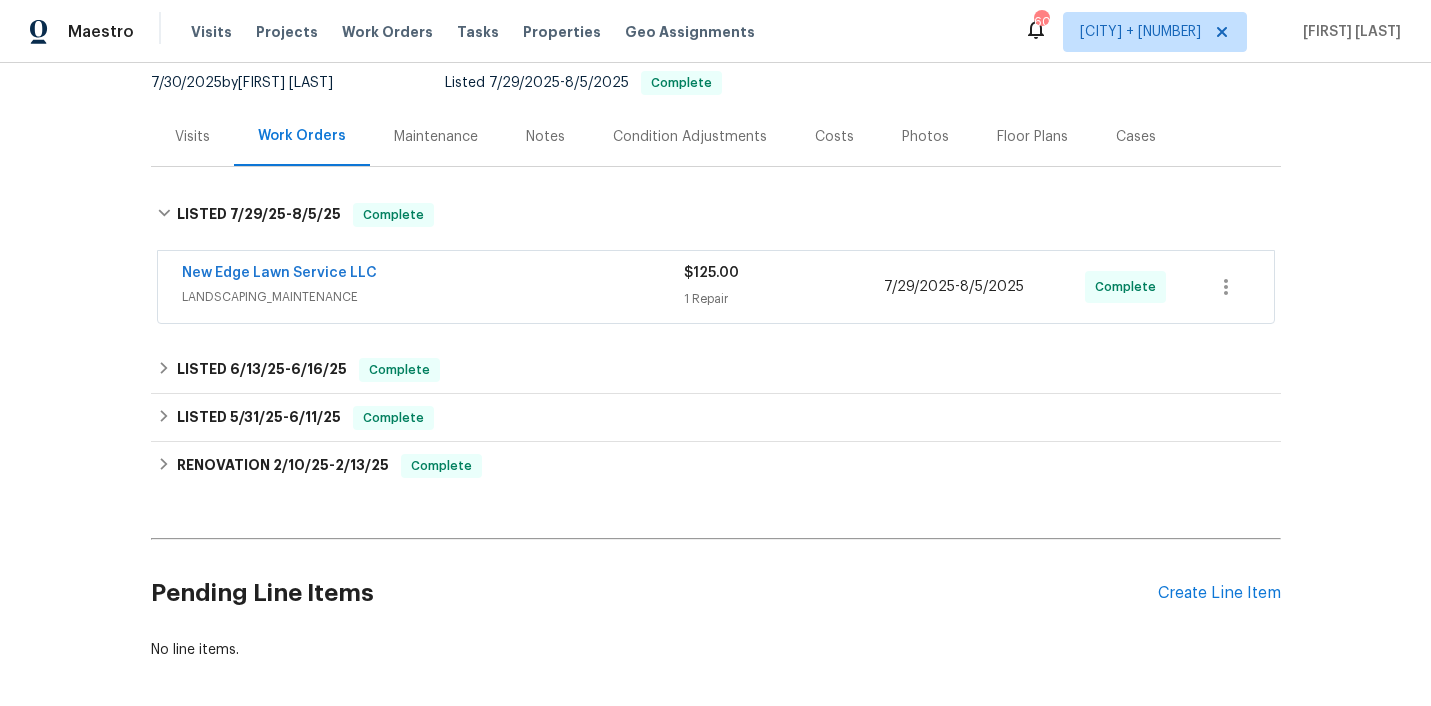 click on "New Edge Lawn Service LLC" at bounding box center [433, 275] 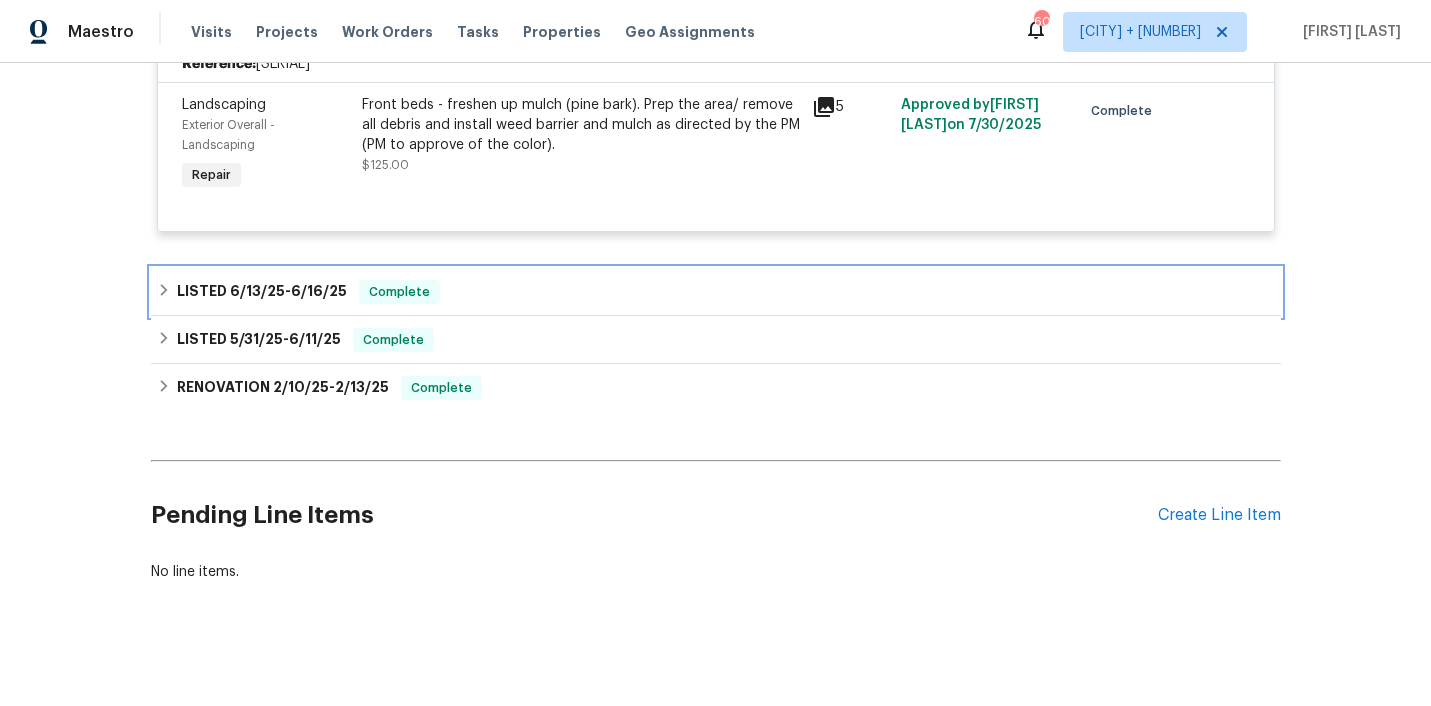 click on "LISTED   6/13/25  -  6/16/25 Complete" at bounding box center (716, 292) 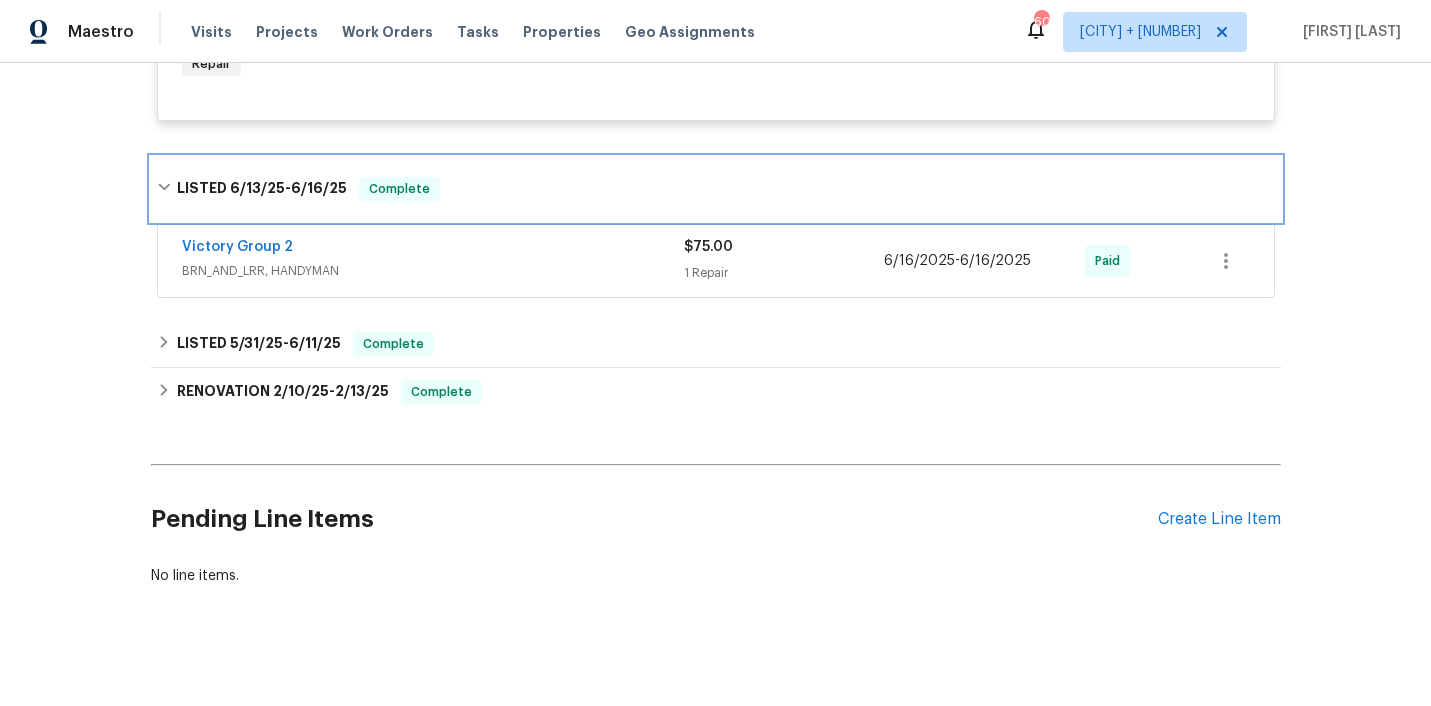 scroll, scrollTop: 614, scrollLeft: 0, axis: vertical 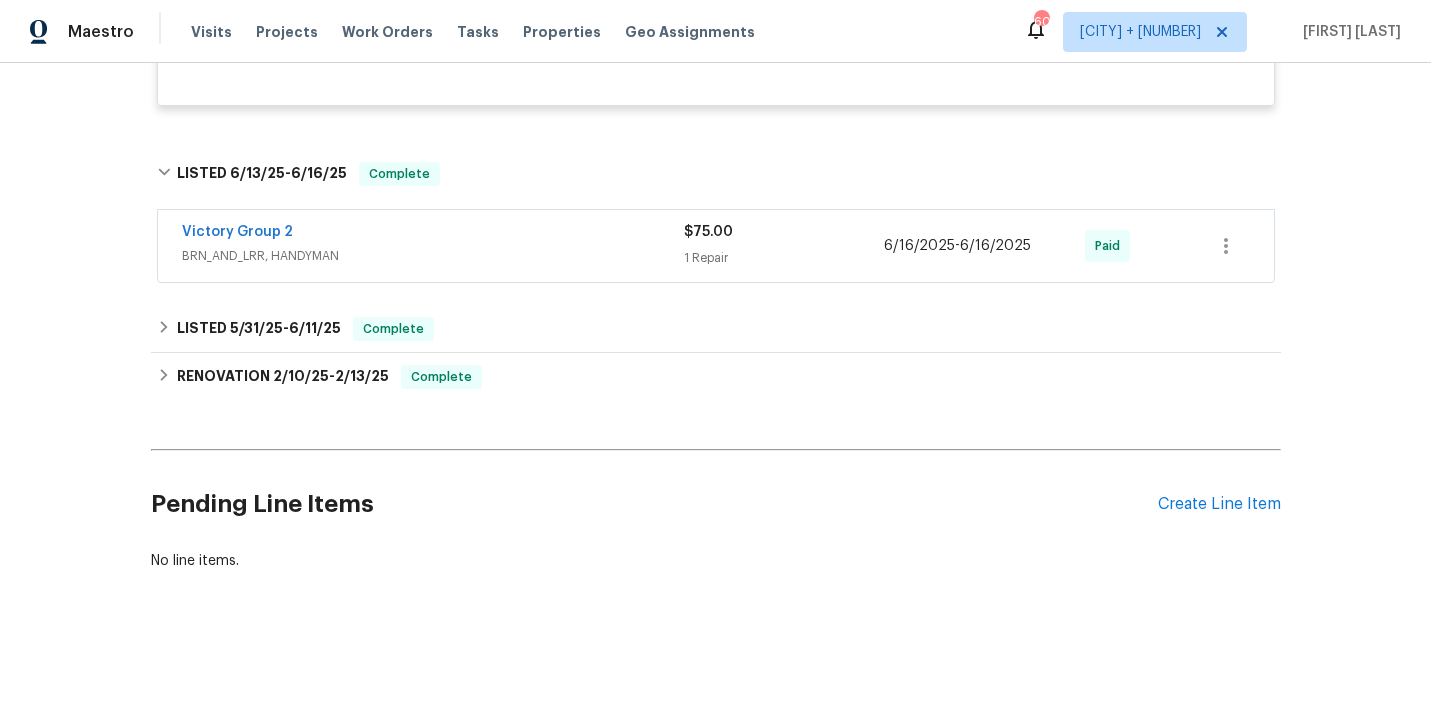 click on "Victory Group 2 BRN_AND_LRR, HANDYMAN $75.00 1 Repair 6/16/2025  -  6/16/2025 Paid" at bounding box center (716, 246) 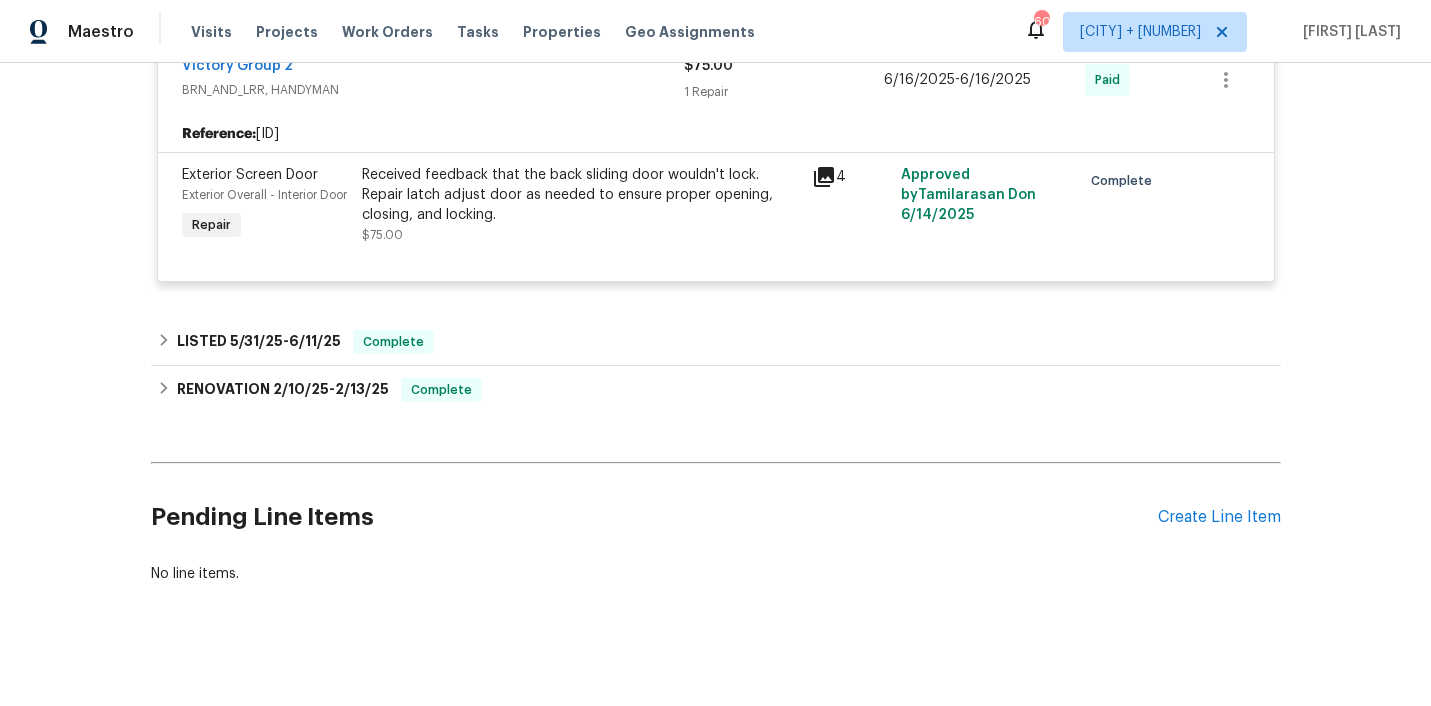 scroll, scrollTop: 831, scrollLeft: 0, axis: vertical 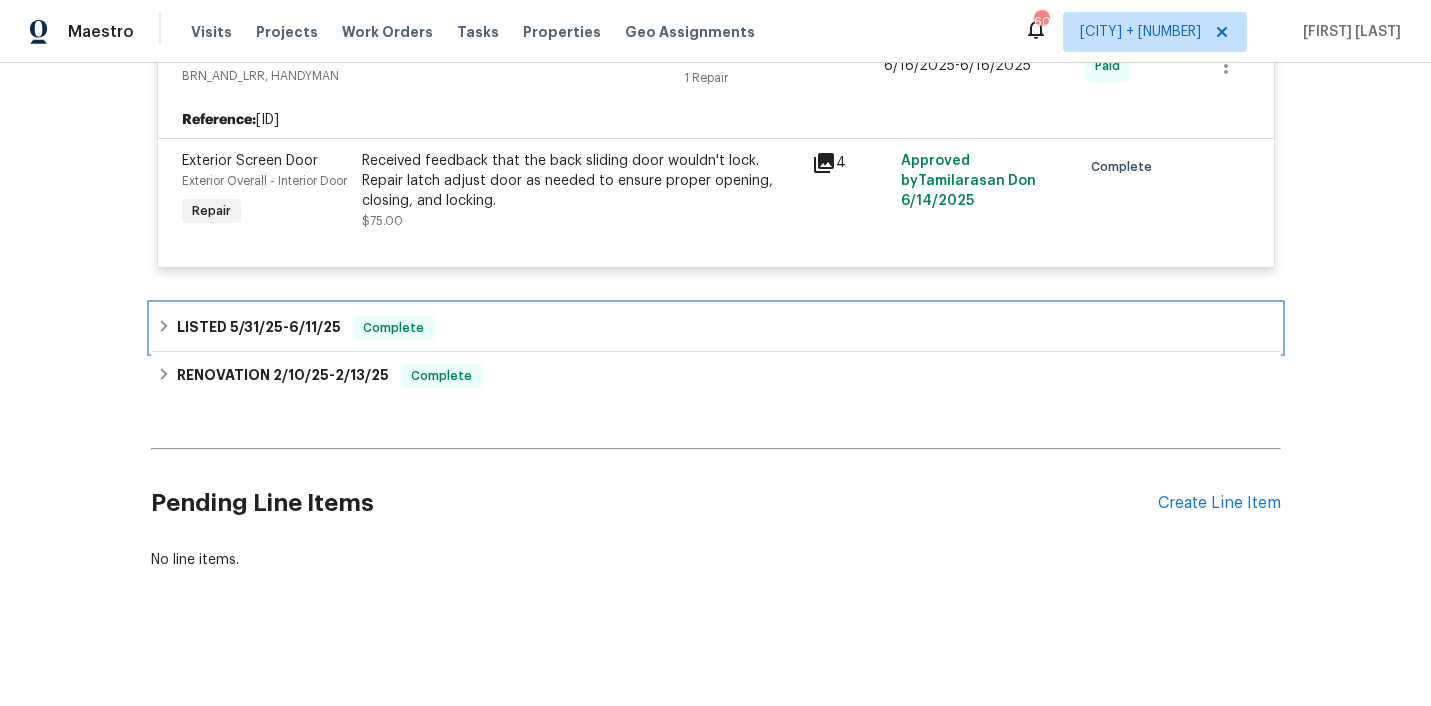 click on "LISTED   5/31/25  -  6/11/25 Complete" at bounding box center [716, 328] 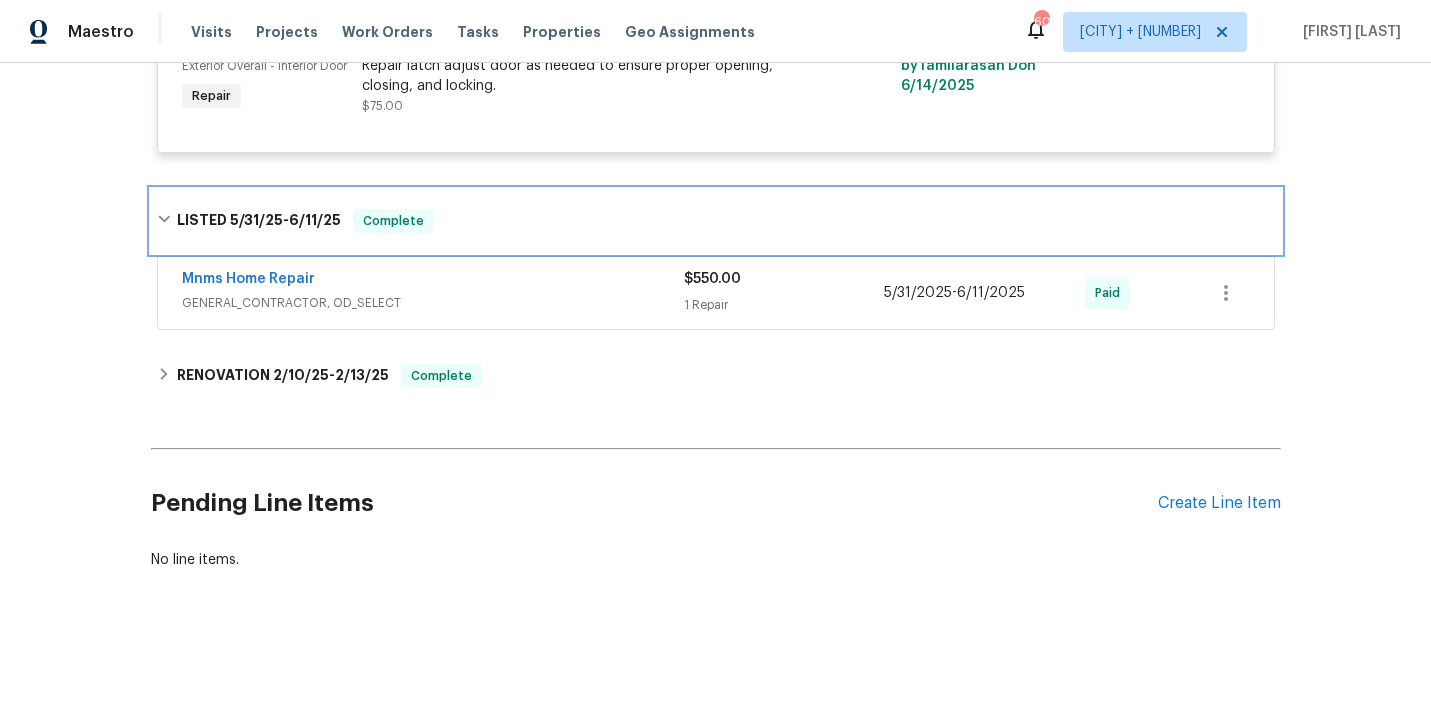 scroll, scrollTop: 932, scrollLeft: 0, axis: vertical 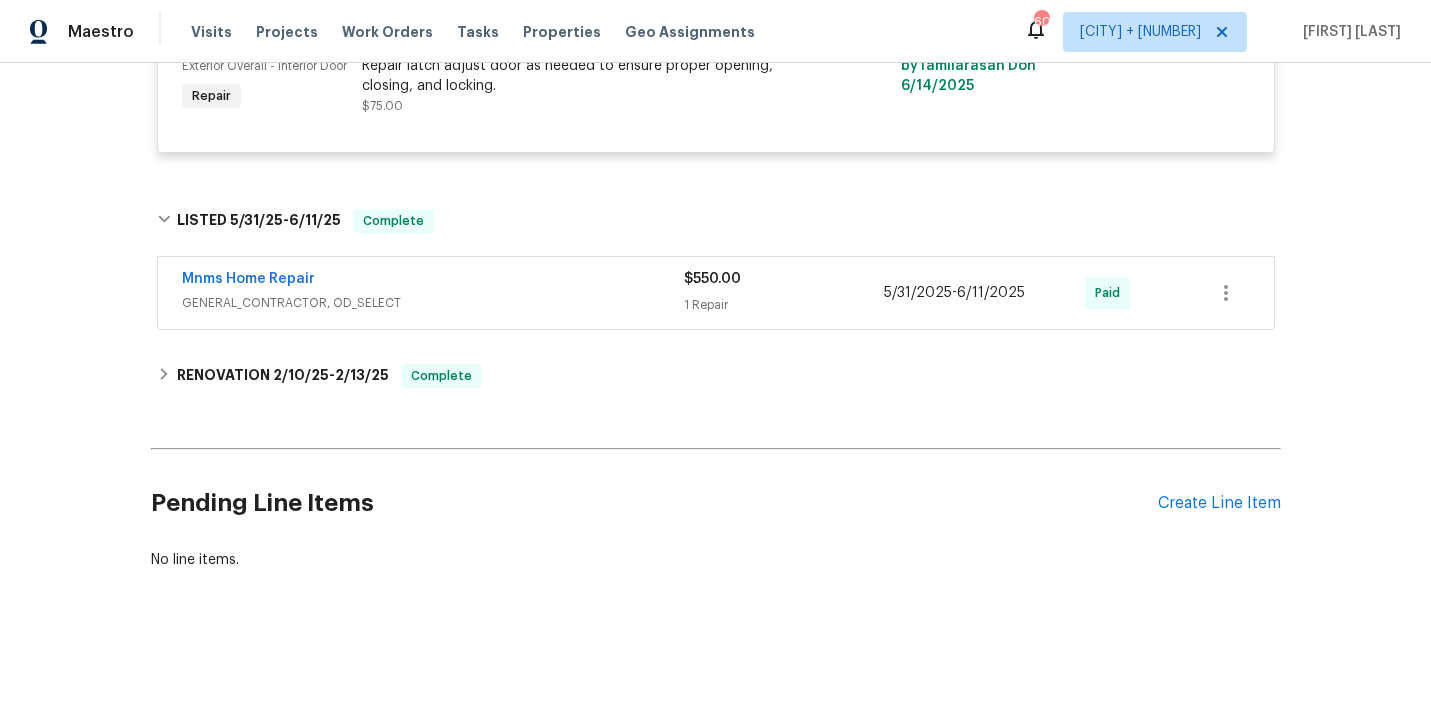 click on "GENERAL_CONTRACTOR, OD_SELECT" at bounding box center [433, 303] 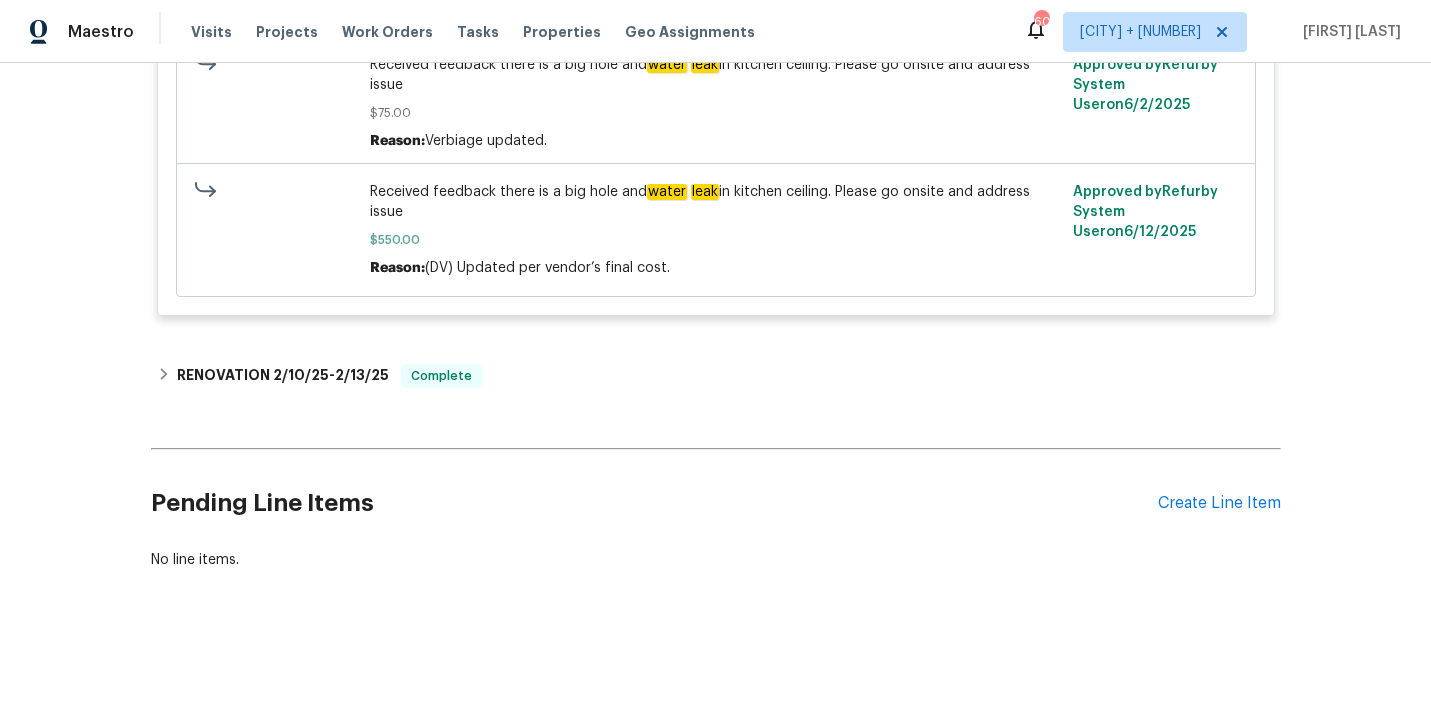 scroll, scrollTop: 0, scrollLeft: 0, axis: both 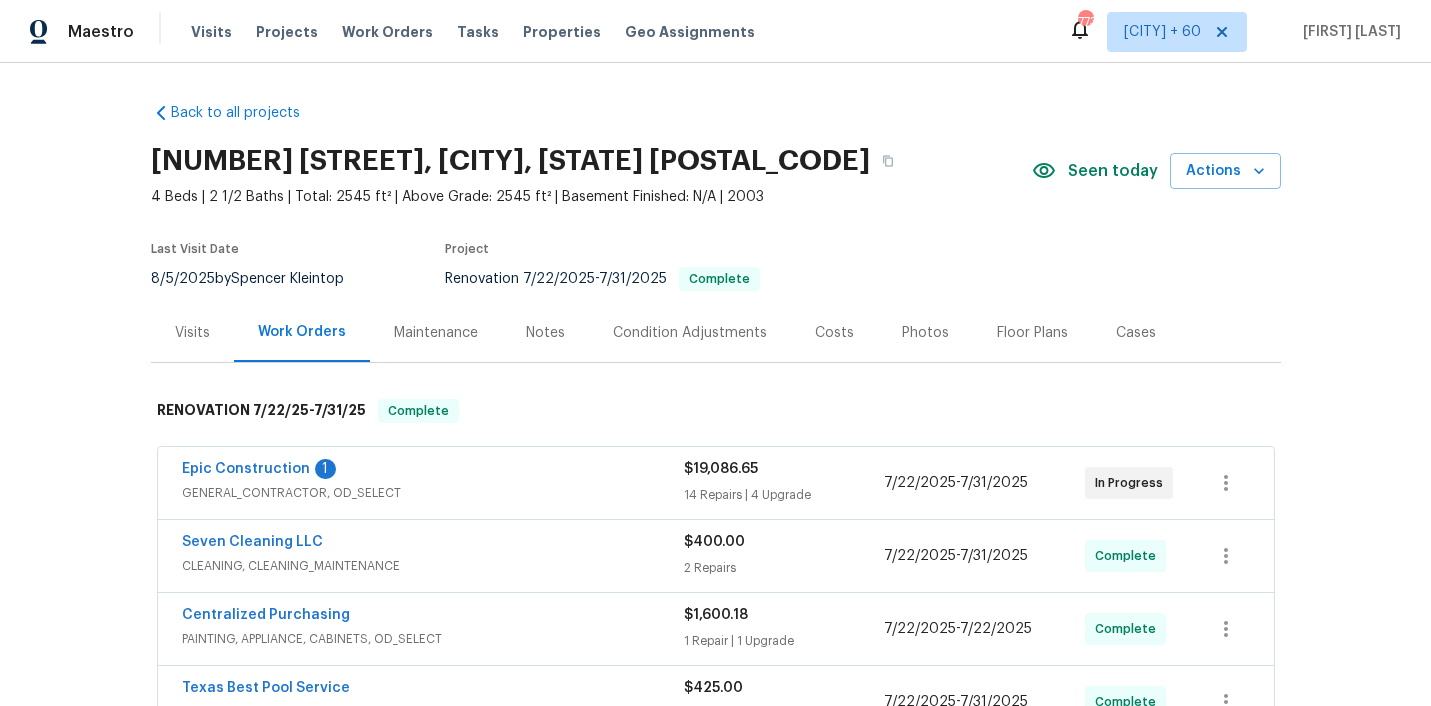 click on "Visits" at bounding box center (192, 333) 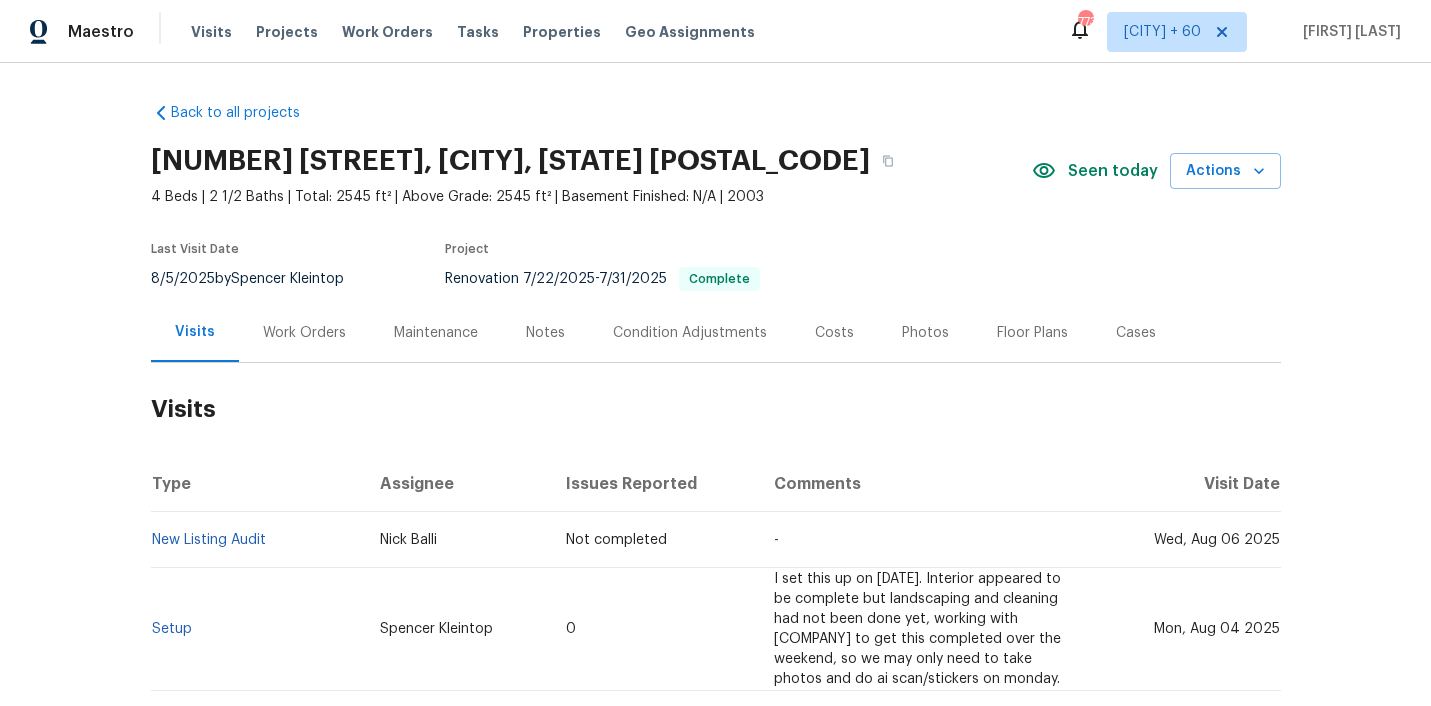 scroll, scrollTop: 289, scrollLeft: 0, axis: vertical 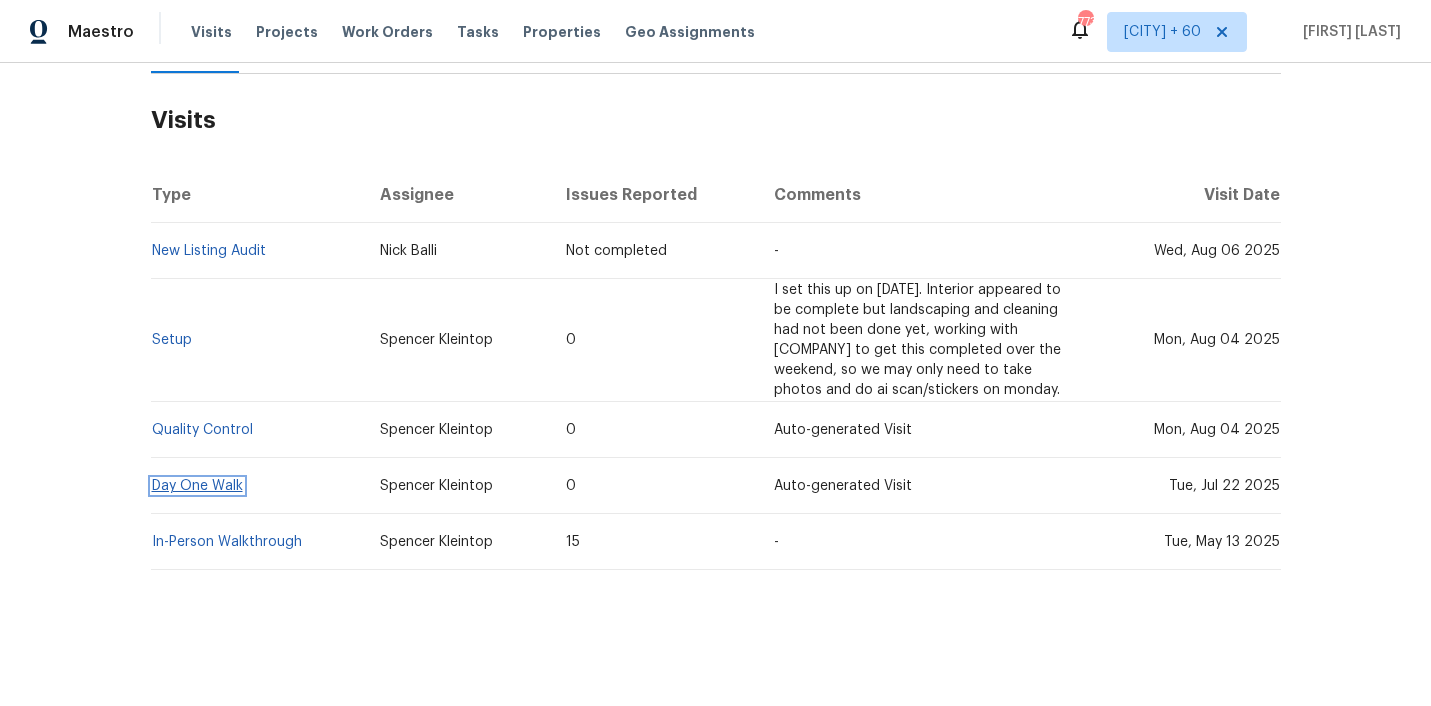 click on "Day One Walk" at bounding box center (197, 486) 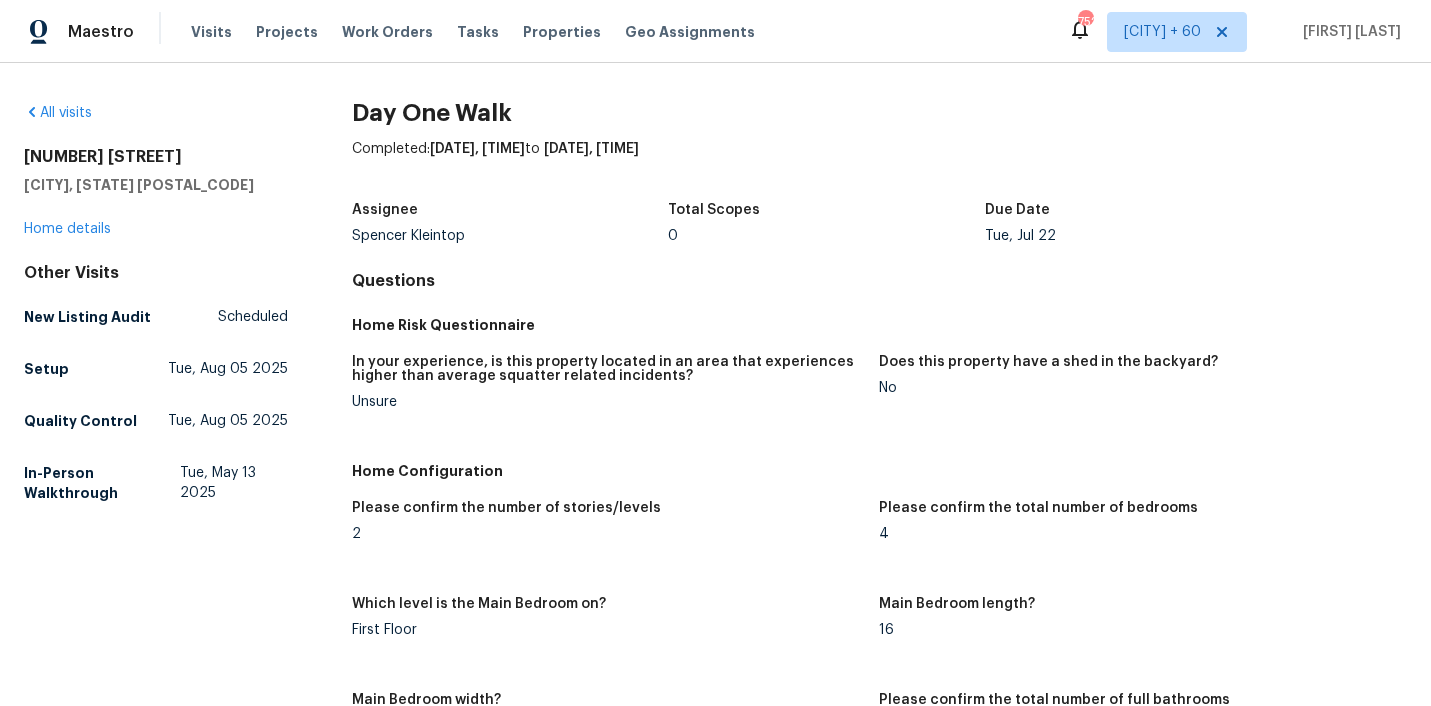 scroll, scrollTop: 0, scrollLeft: 0, axis: both 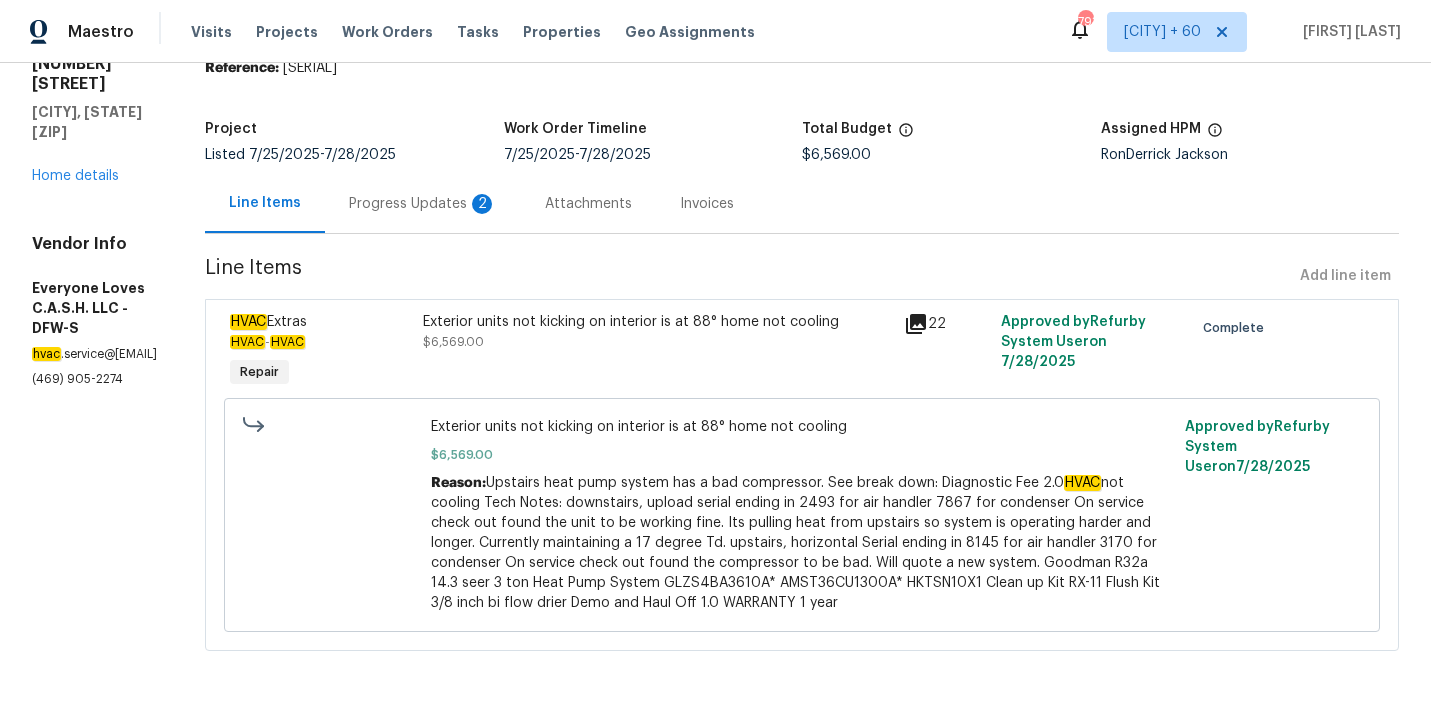 click on "Progress Updates 2" at bounding box center [423, 204] 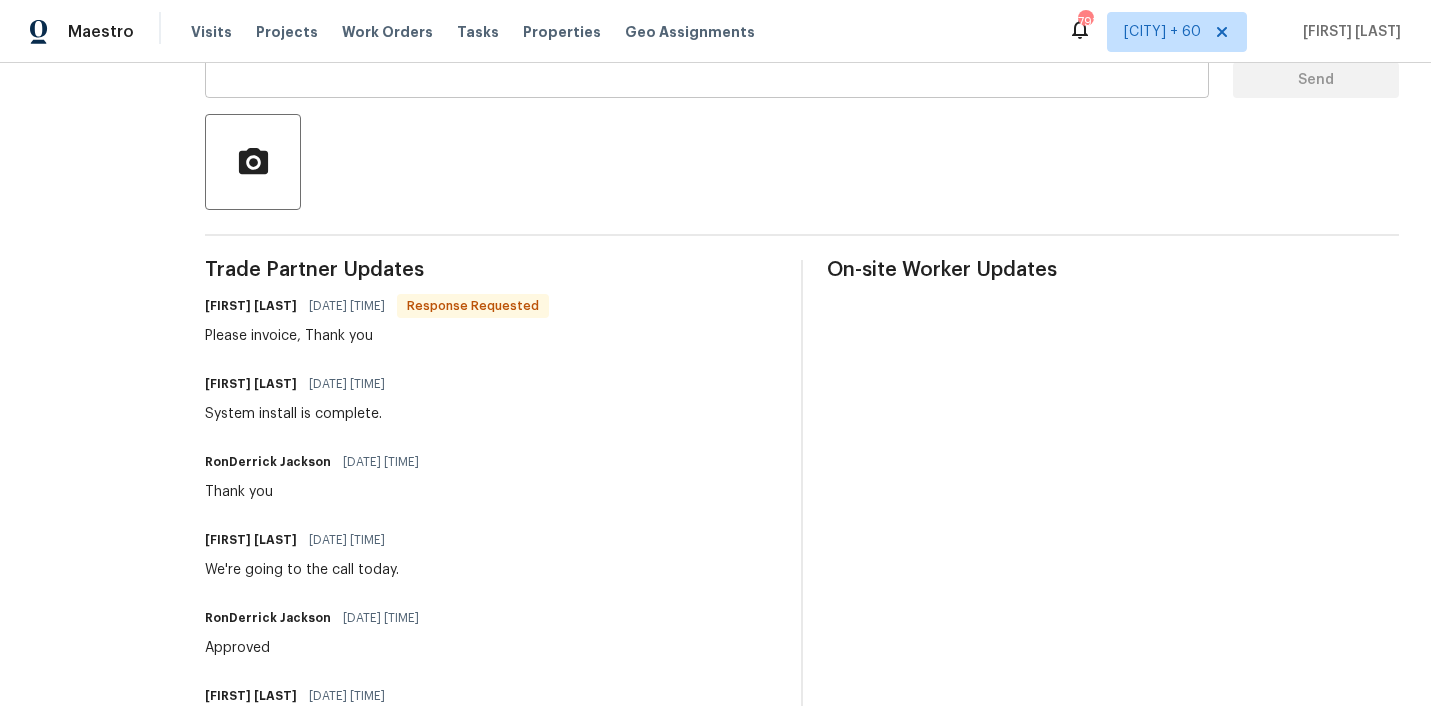 scroll, scrollTop: 0, scrollLeft: 0, axis: both 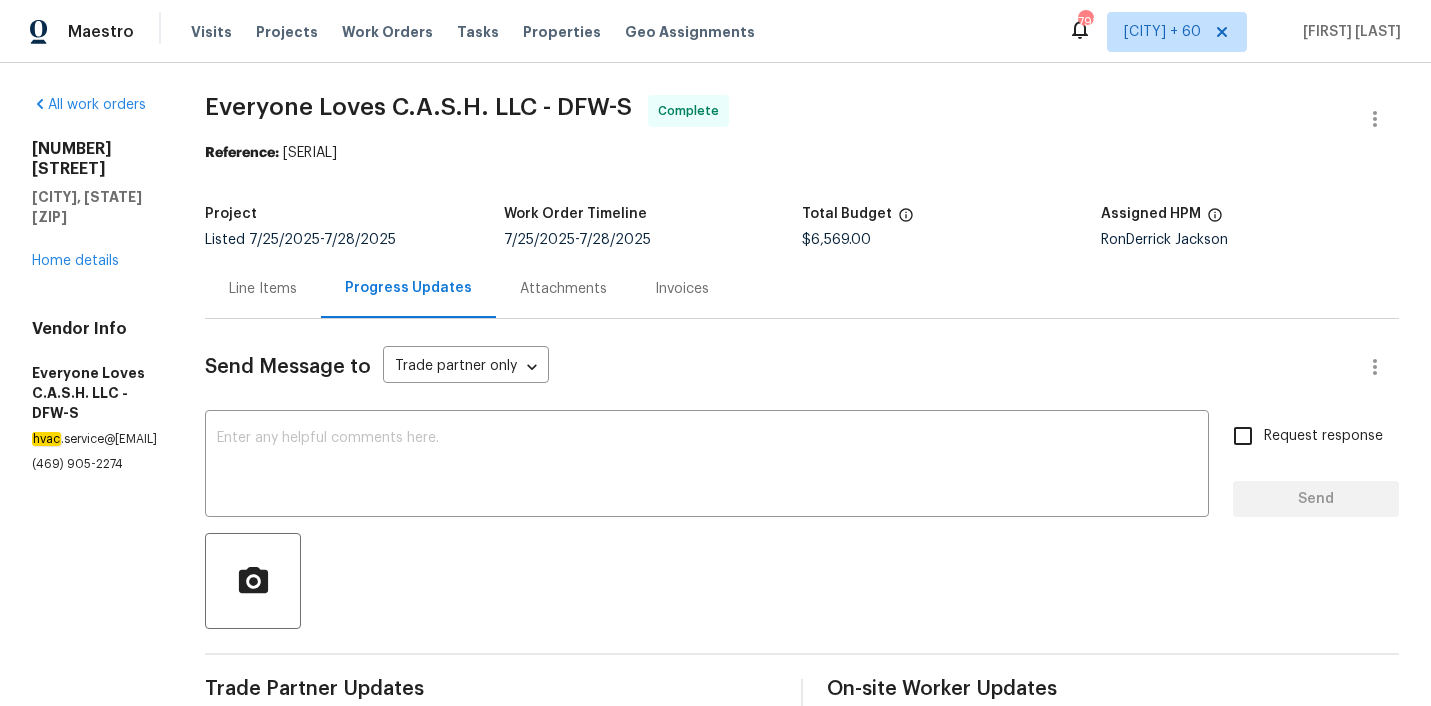 click on "Invoices" at bounding box center [682, 289] 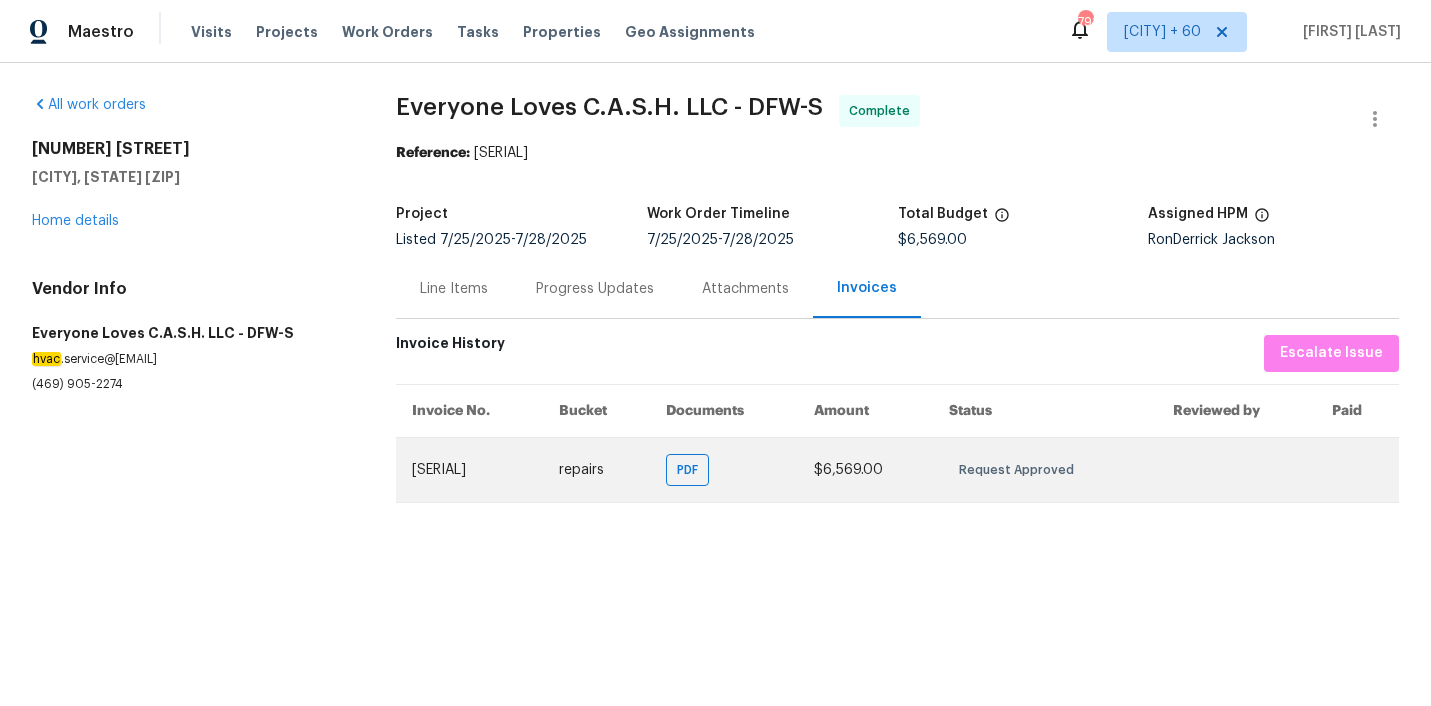 click on "PDF" at bounding box center [723, 469] 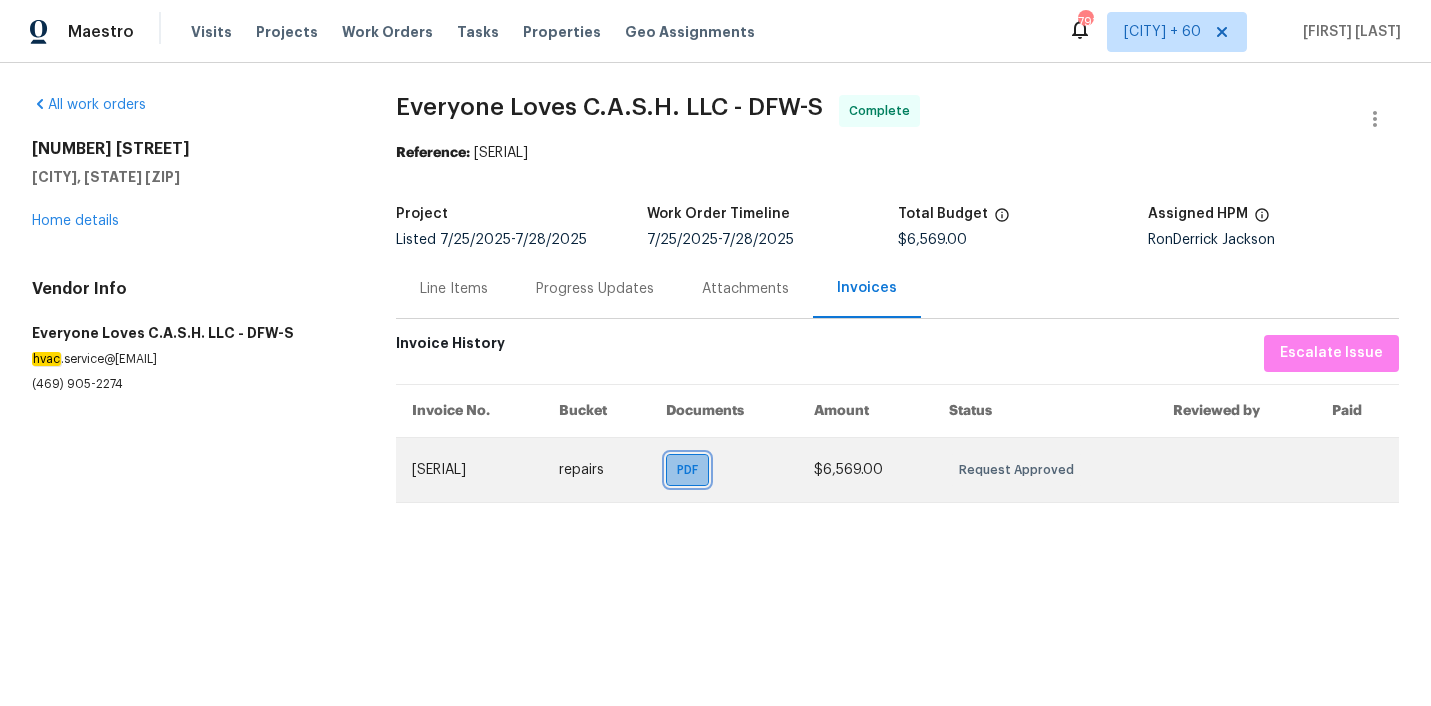 click on "PDF" at bounding box center (691, 470) 